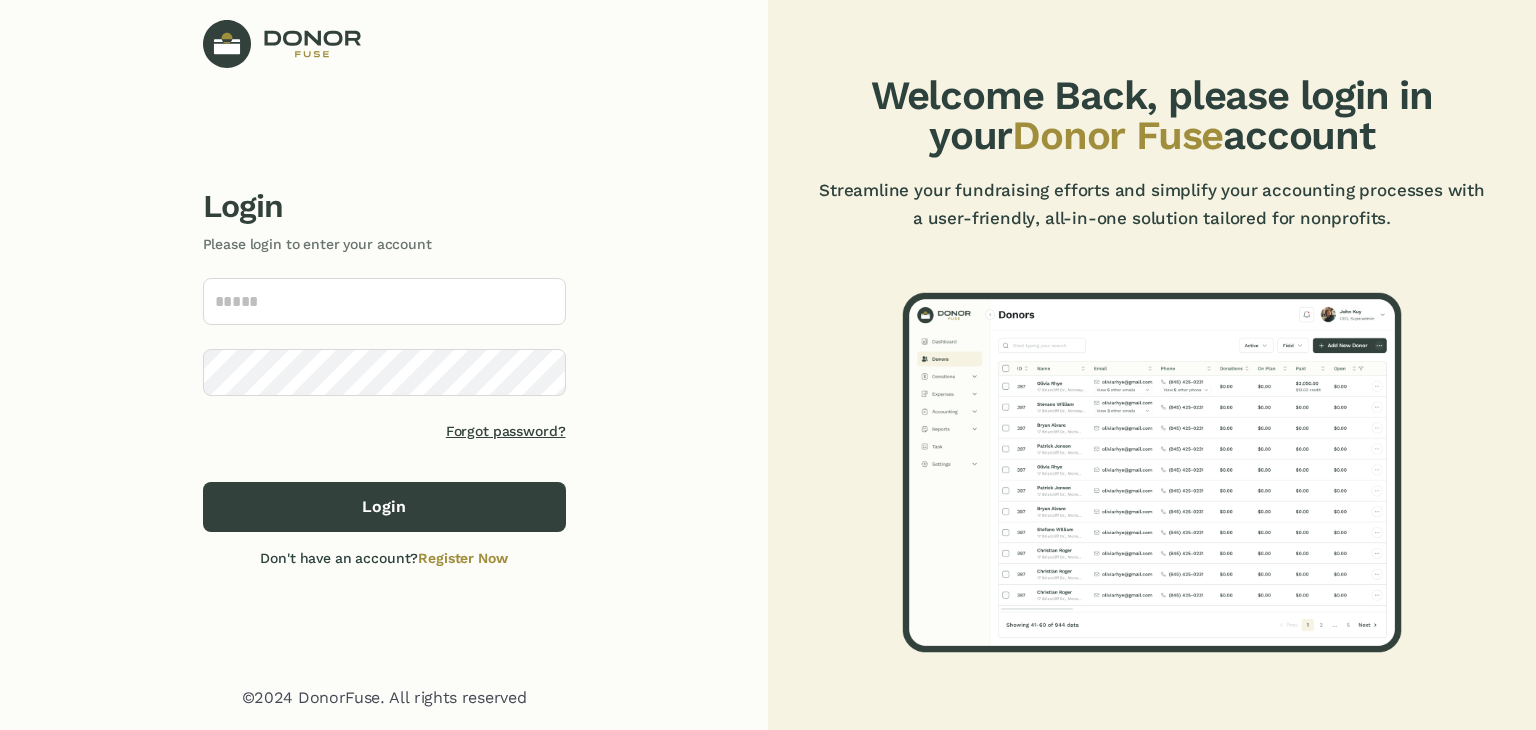 scroll, scrollTop: 0, scrollLeft: 0, axis: both 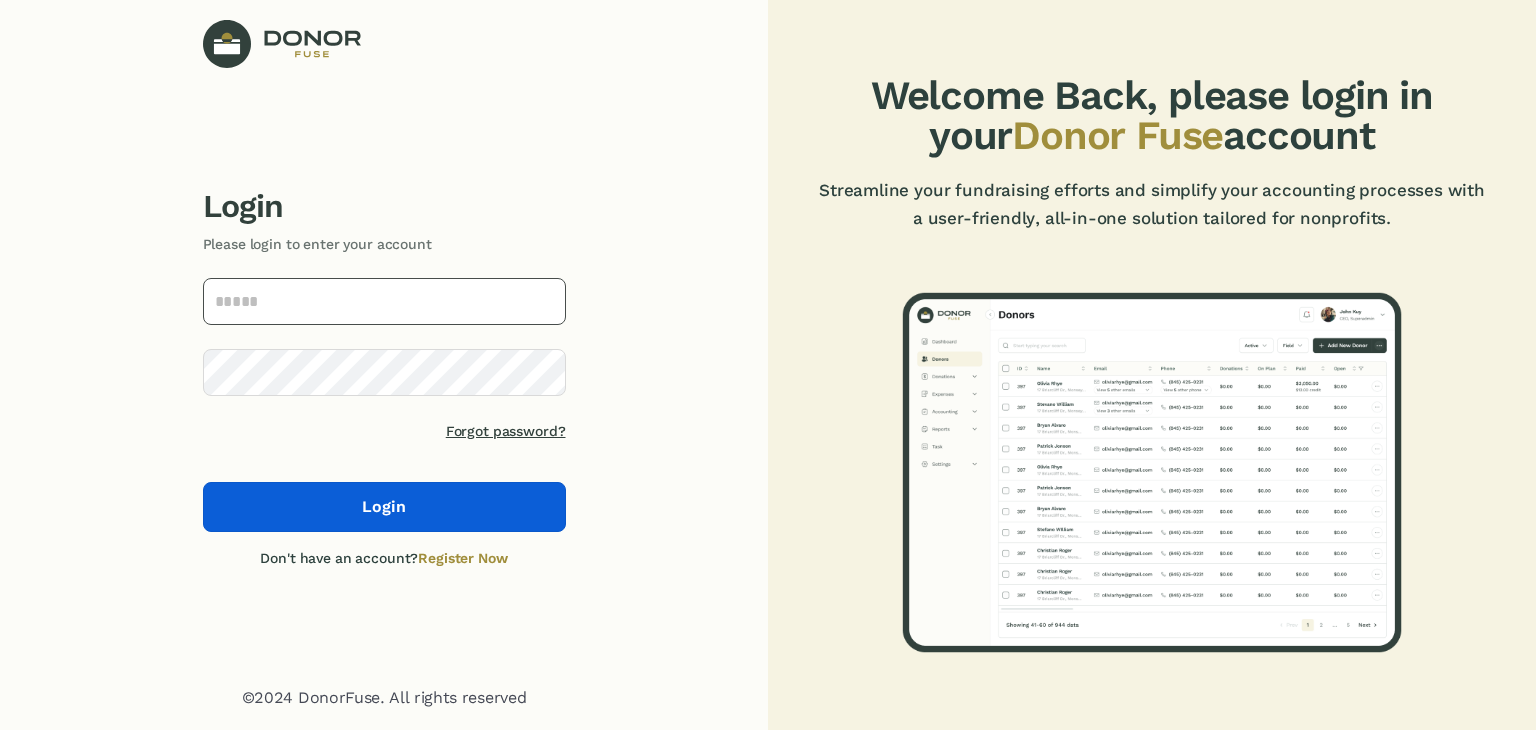 type on "**********" 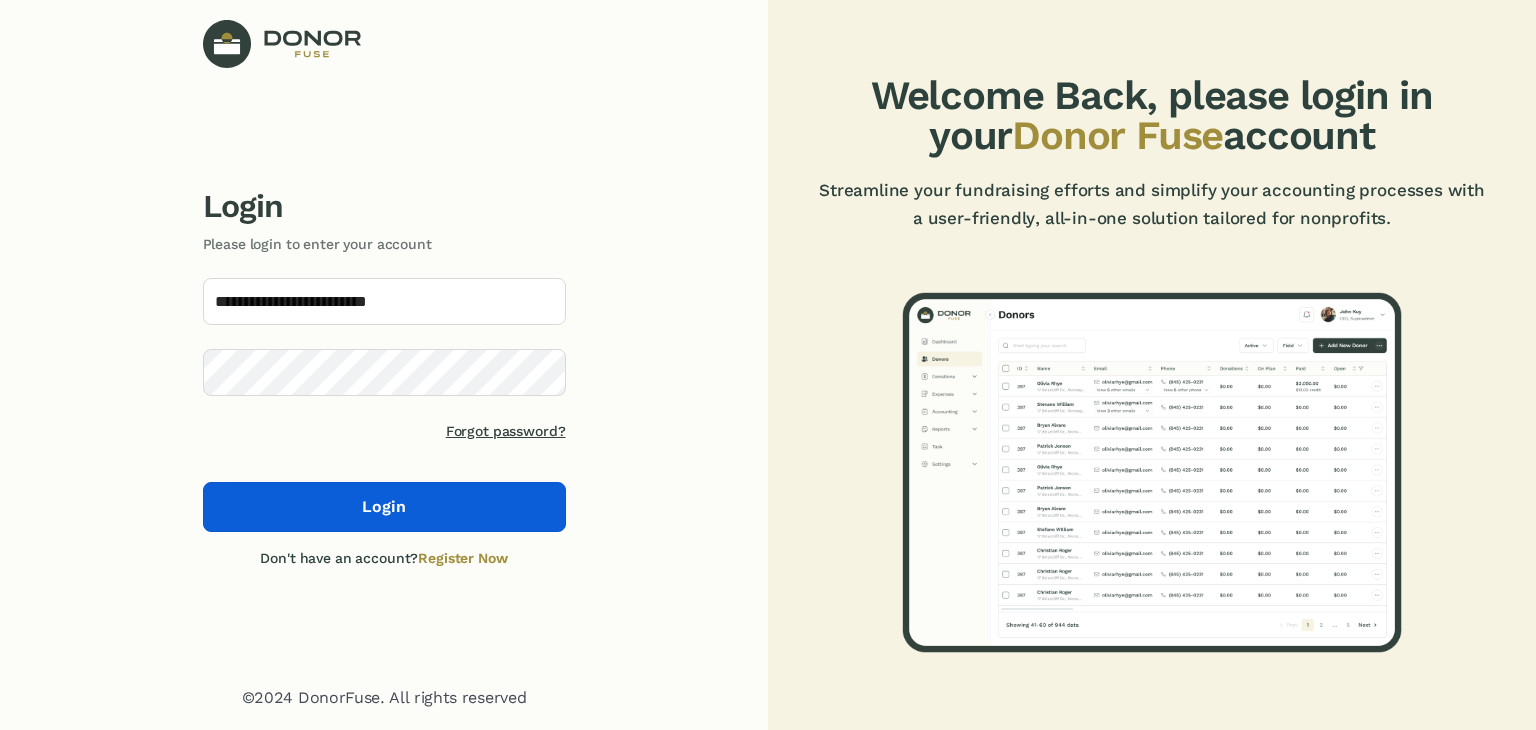 click on "Login" 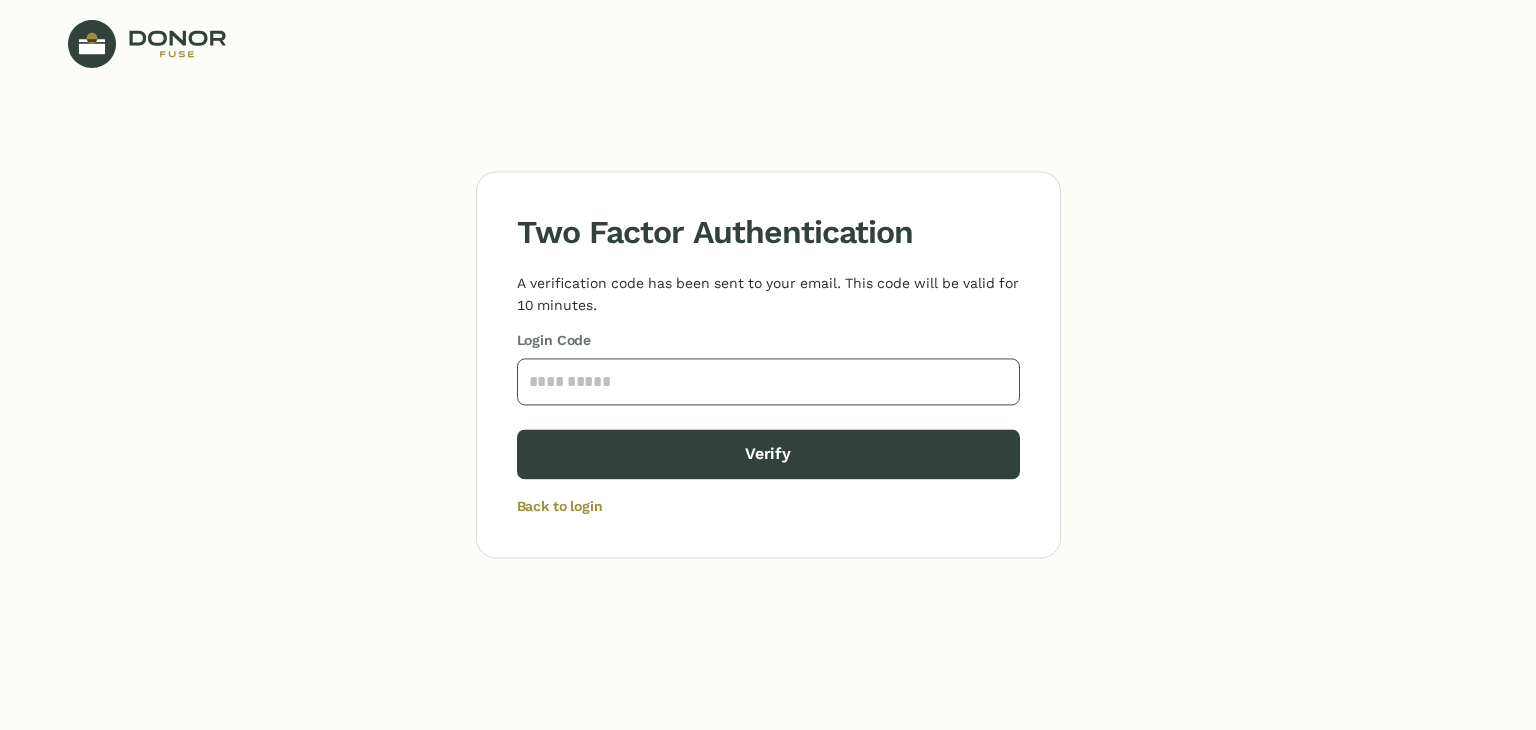 paste on "****" 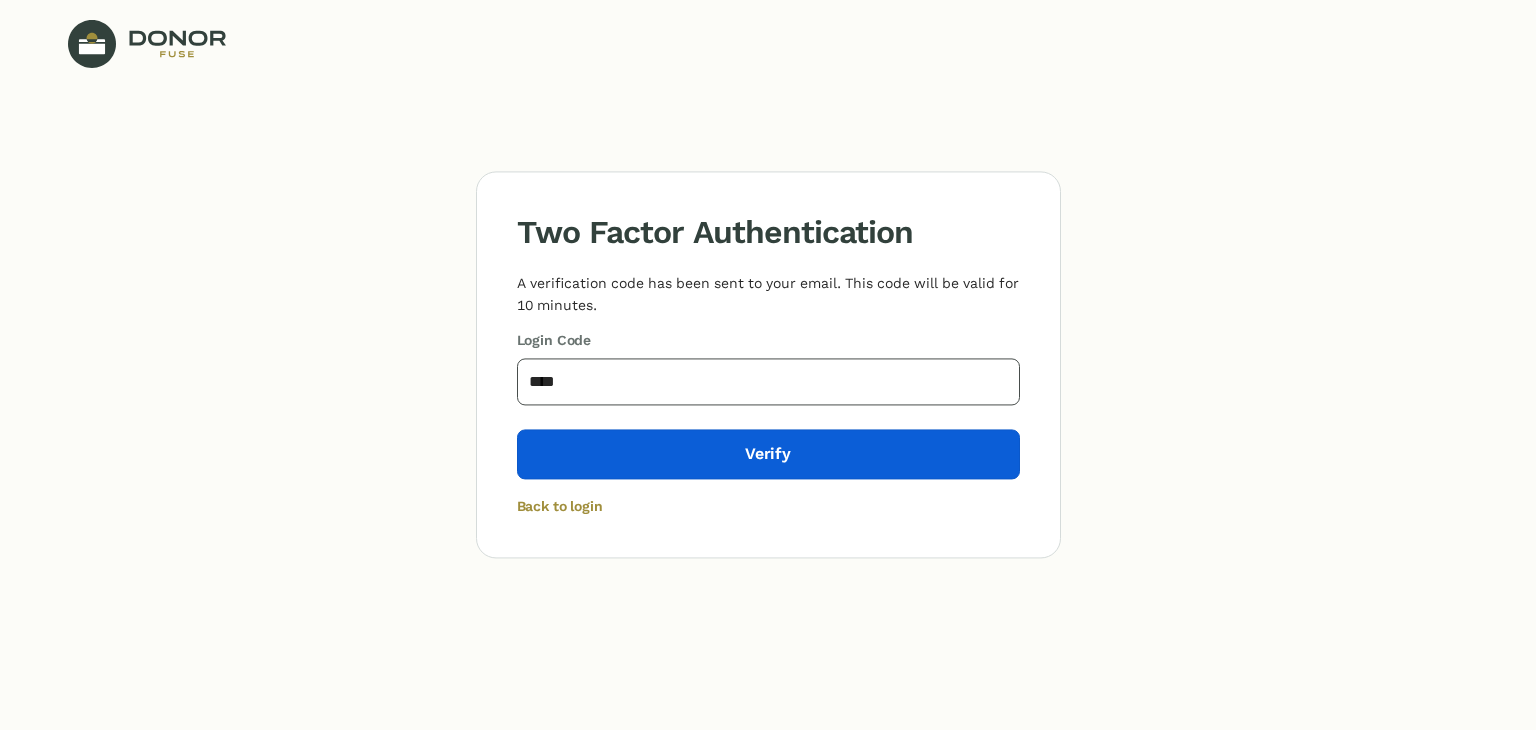 type on "****" 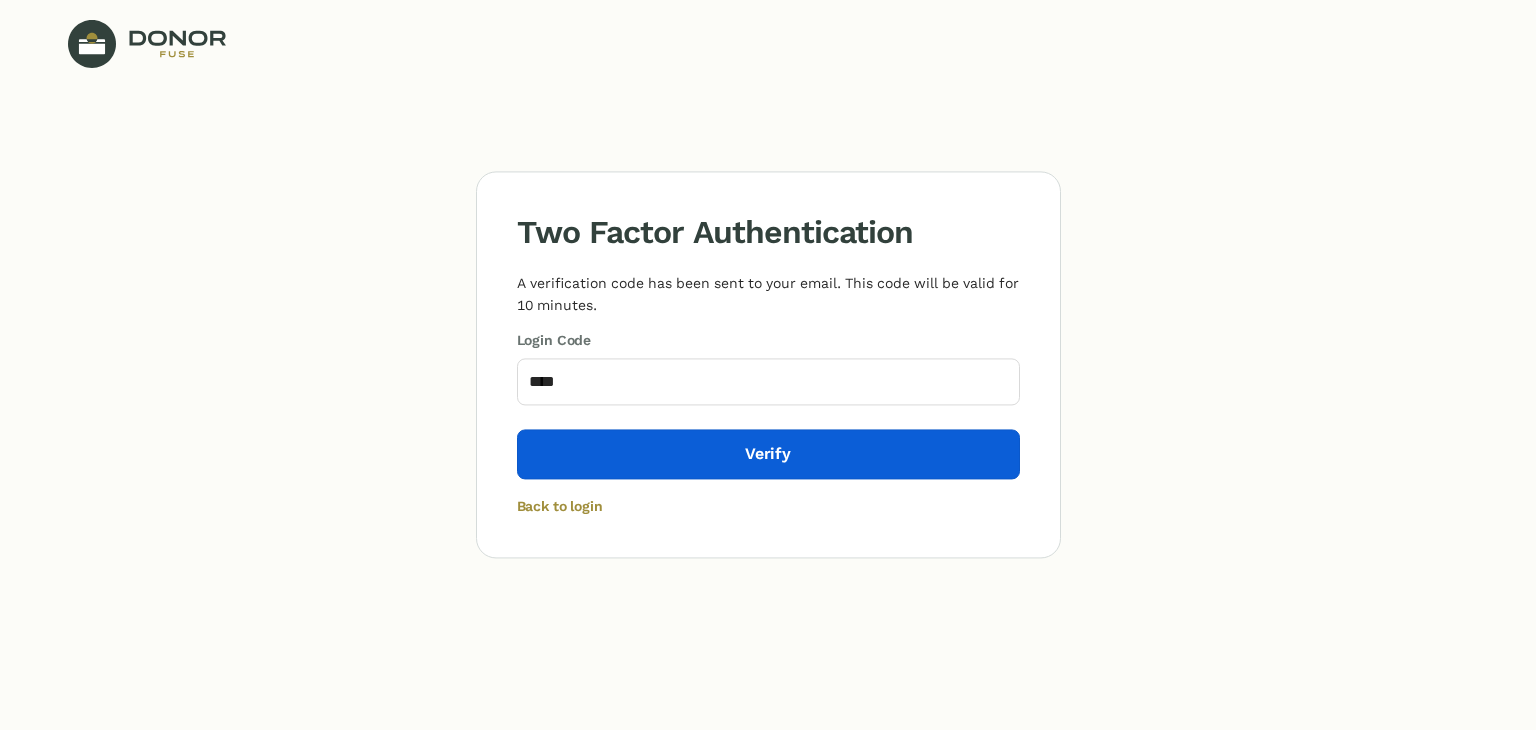 click on "Verify" 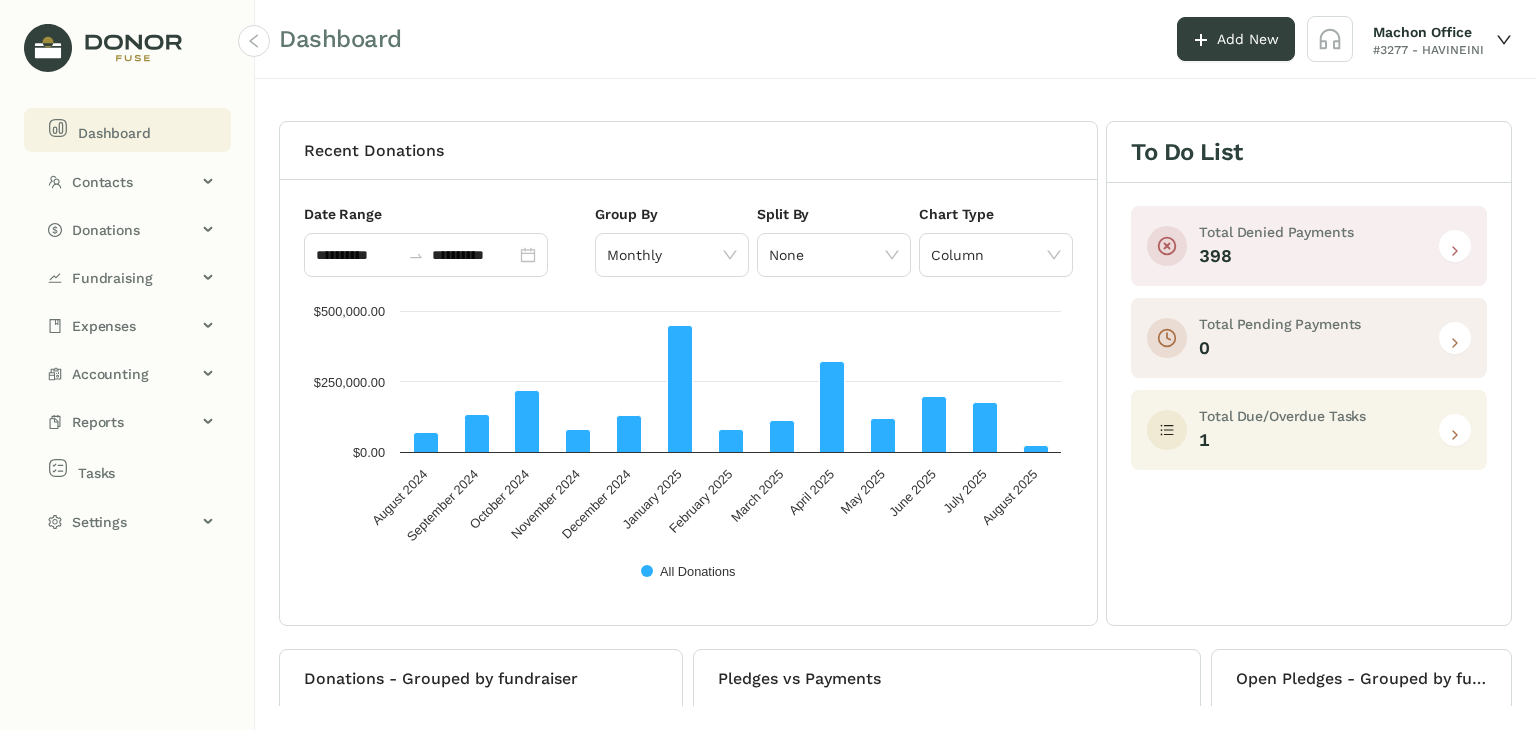 scroll, scrollTop: 0, scrollLeft: 0, axis: both 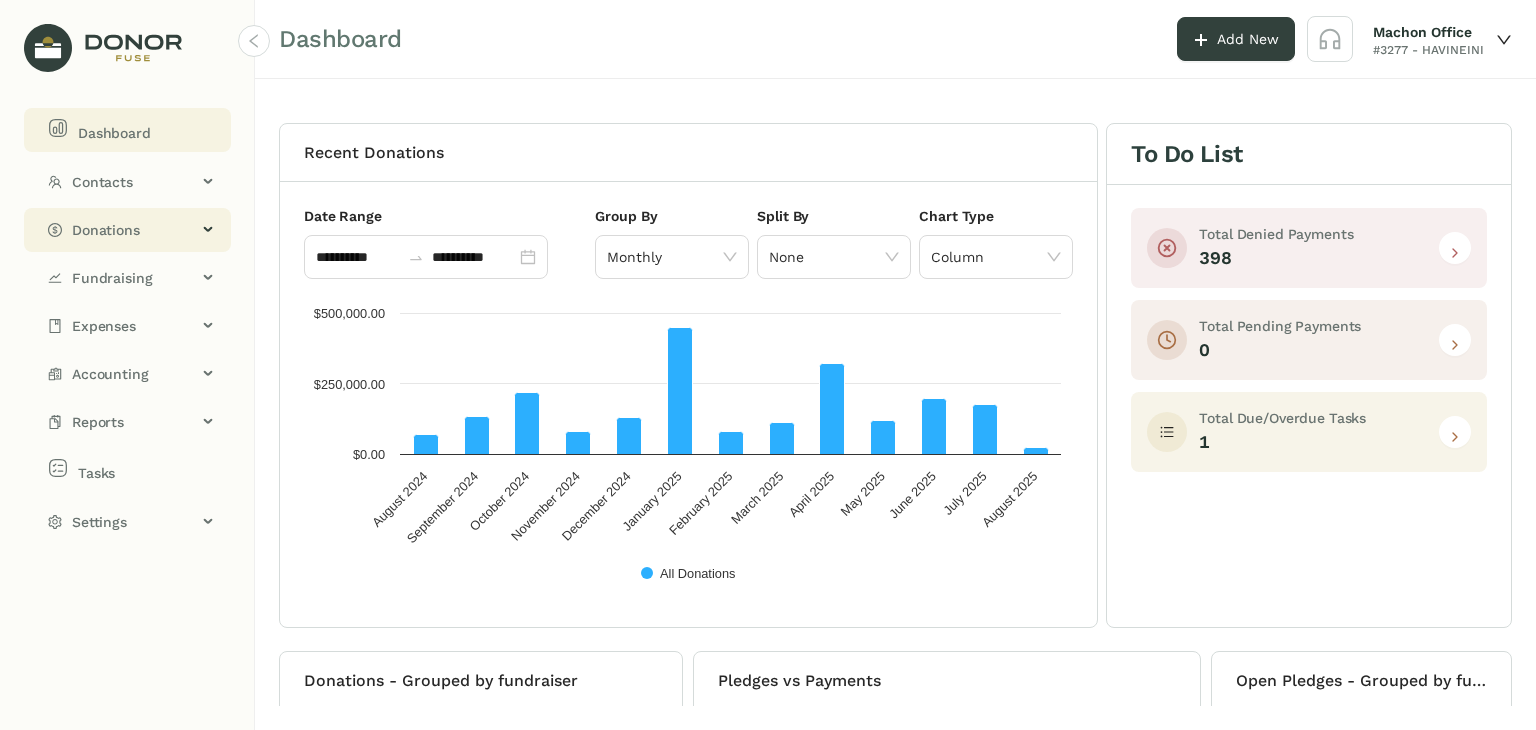 click on "Donations" 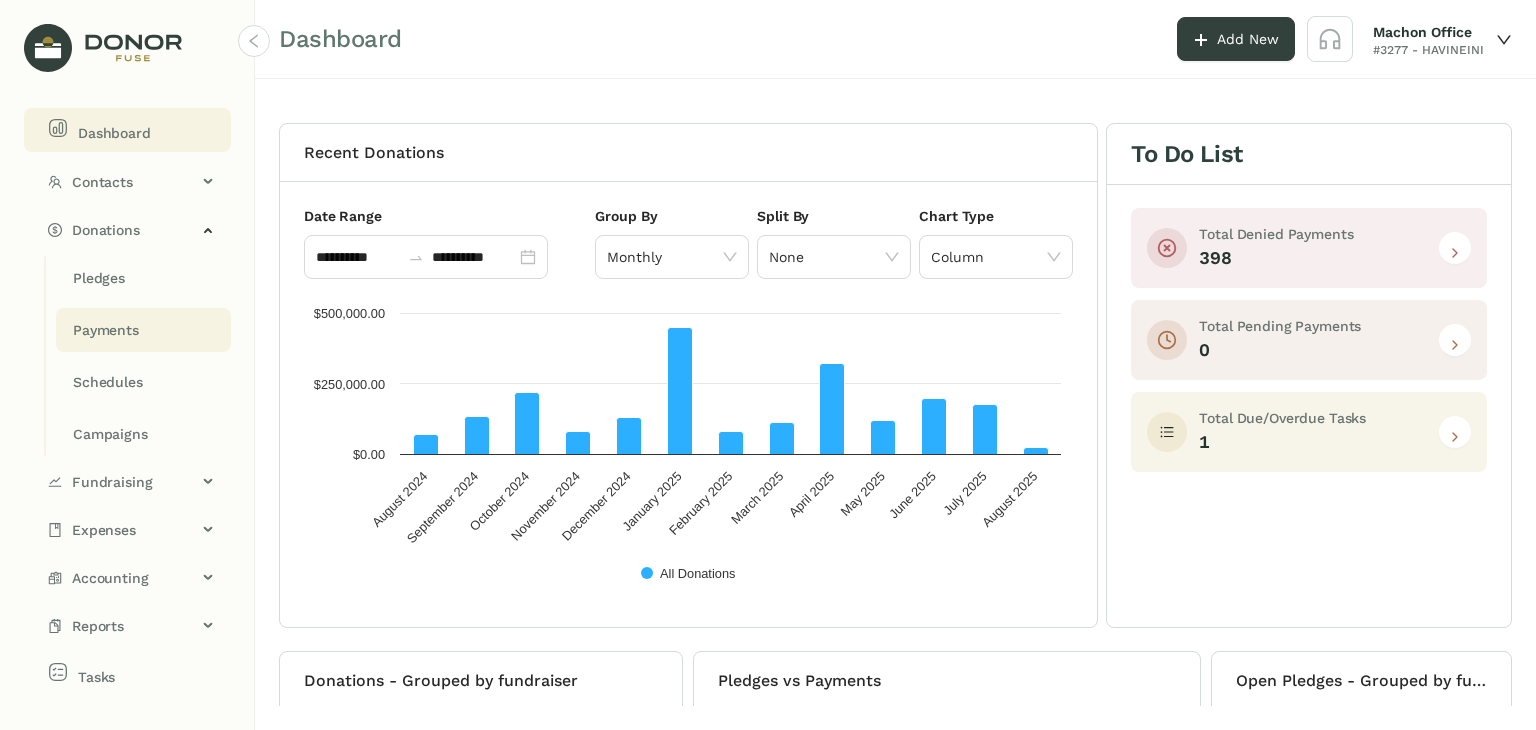 click on "Payments" 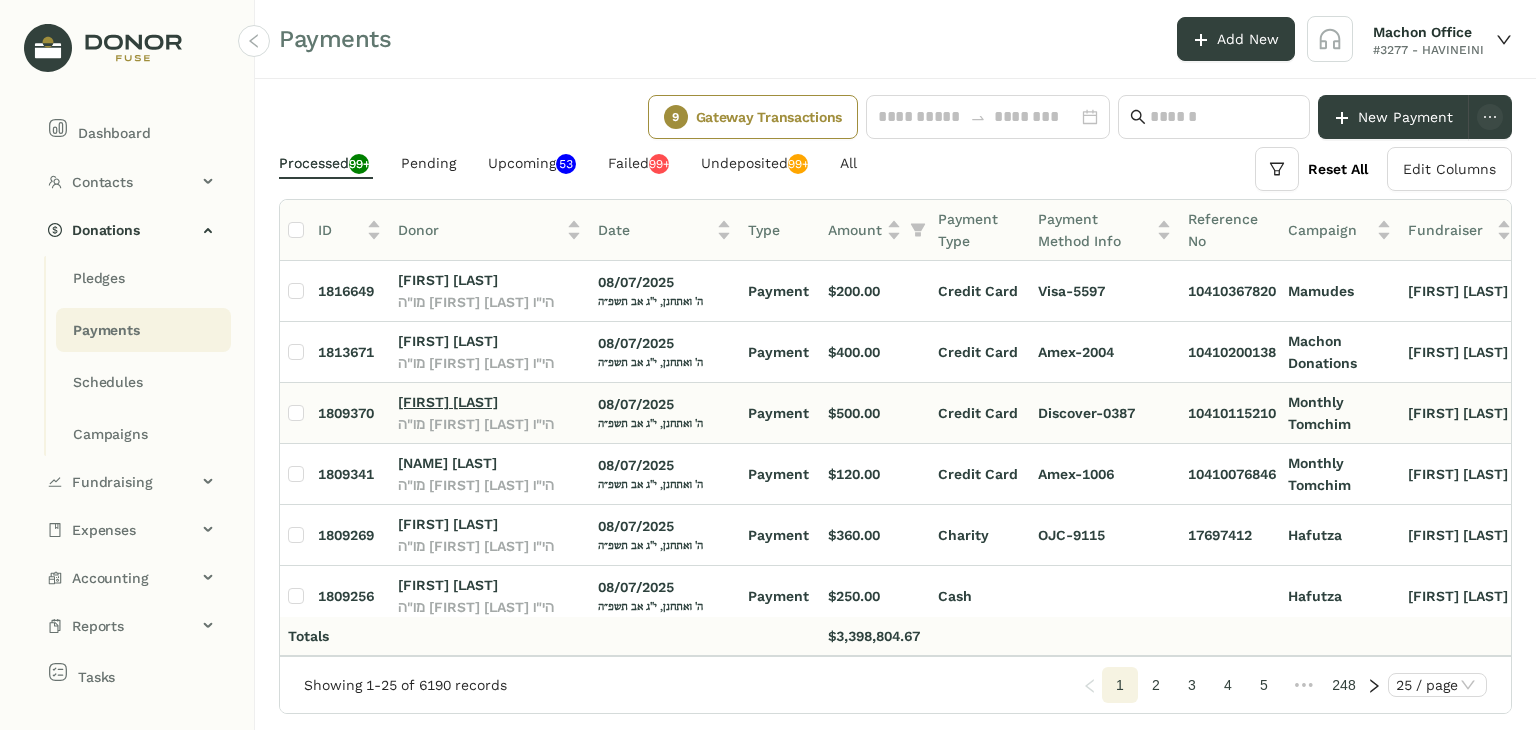 click on "[FIRST] [LAST]" 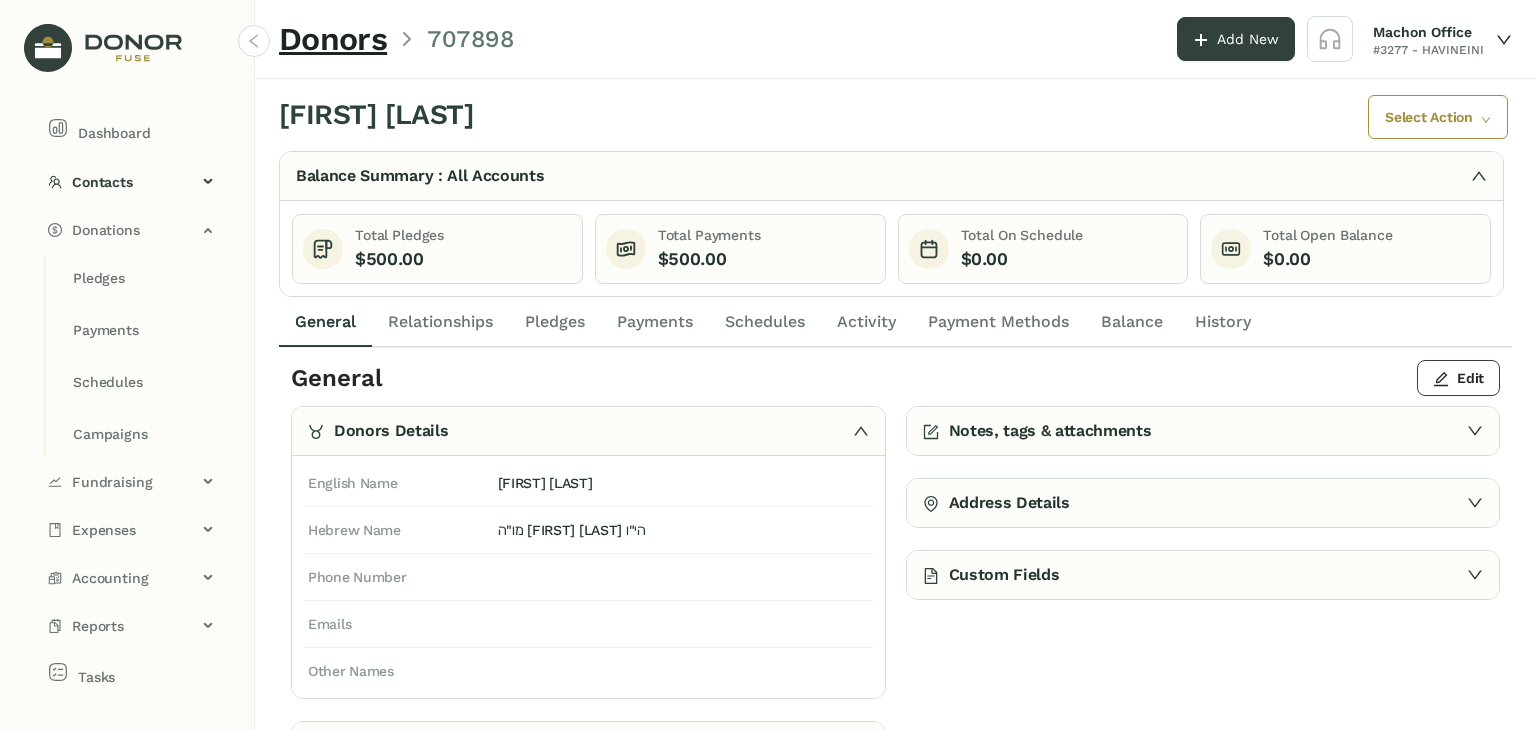 click on "Schedules" 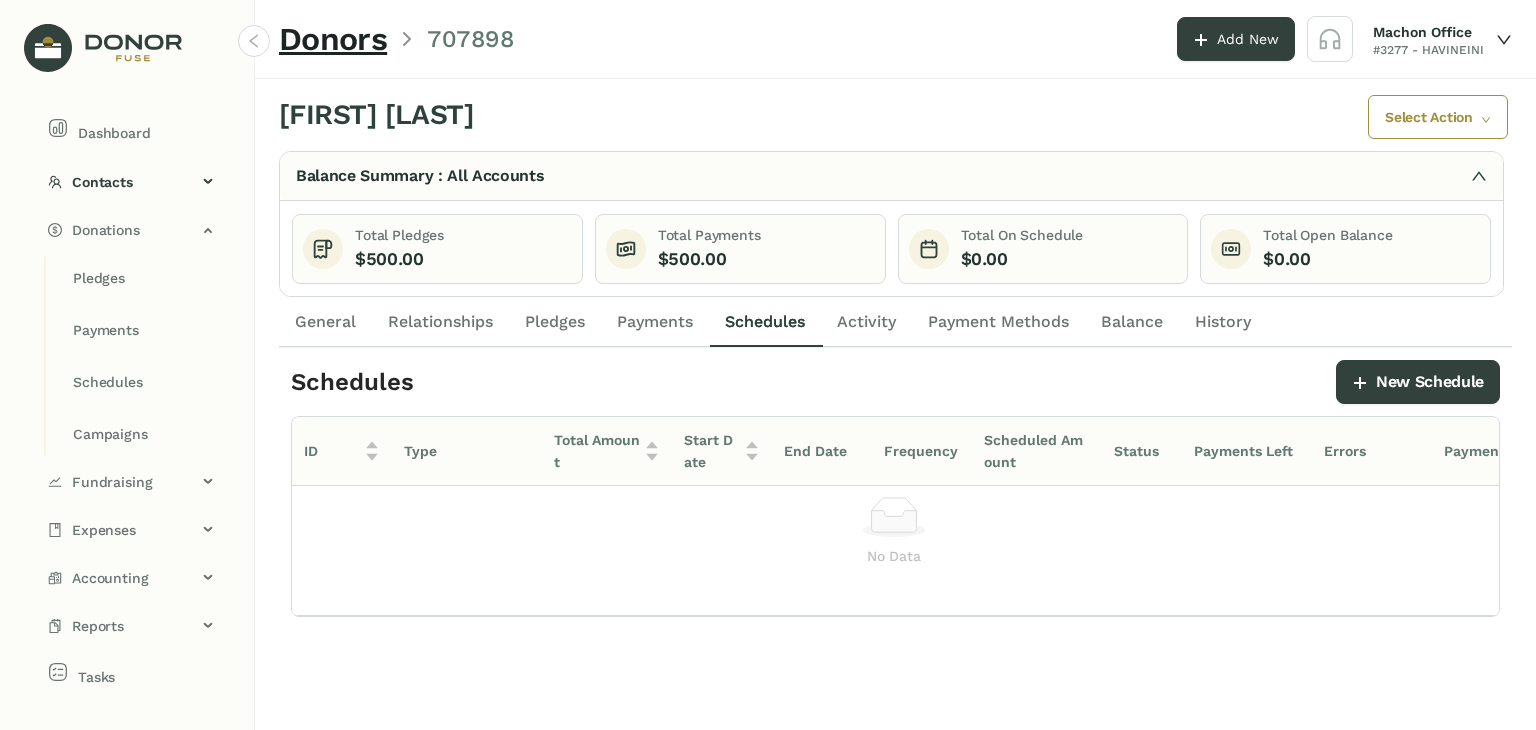 scroll, scrollTop: 0, scrollLeft: 0, axis: both 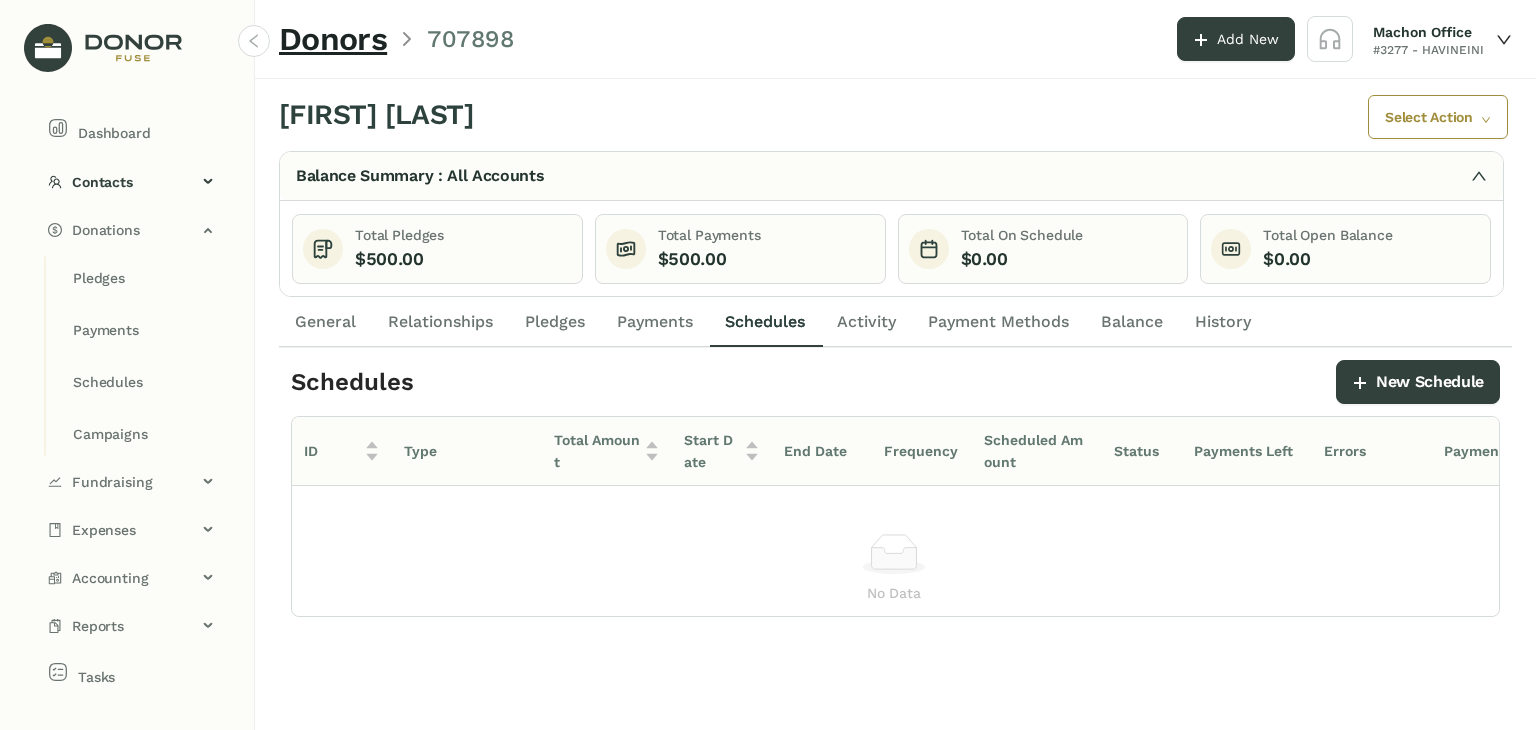 click on "Payments" 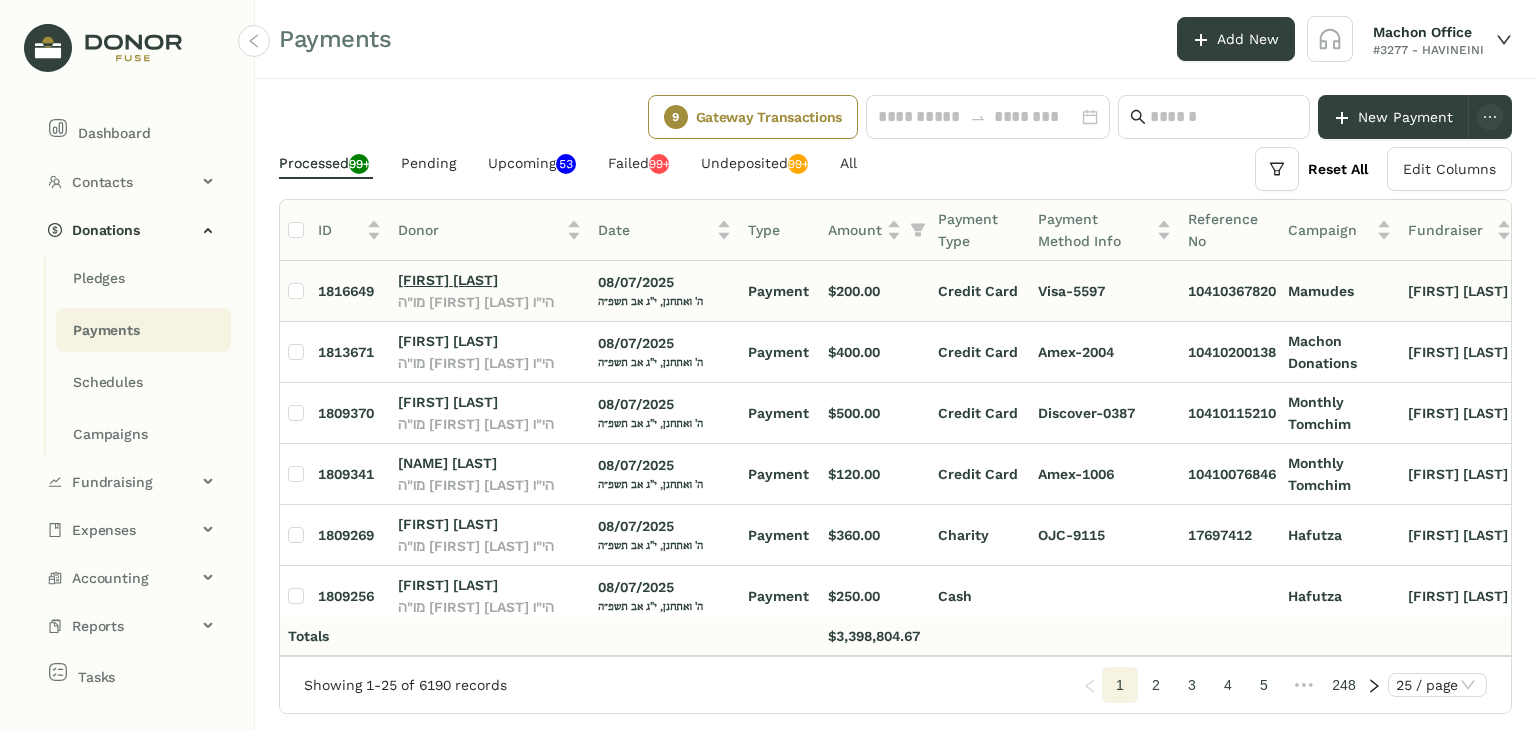 click on "[FIRST] [LAST]" 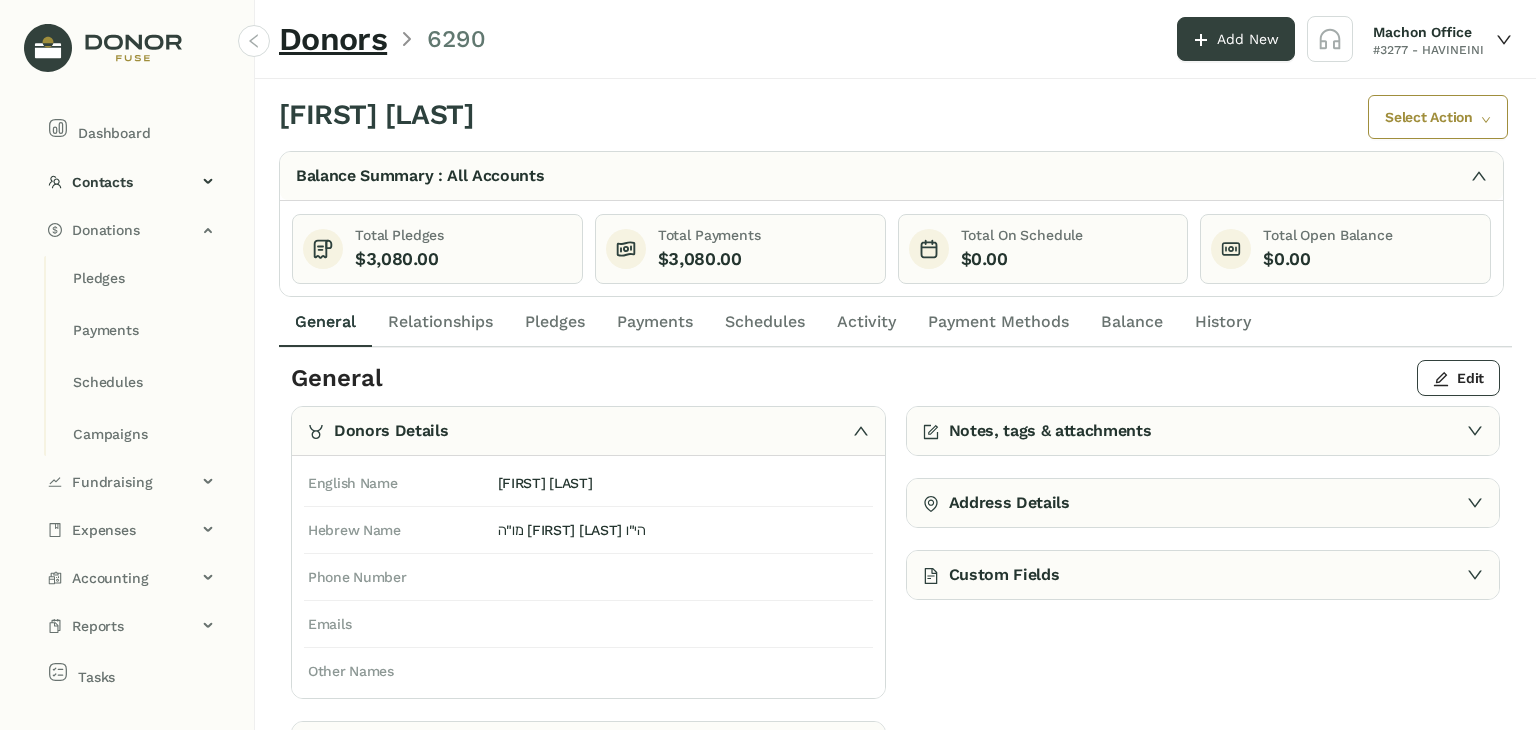 click on "Payments" 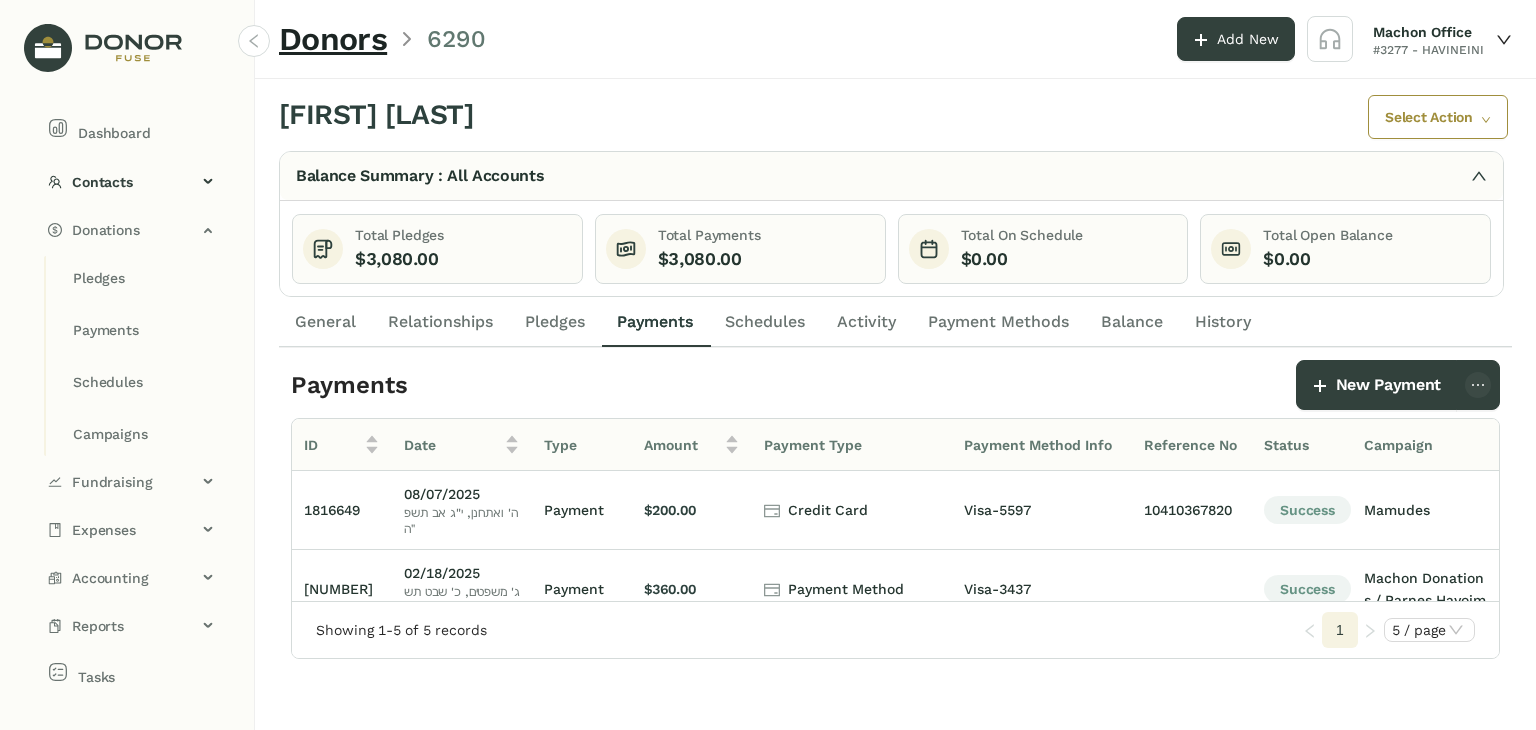 scroll, scrollTop: 0, scrollLeft: 213, axis: horizontal 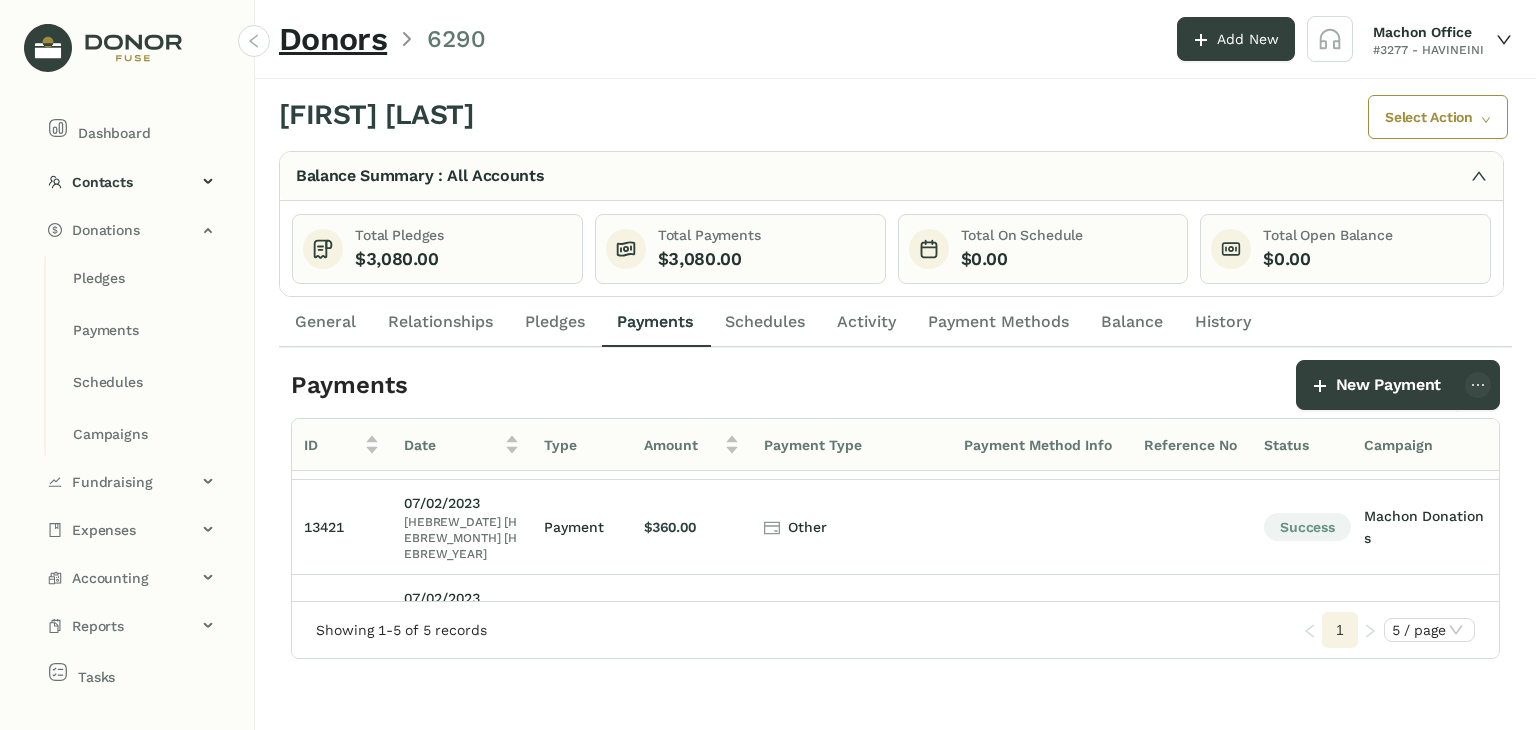 click on "General" 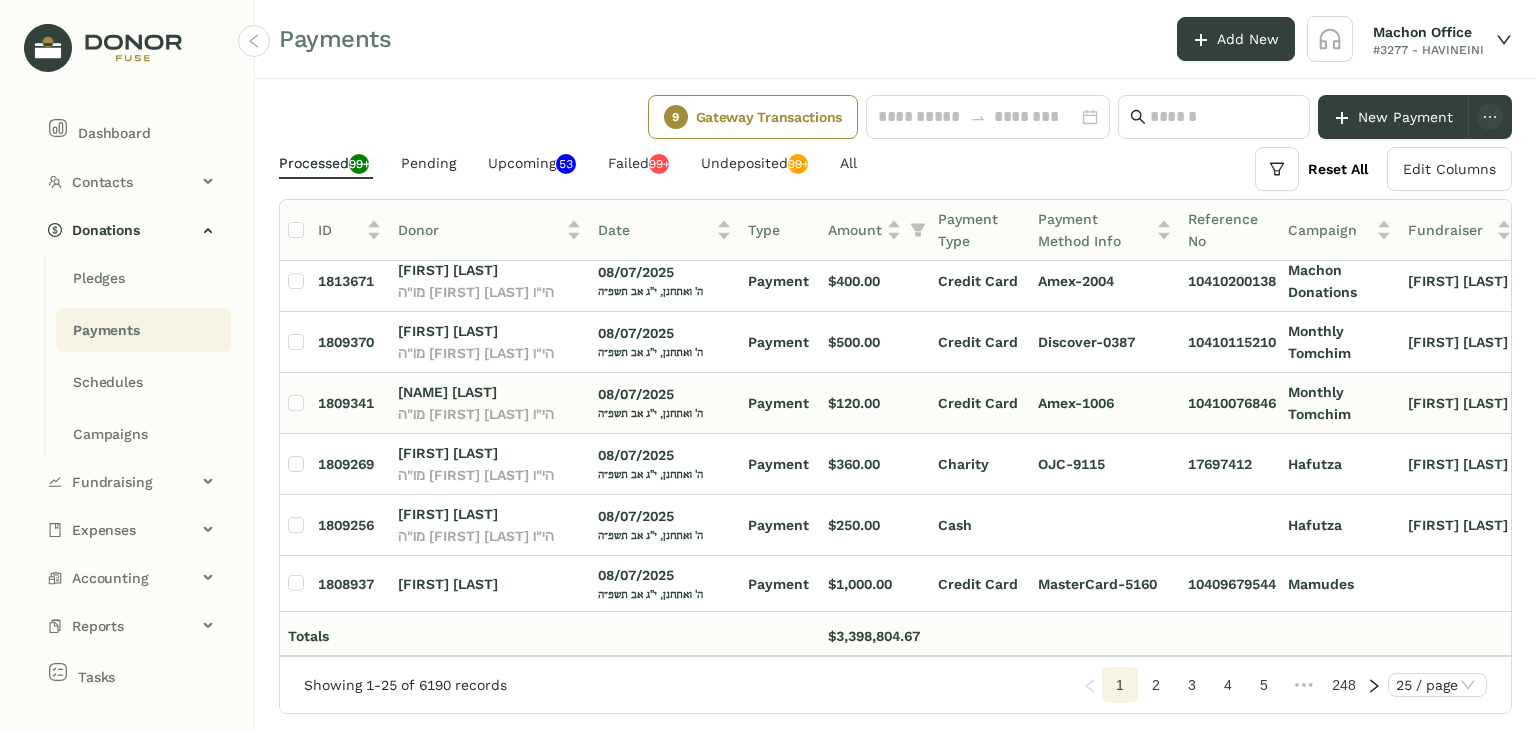 scroll, scrollTop: 100, scrollLeft: 0, axis: vertical 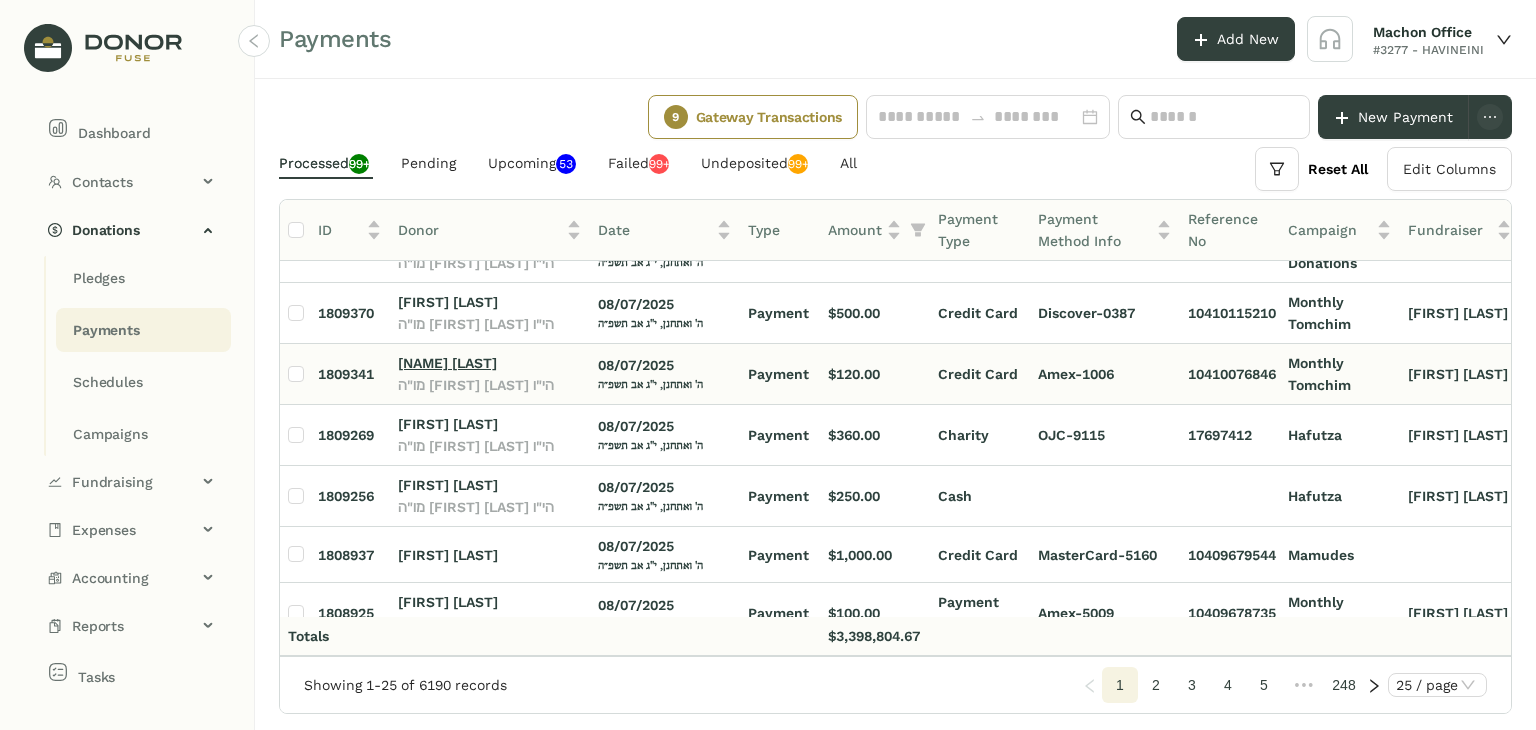 click on "[NAME] [LAST]" 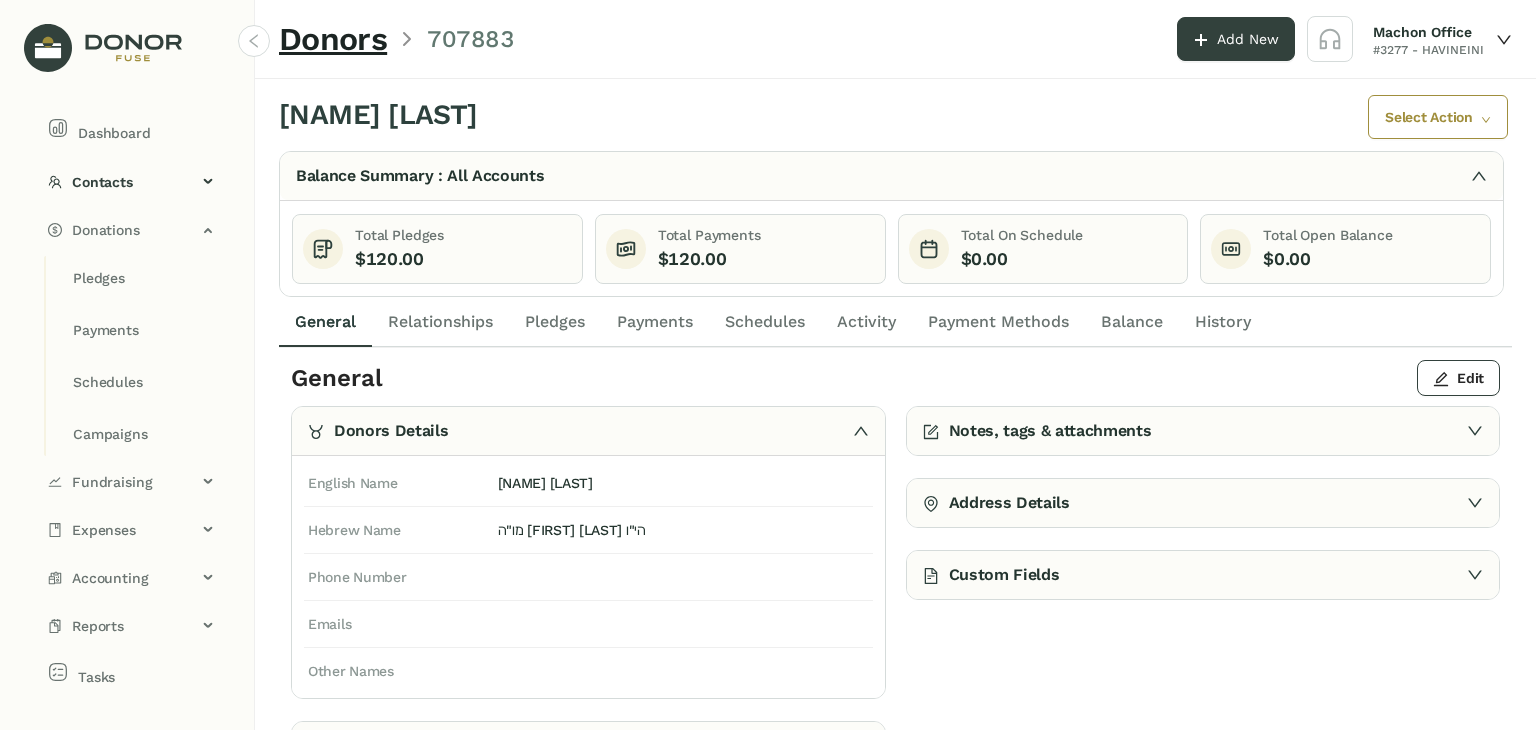 click on "Payments" 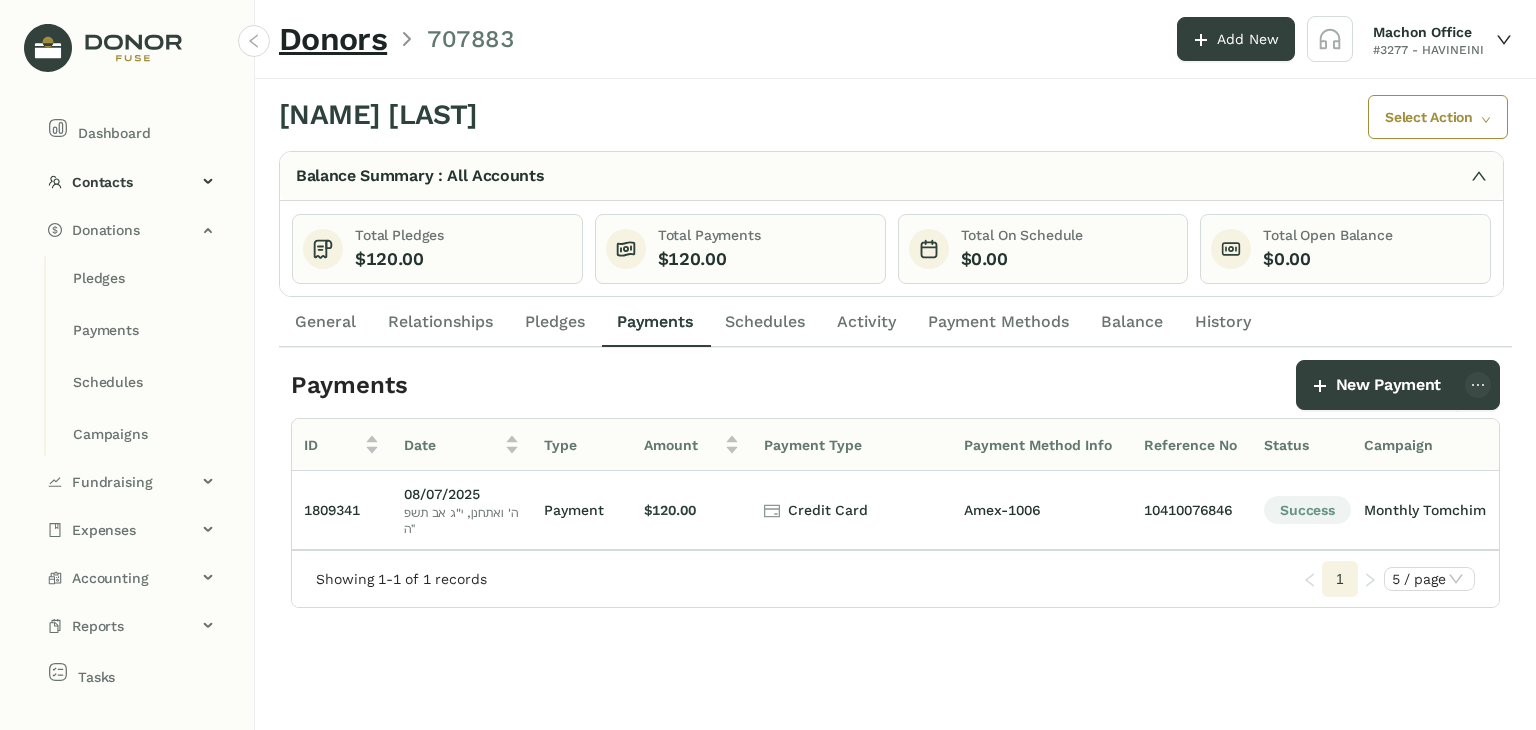 scroll, scrollTop: 0, scrollLeft: 192, axis: horizontal 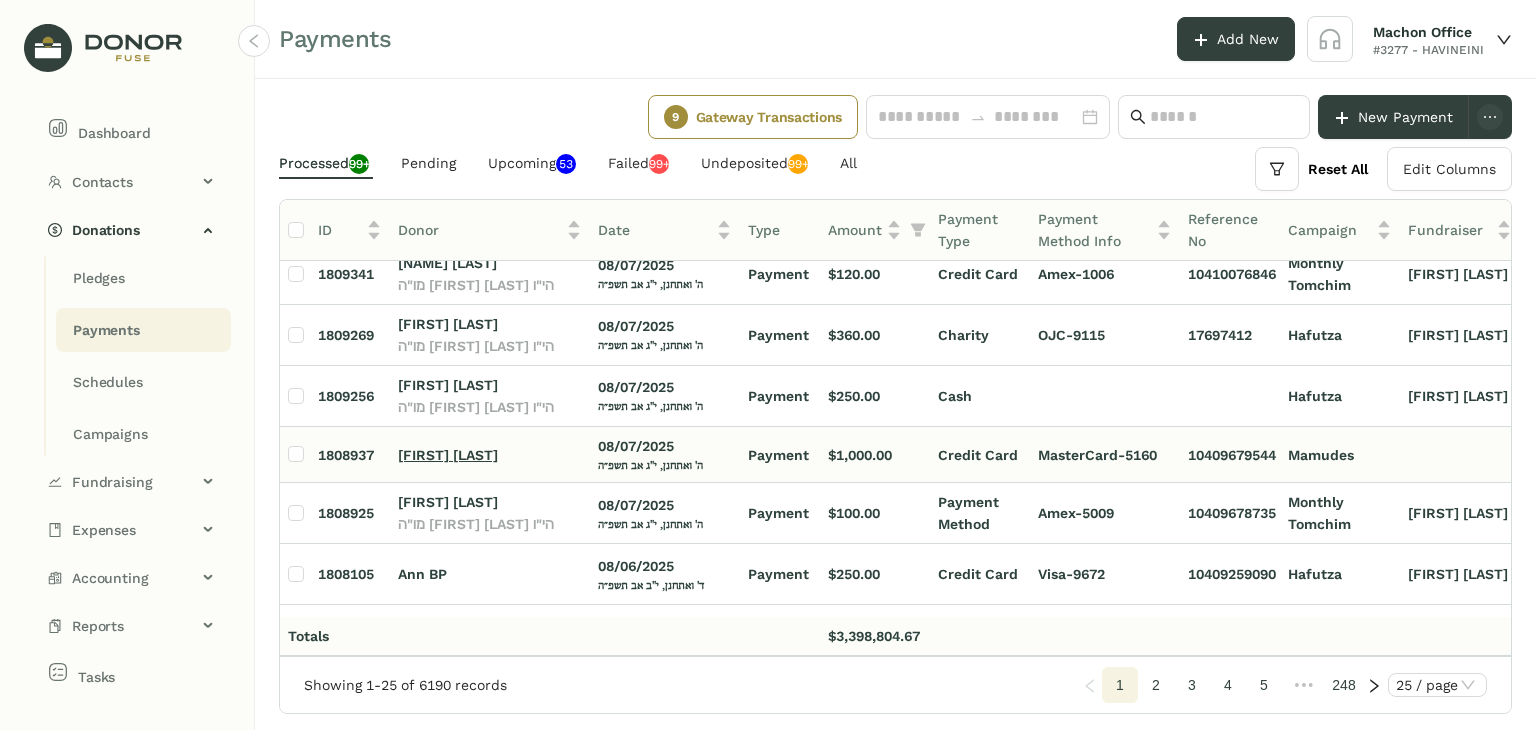 click on "[FIRST] [LAST]" 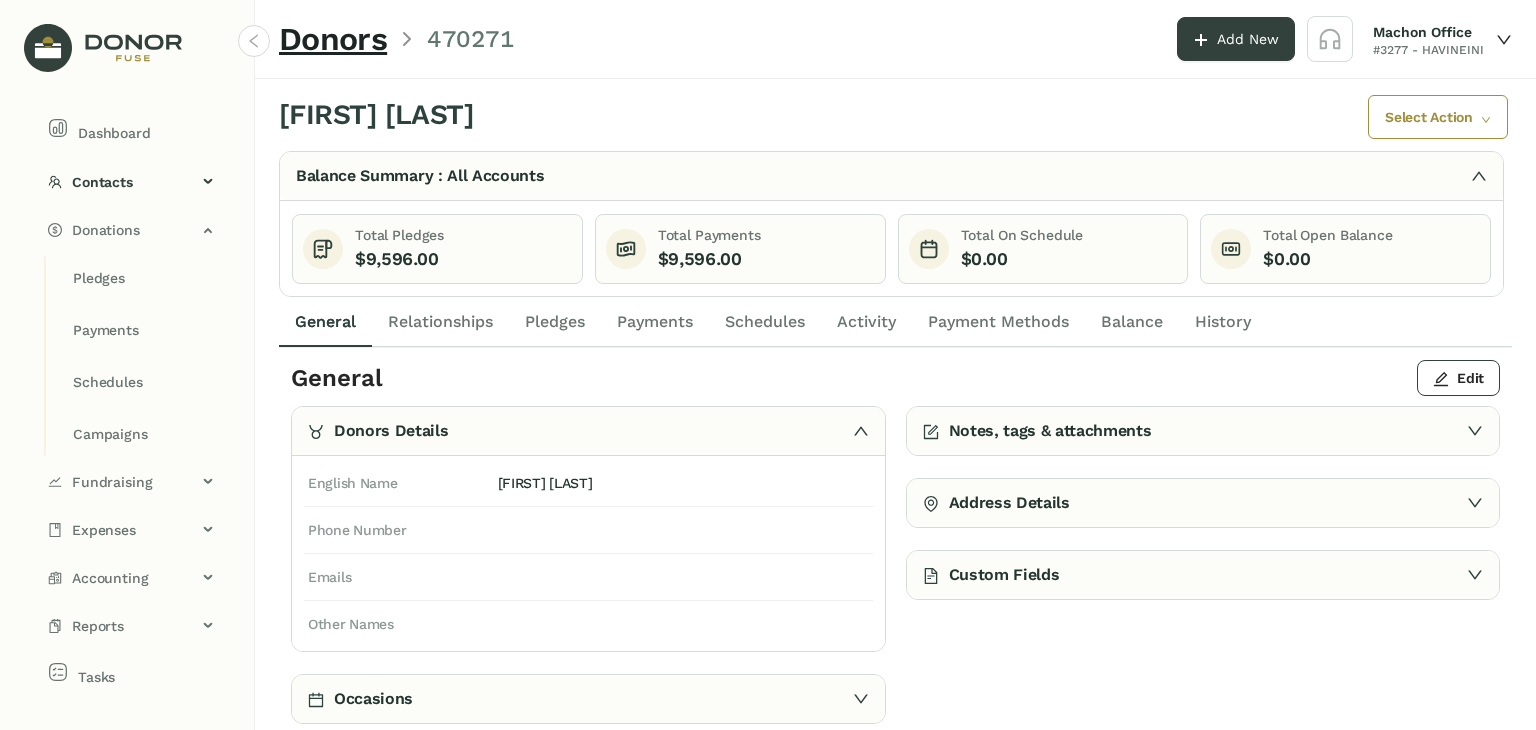 click on "Payments" 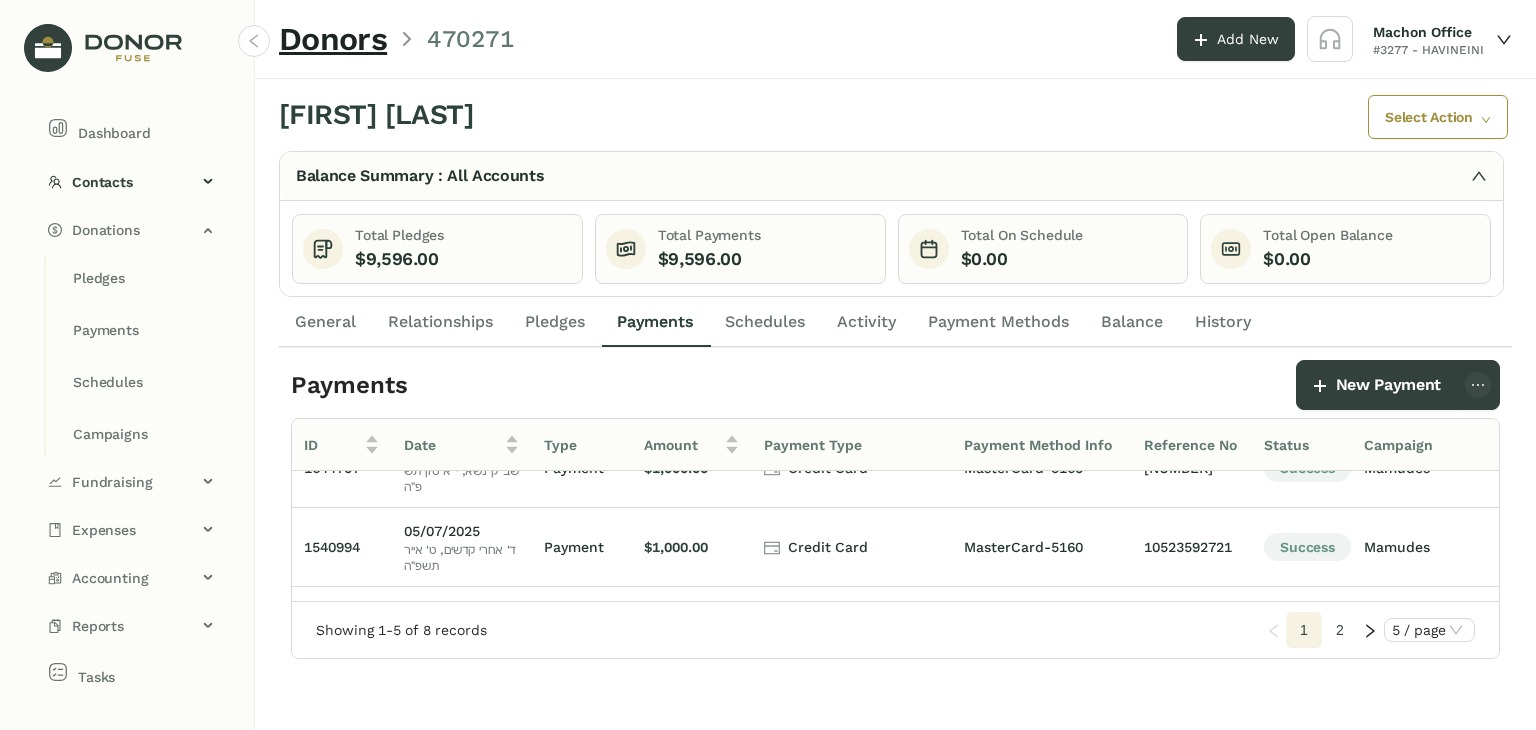 scroll, scrollTop: 209, scrollLeft: 0, axis: vertical 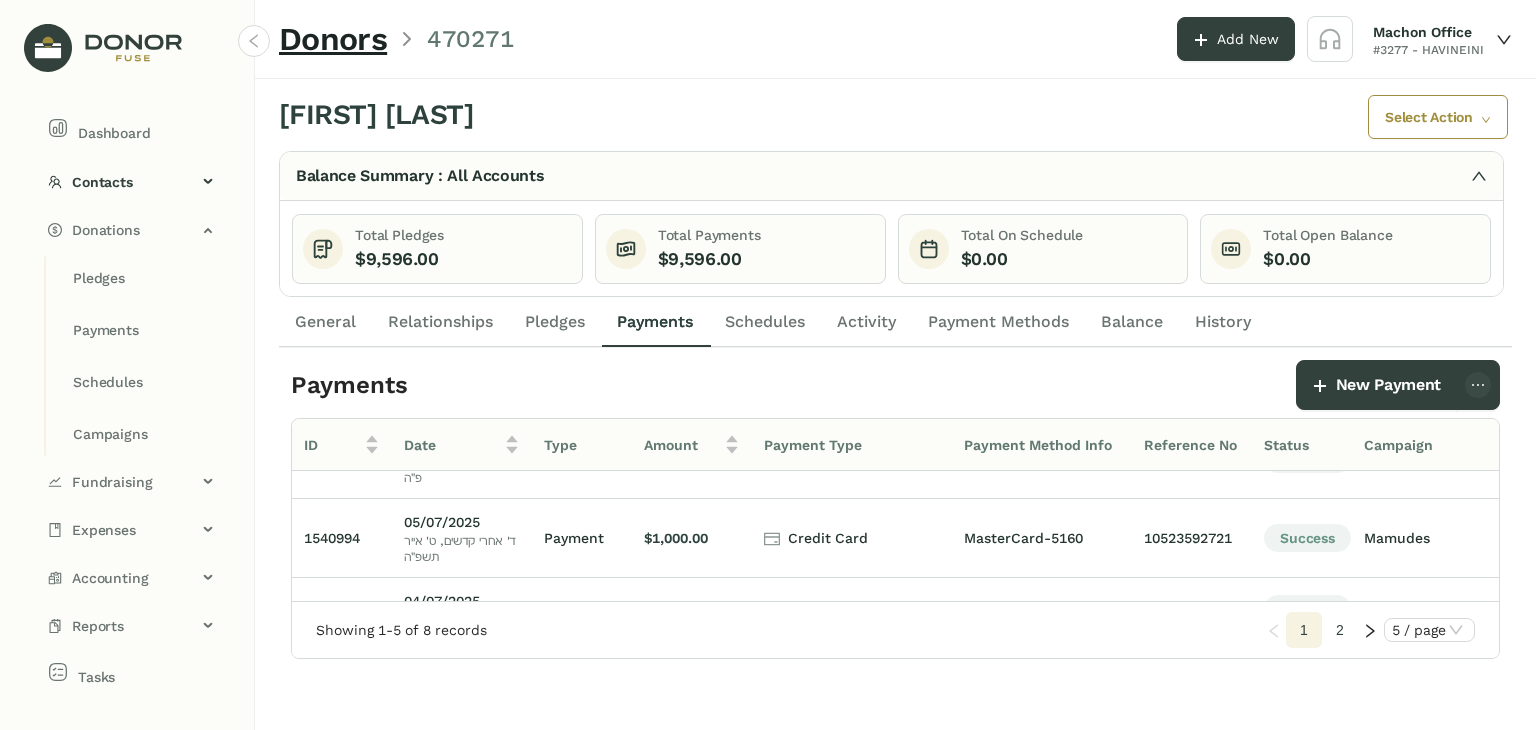 click on "2" 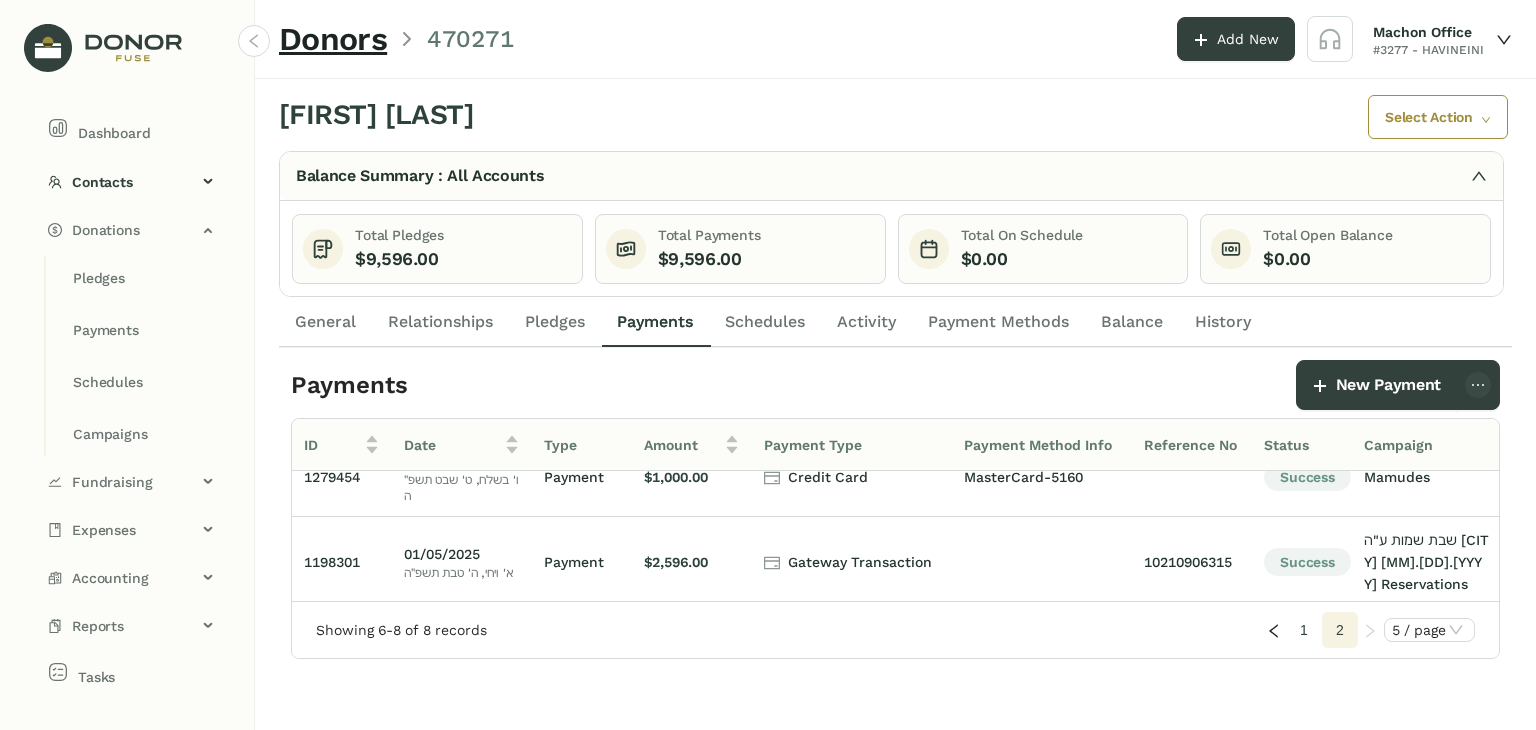 scroll, scrollTop: 0, scrollLeft: 0, axis: both 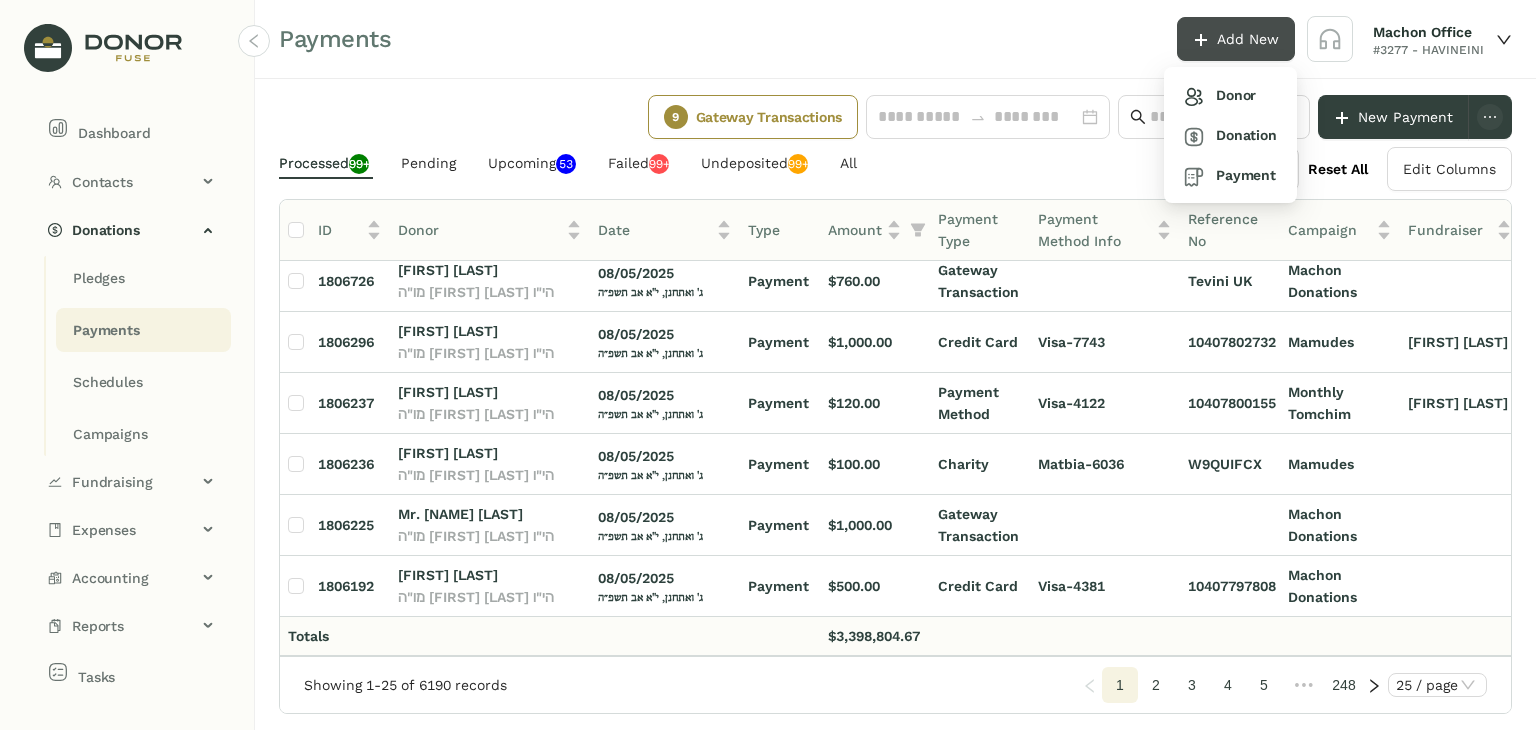 click on "Add New" 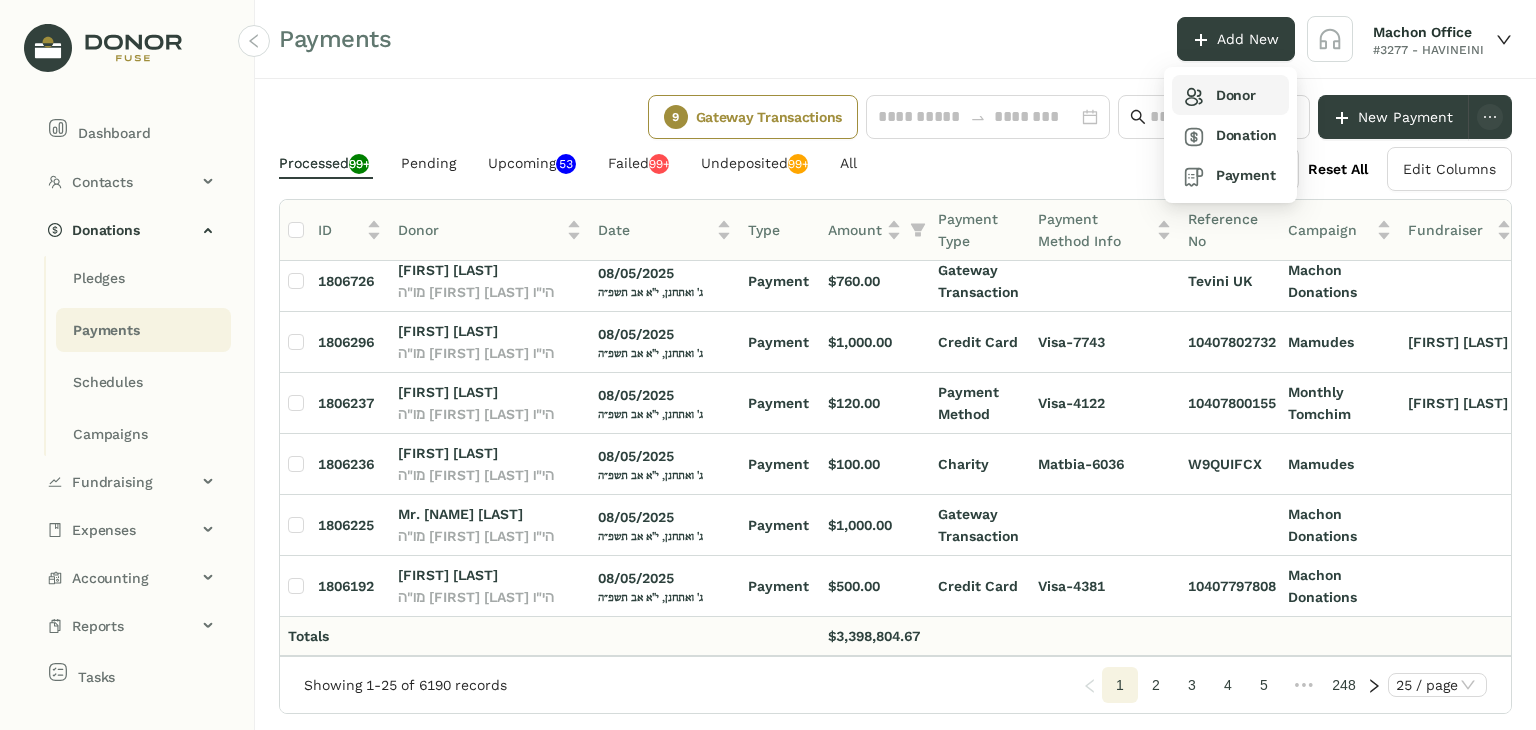 click on "Donor" at bounding box center (1230, 95) 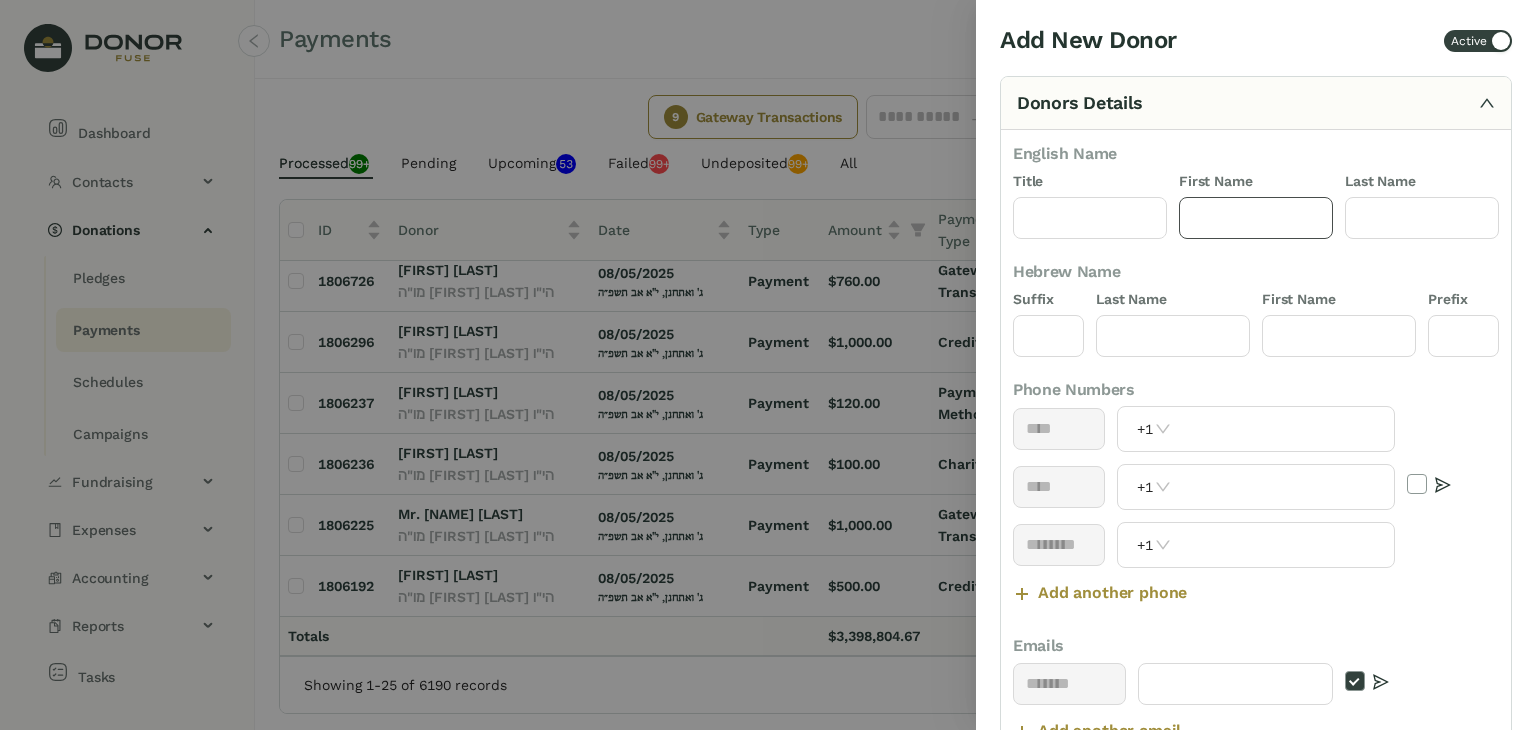 click 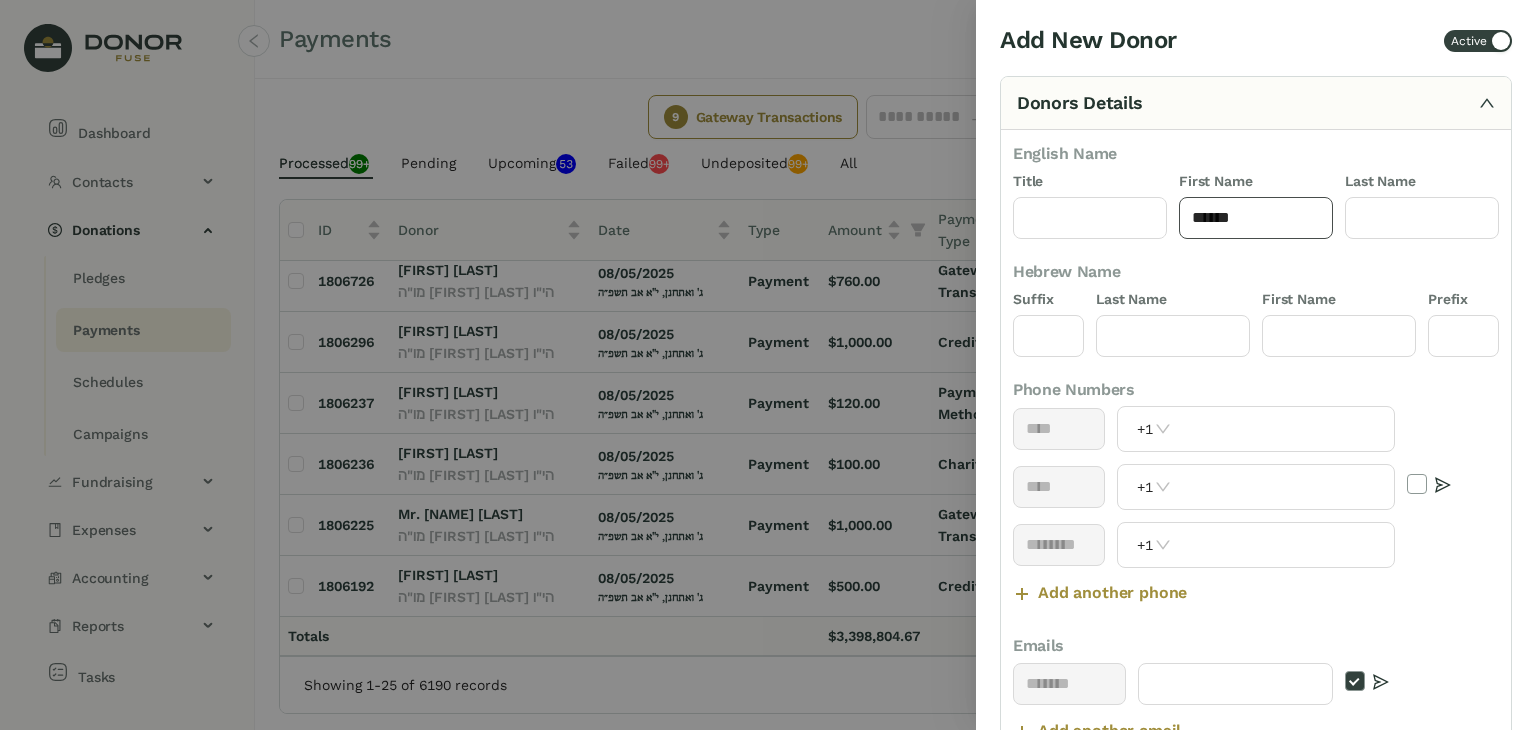 click on "******" 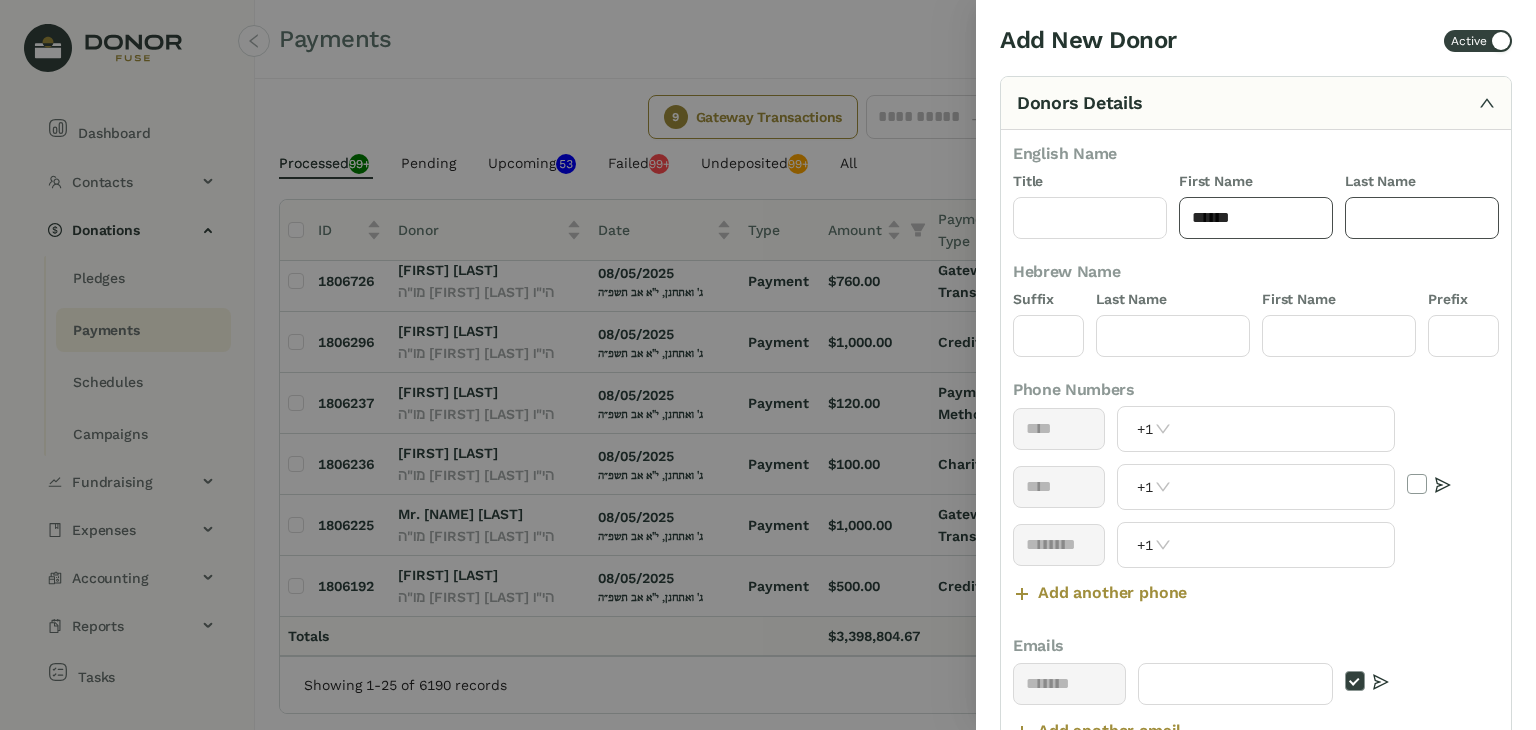 type on "******" 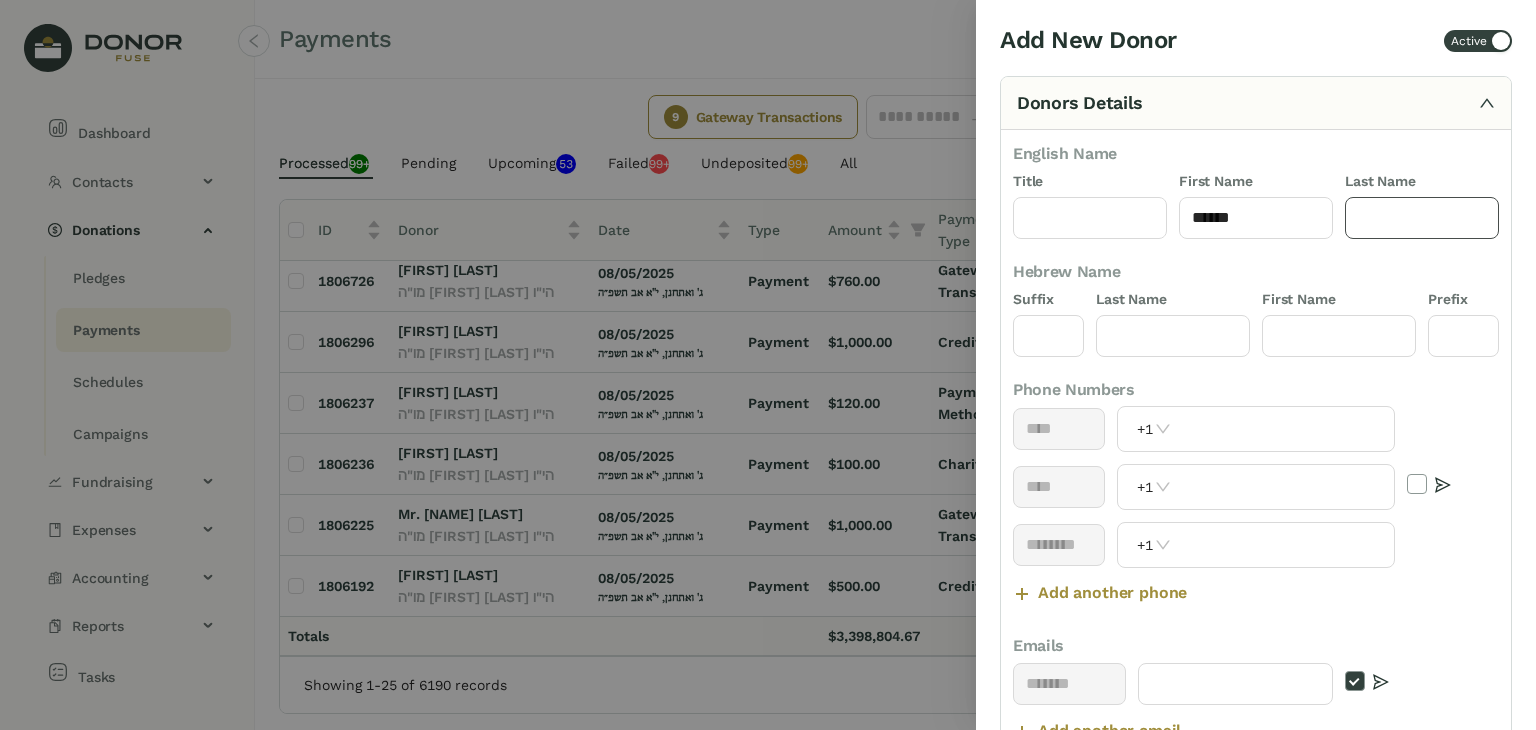 click 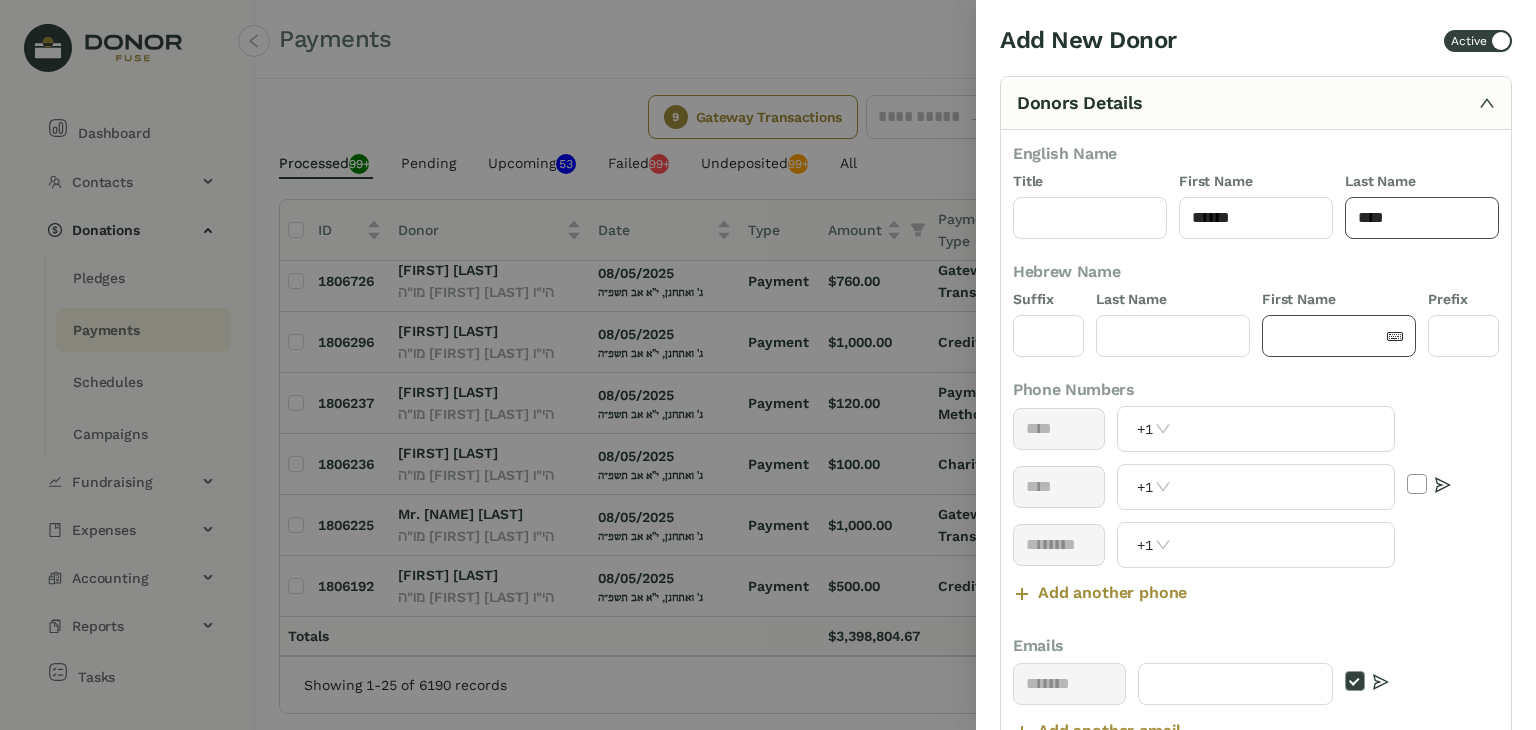 type on "****" 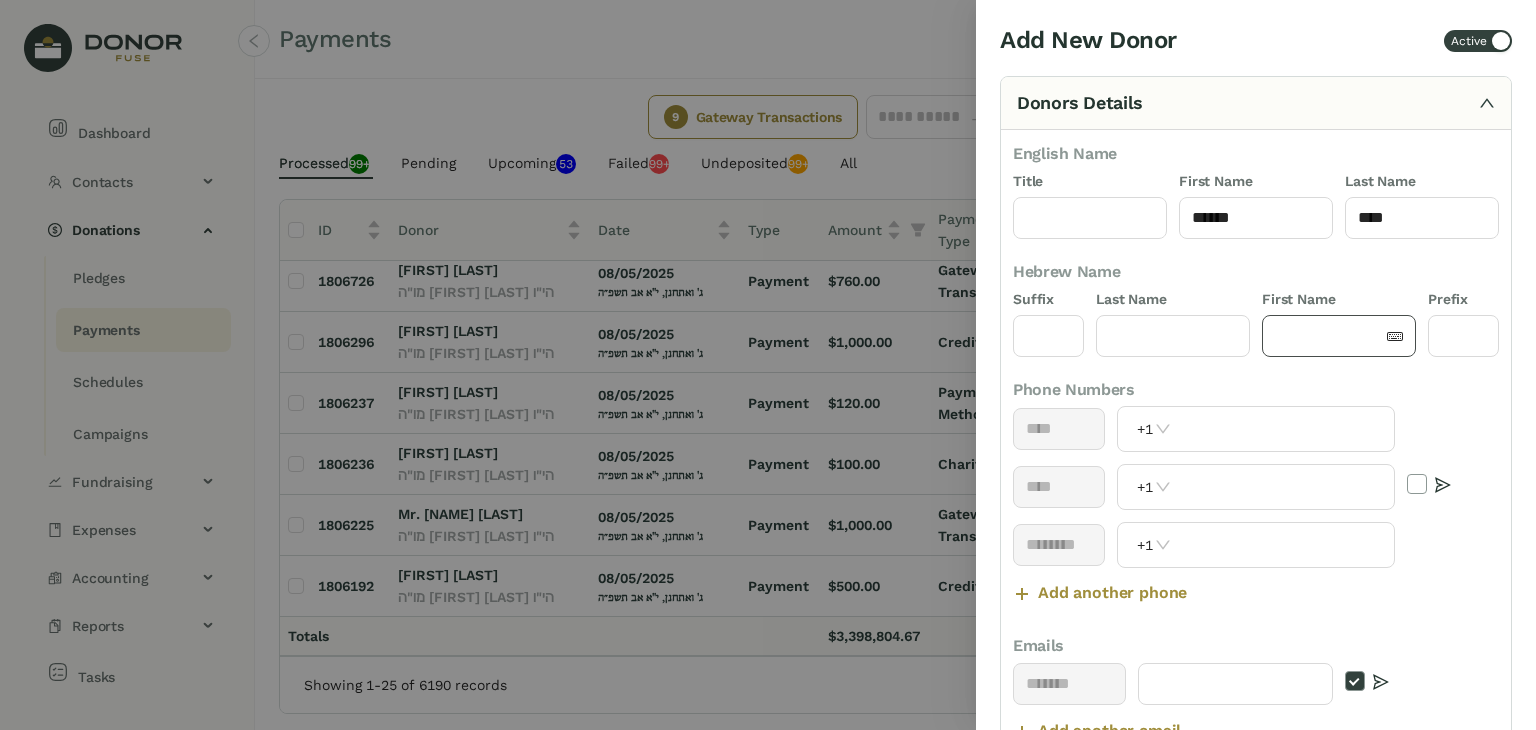 click 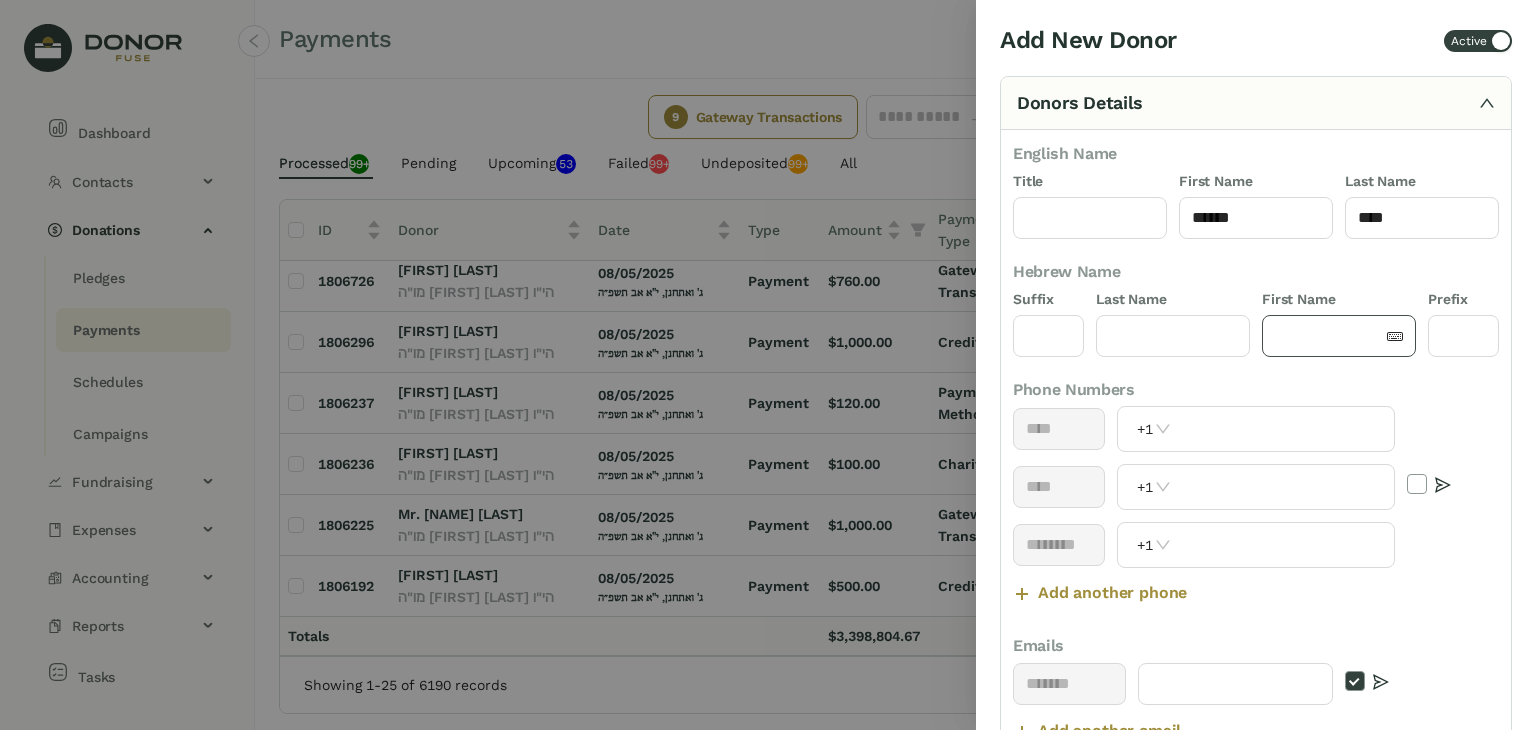 click 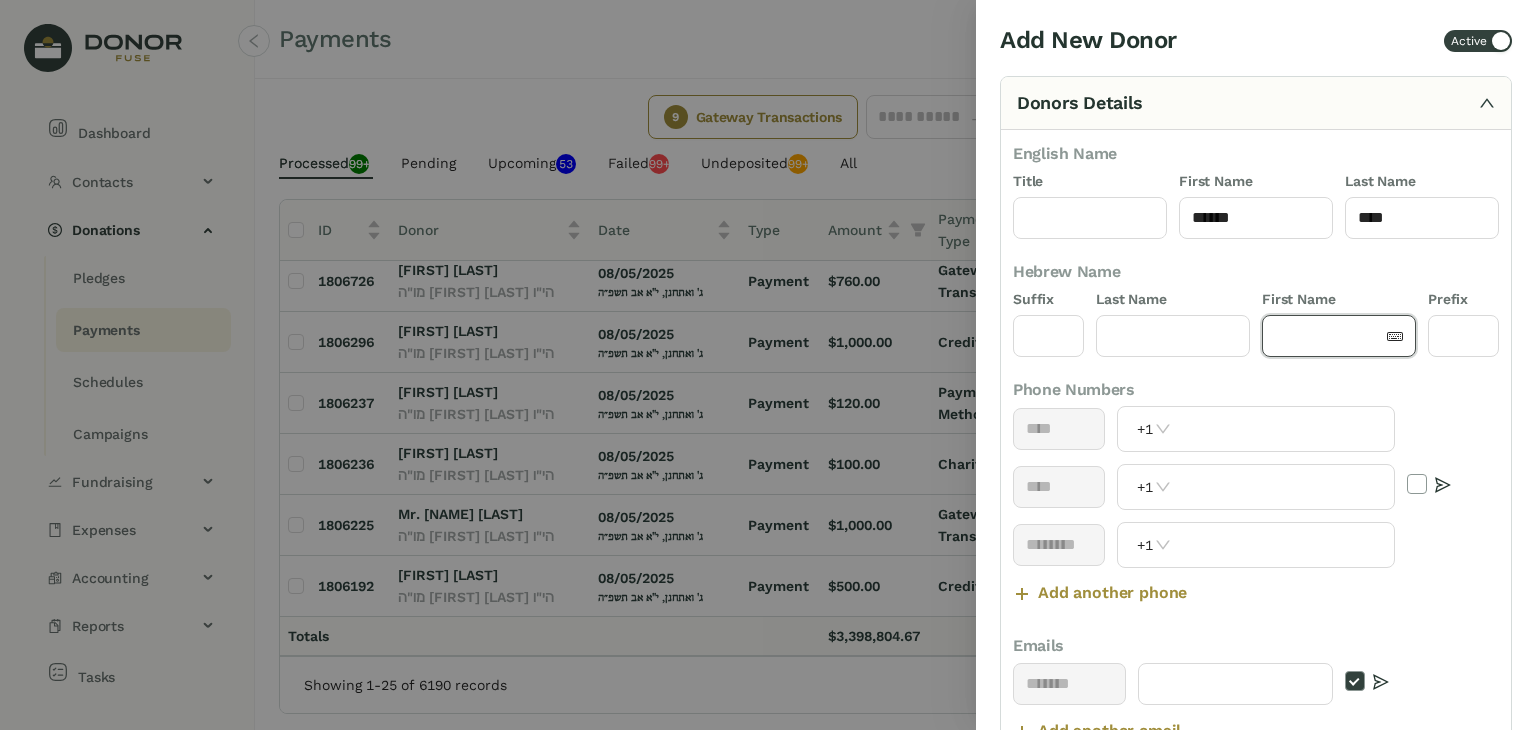 click 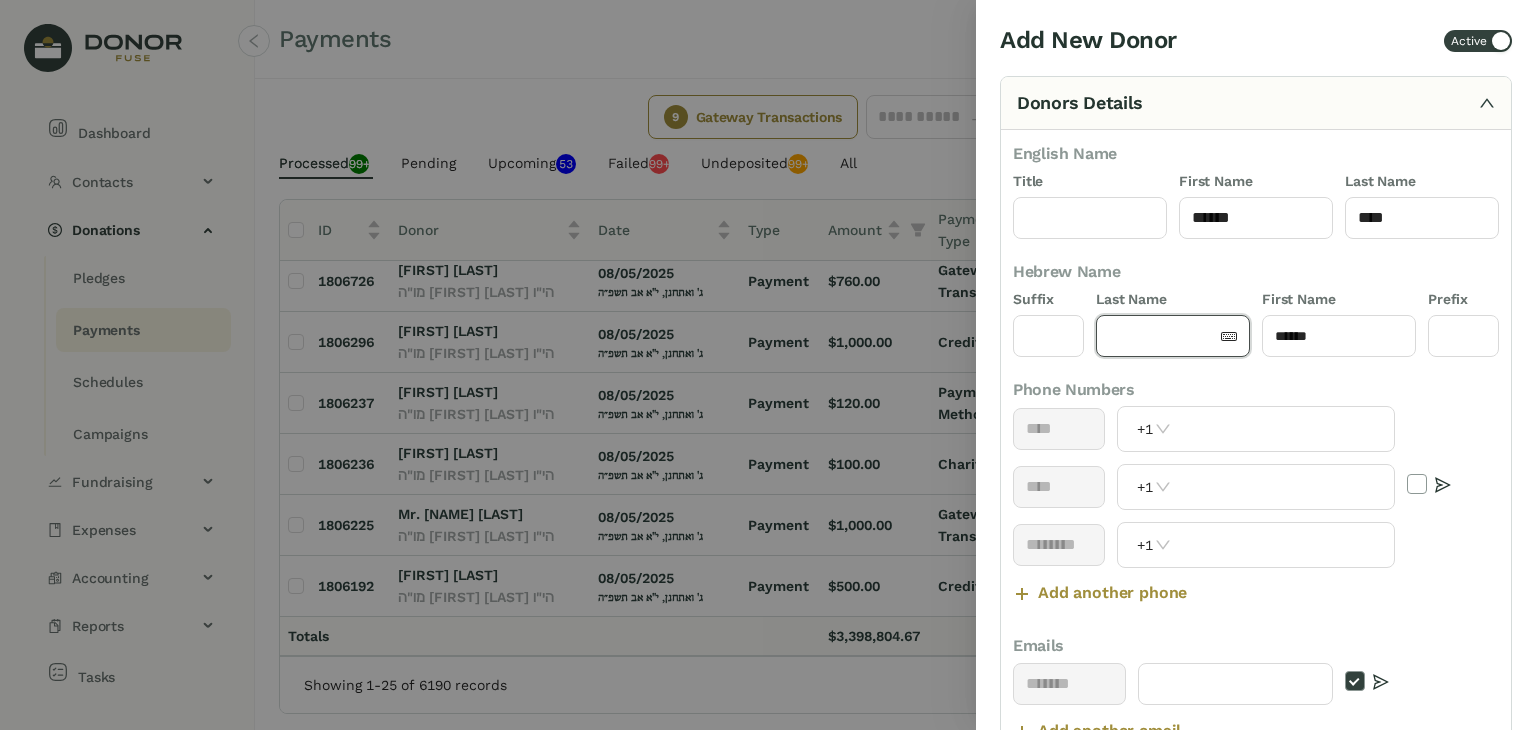 click 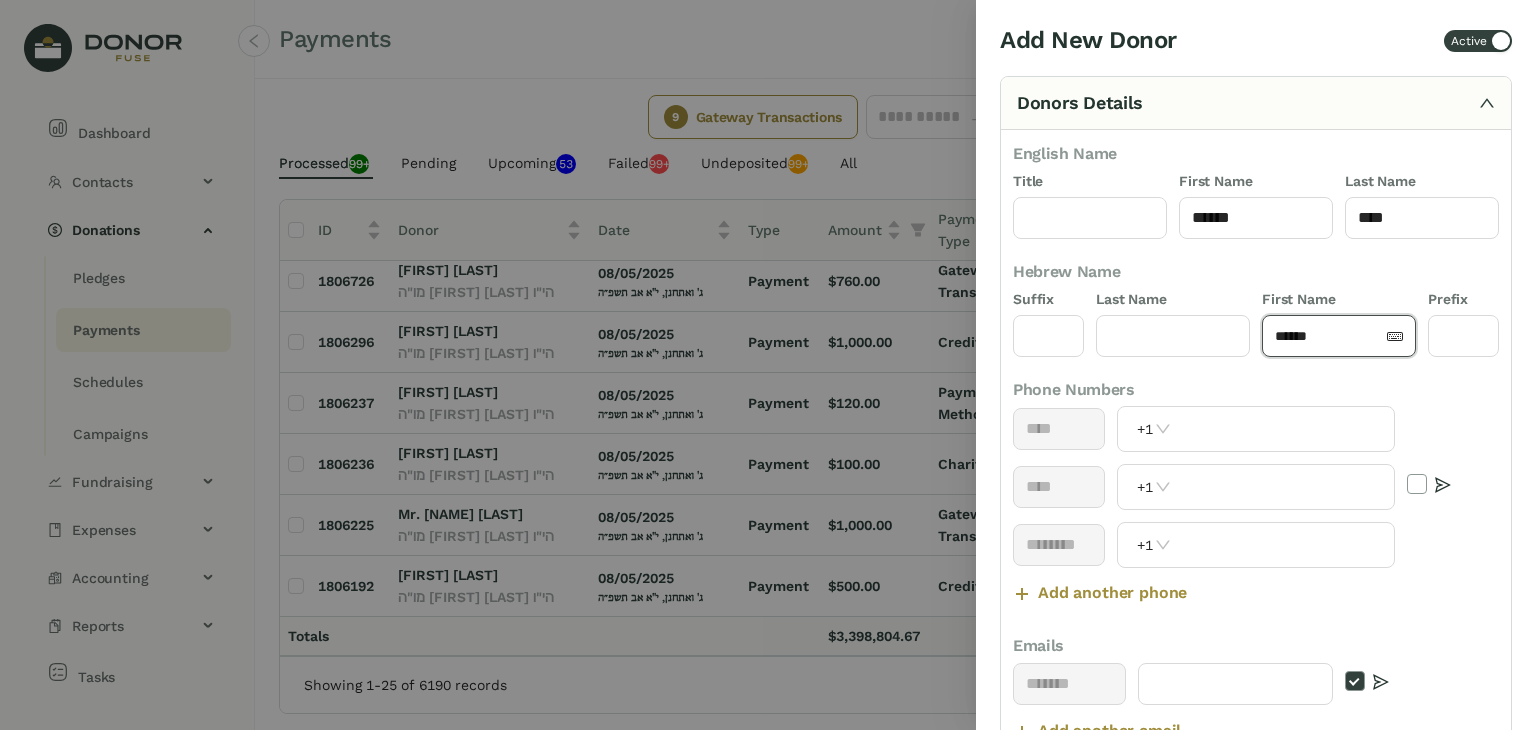 drag, startPoint x: 1307, startPoint y: 337, endPoint x: 1296, endPoint y: 343, distance: 12.529964 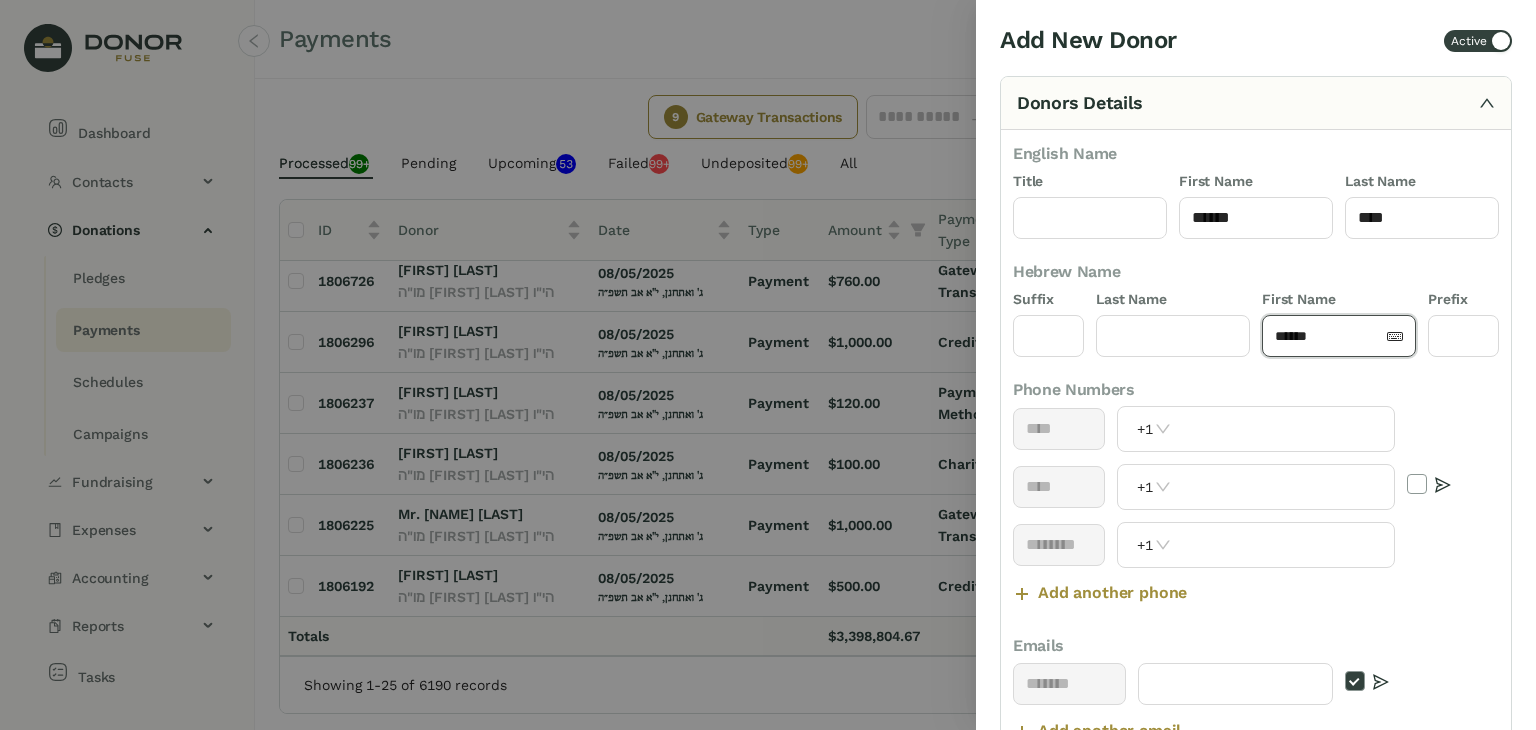 drag, startPoint x: 1317, startPoint y: 334, endPoint x: 1305, endPoint y: 342, distance: 14.422205 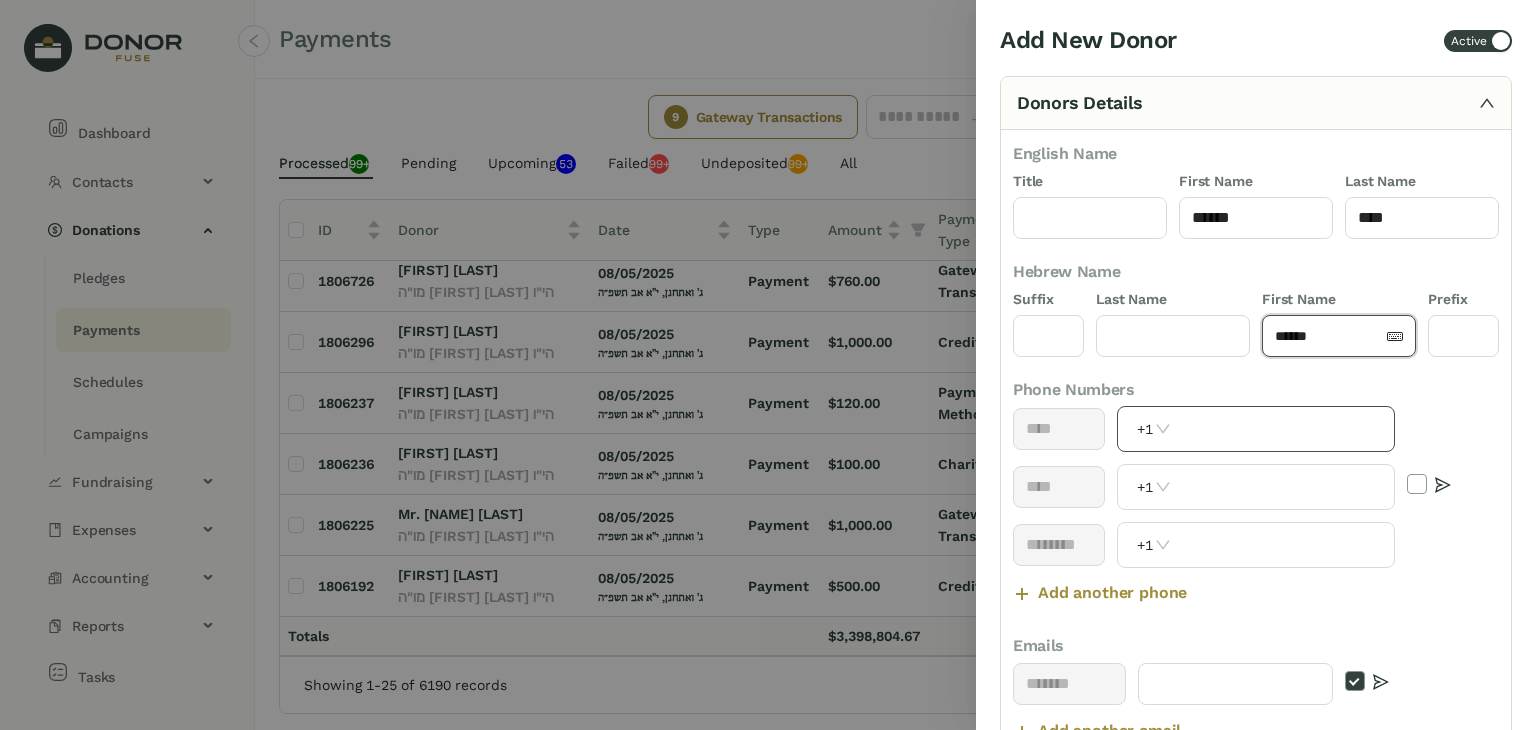 type on "******" 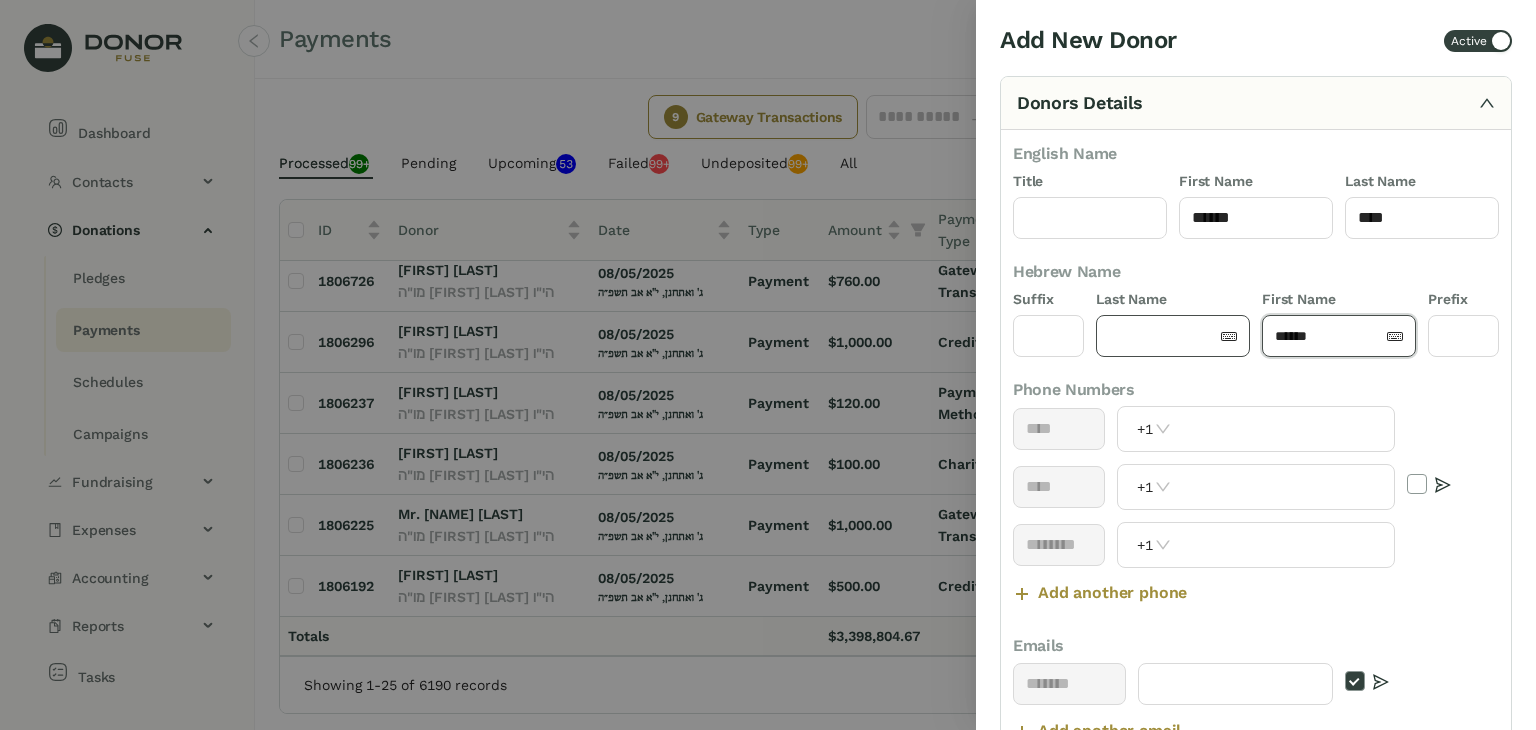 click 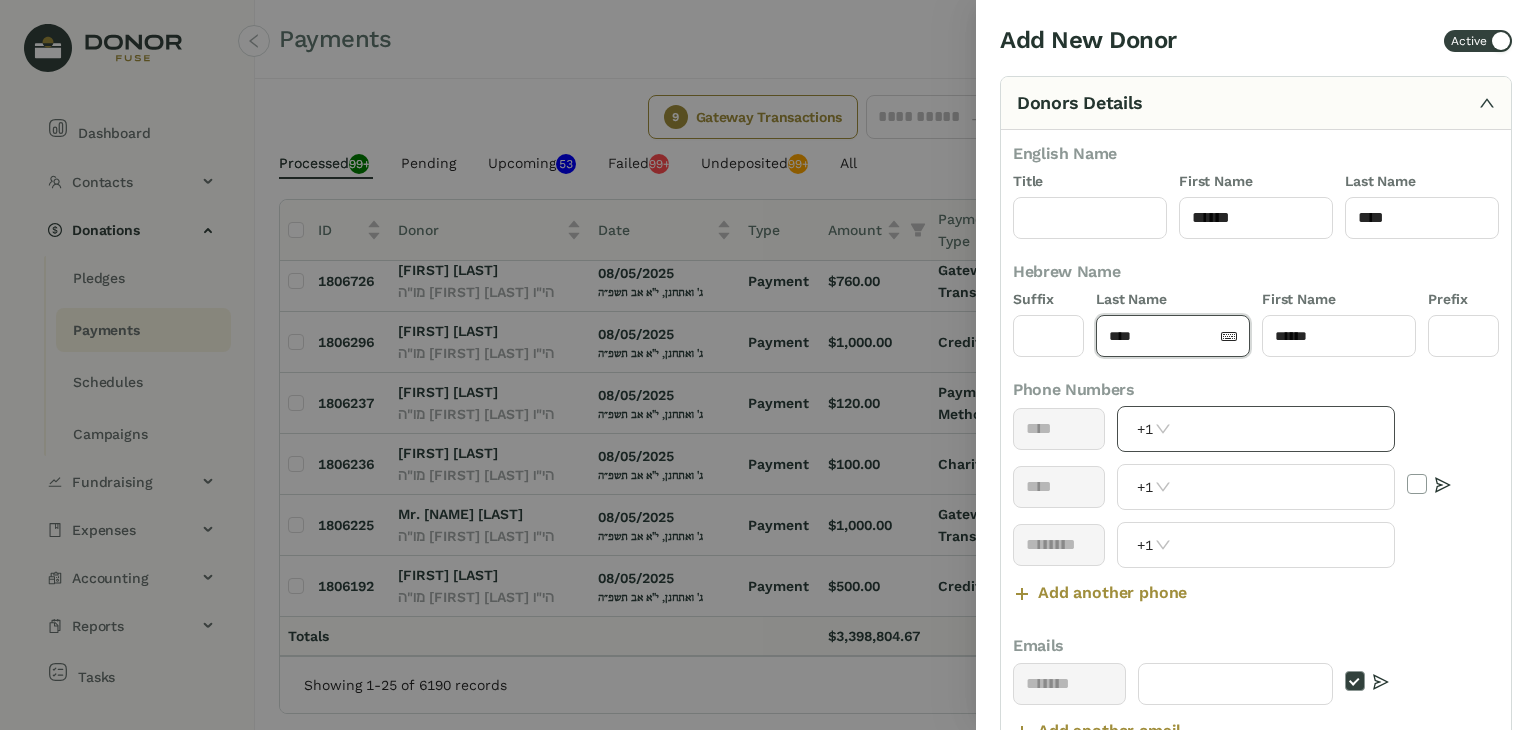 type on "****" 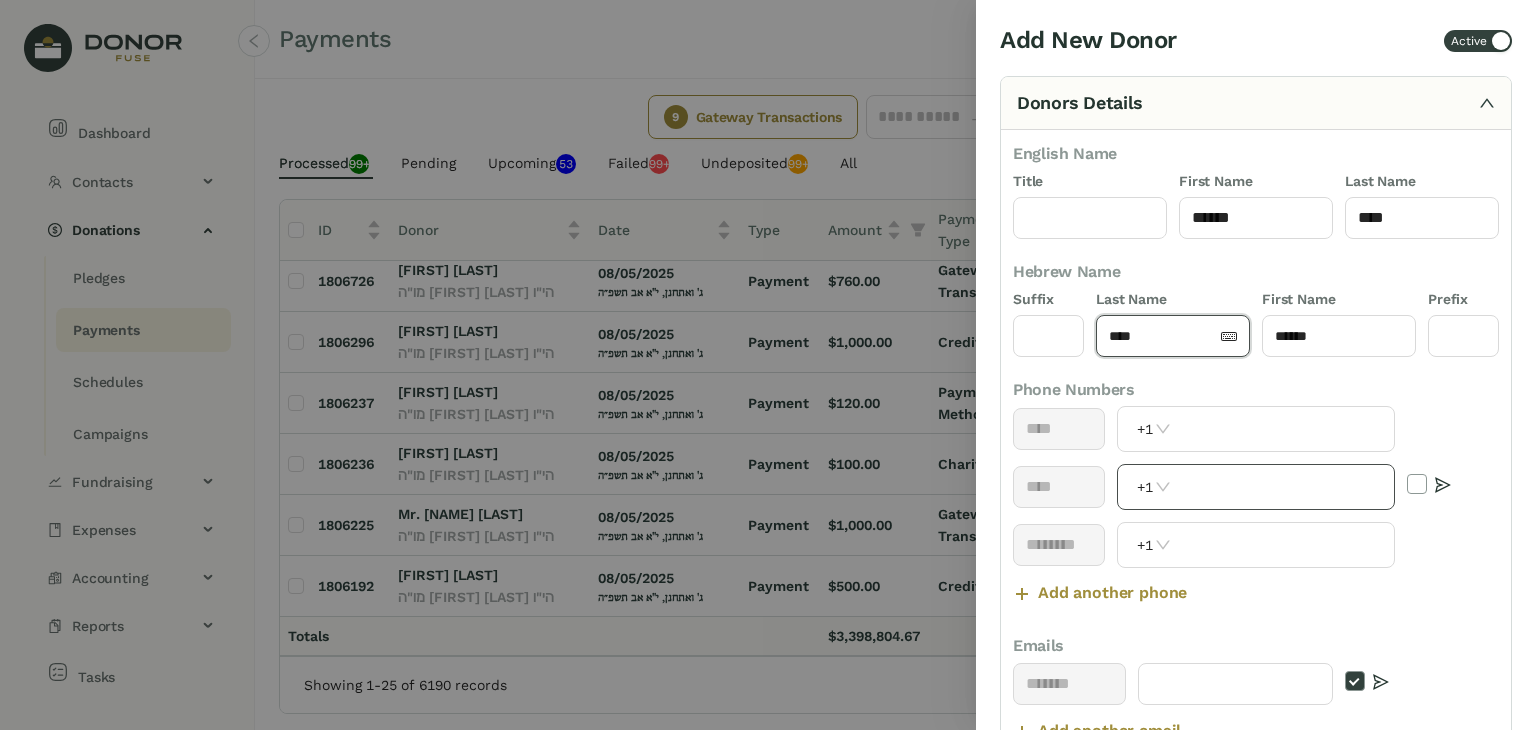 scroll, scrollTop: 100, scrollLeft: 0, axis: vertical 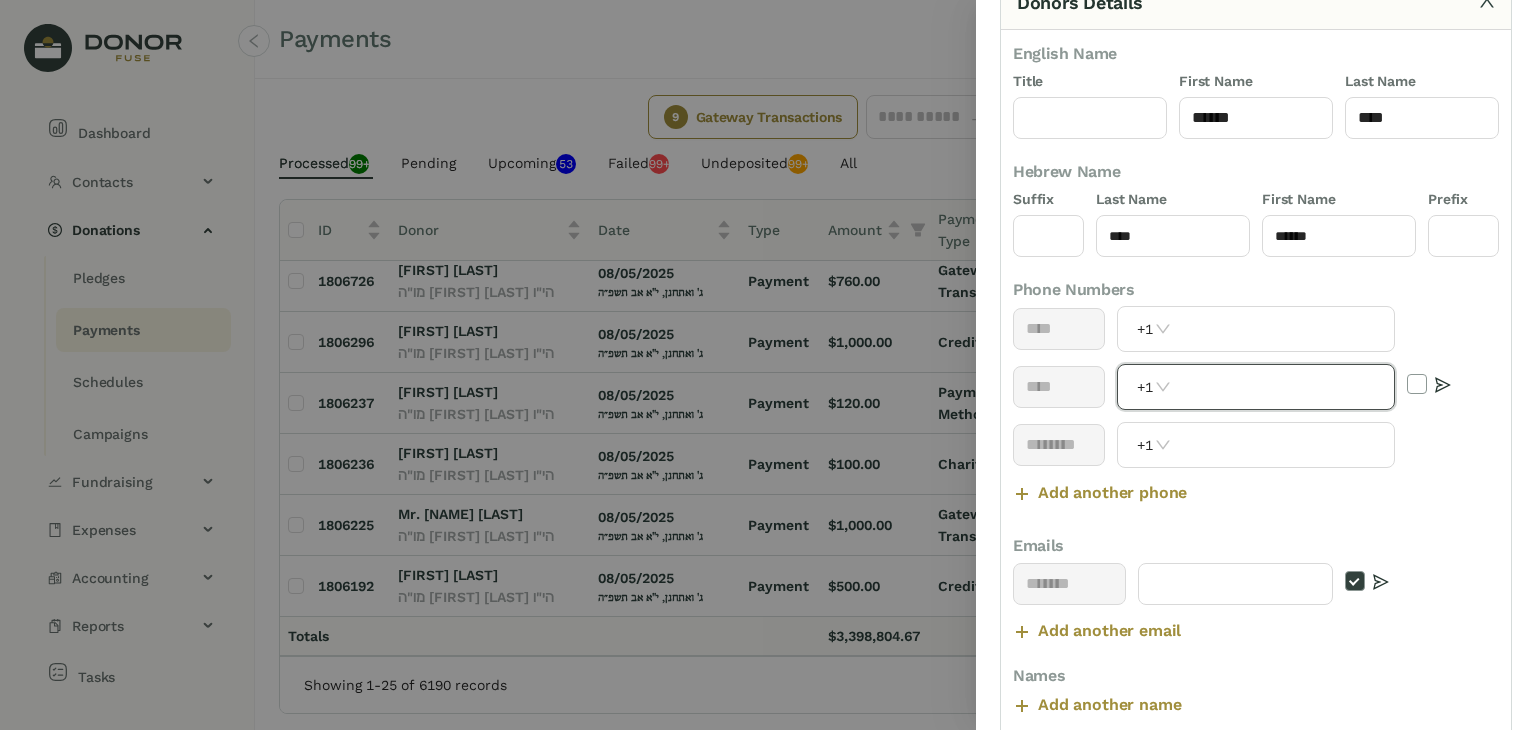 click at bounding box center [1285, 387] 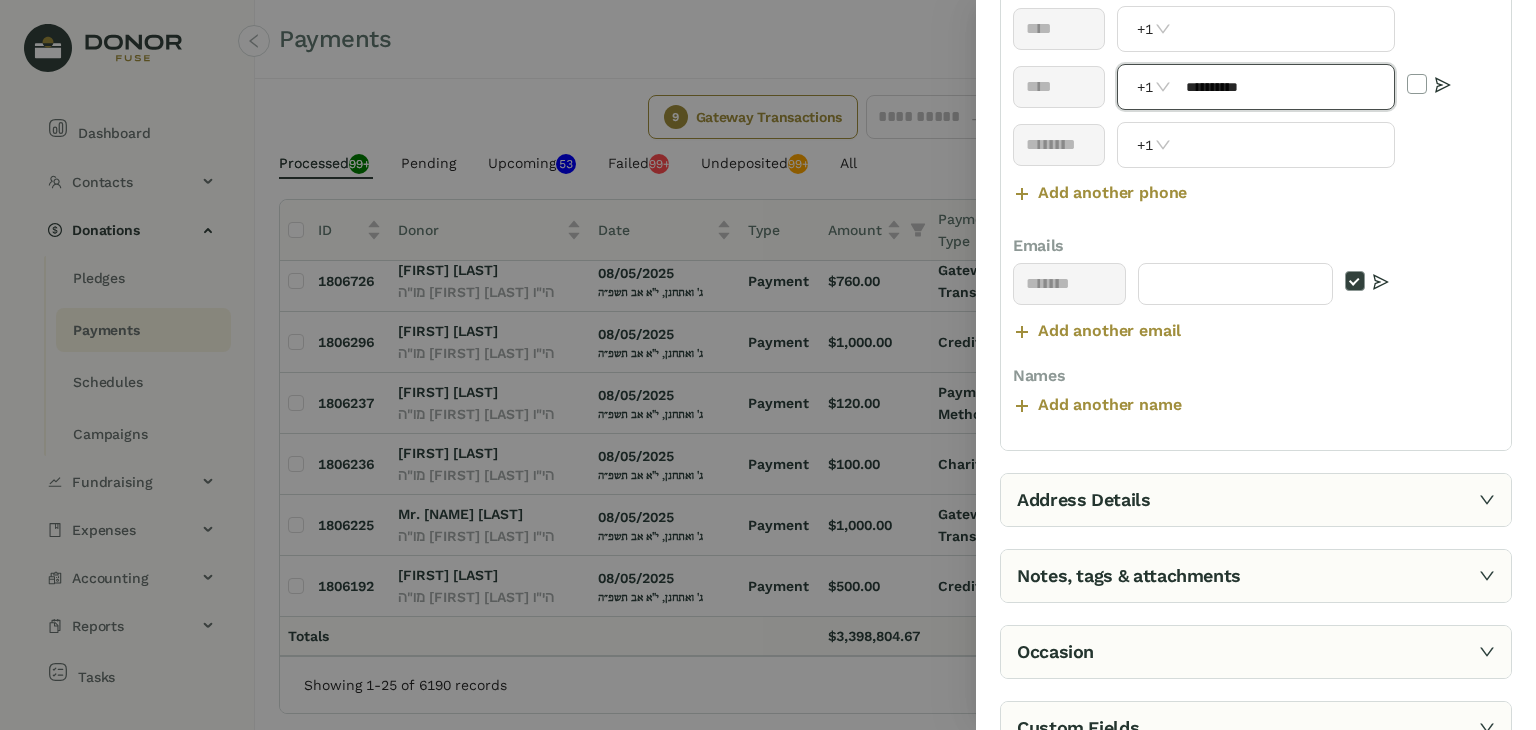 scroll, scrollTop: 466, scrollLeft: 0, axis: vertical 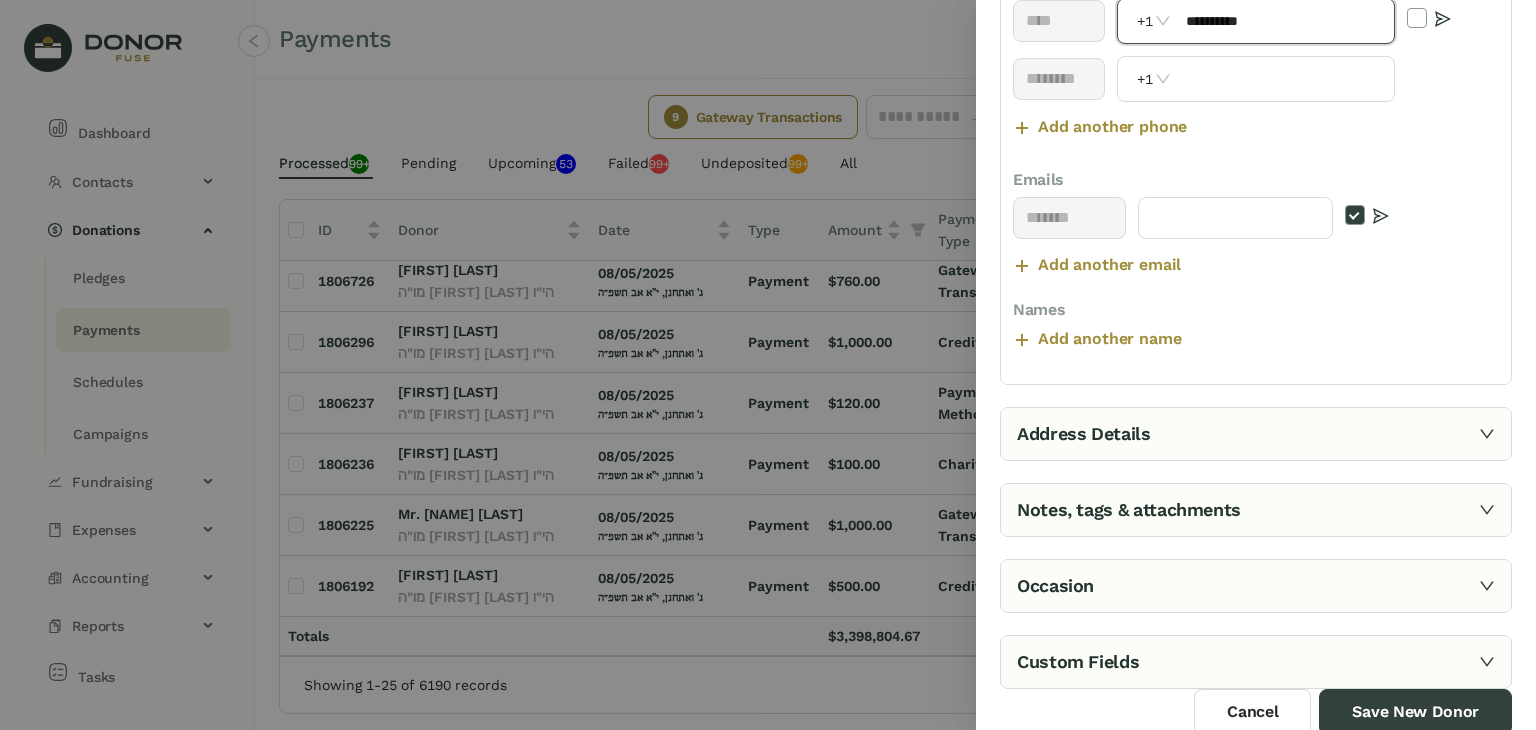 type on "**********" 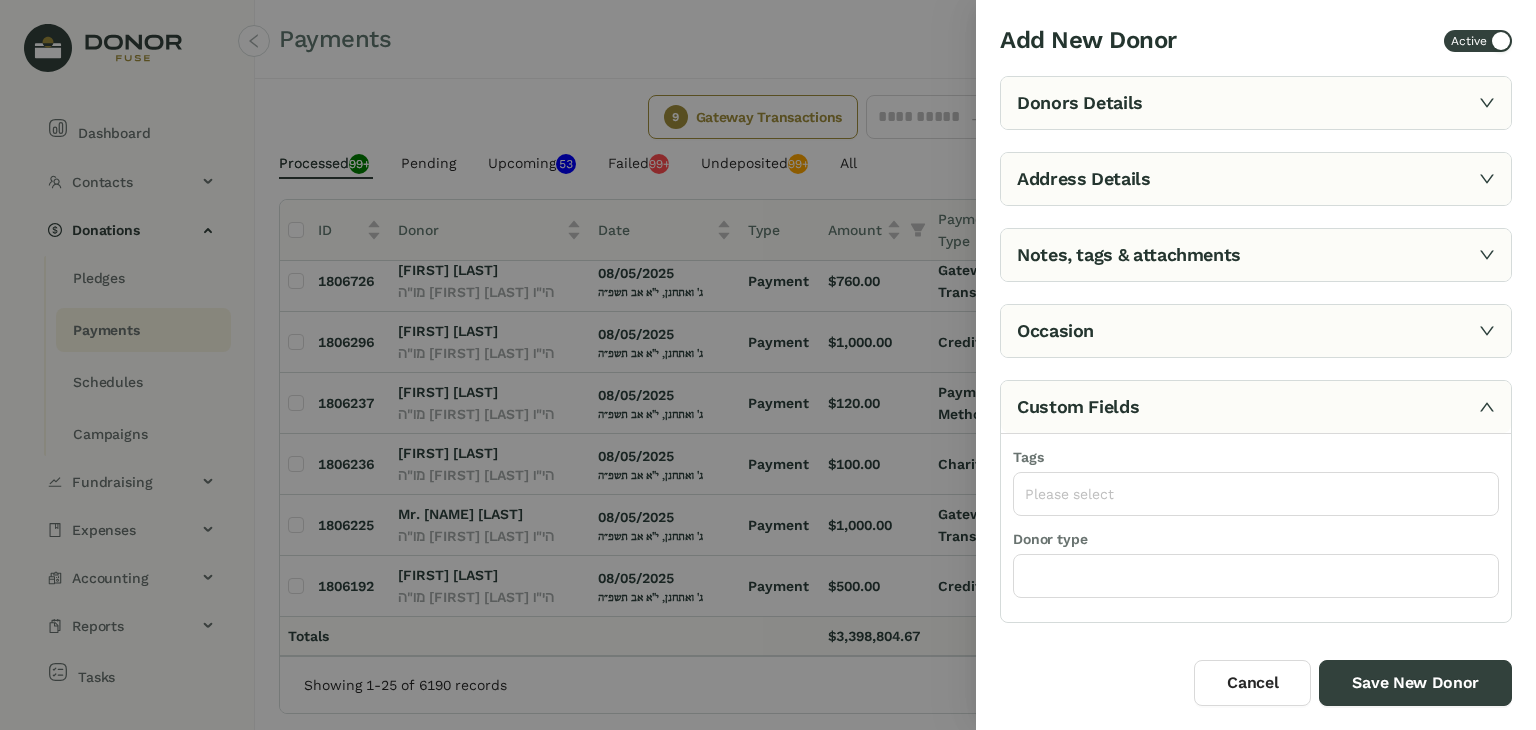 scroll, scrollTop: 0, scrollLeft: 0, axis: both 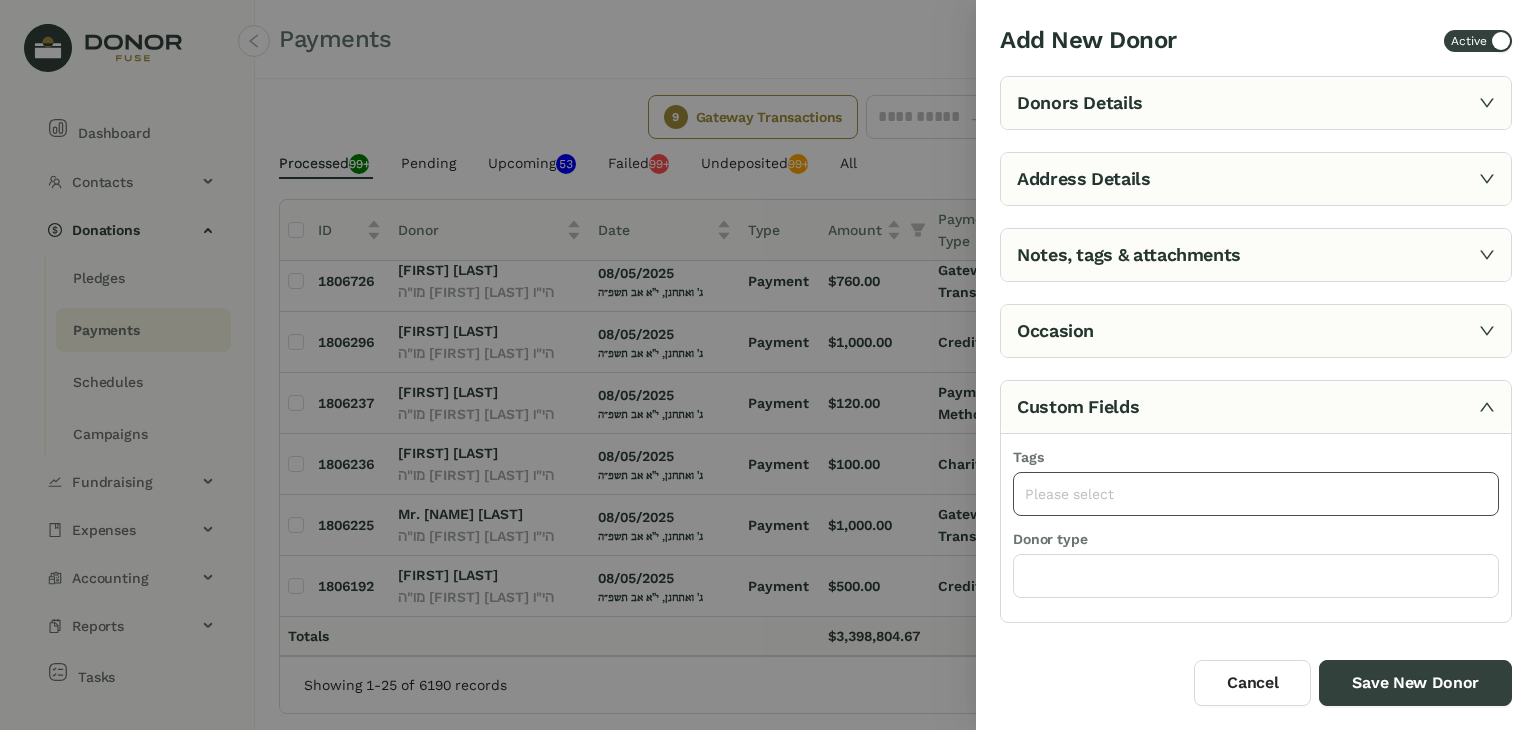click on "Please select" 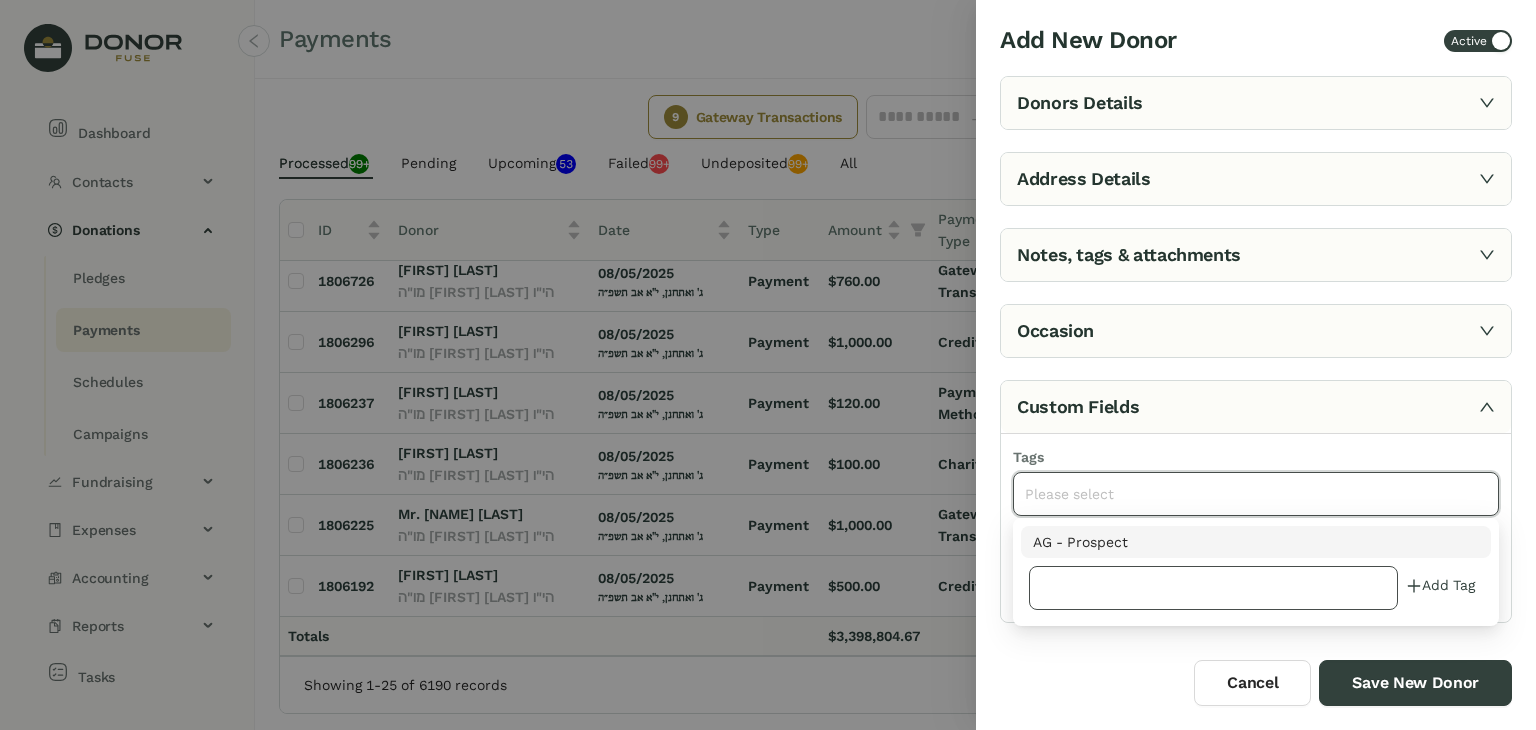 click at bounding box center [1213, 588] 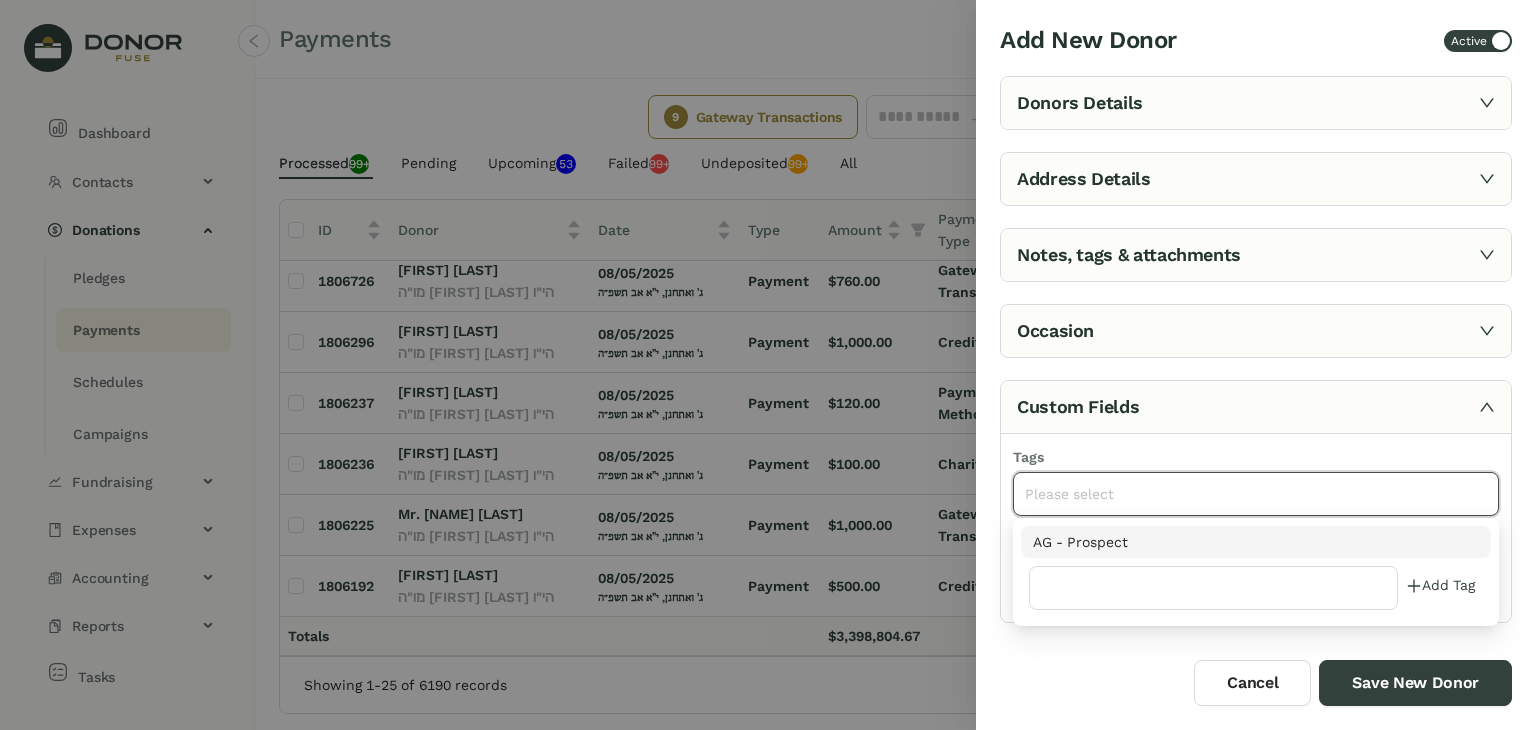 click on "**********" at bounding box center [1256, 342] 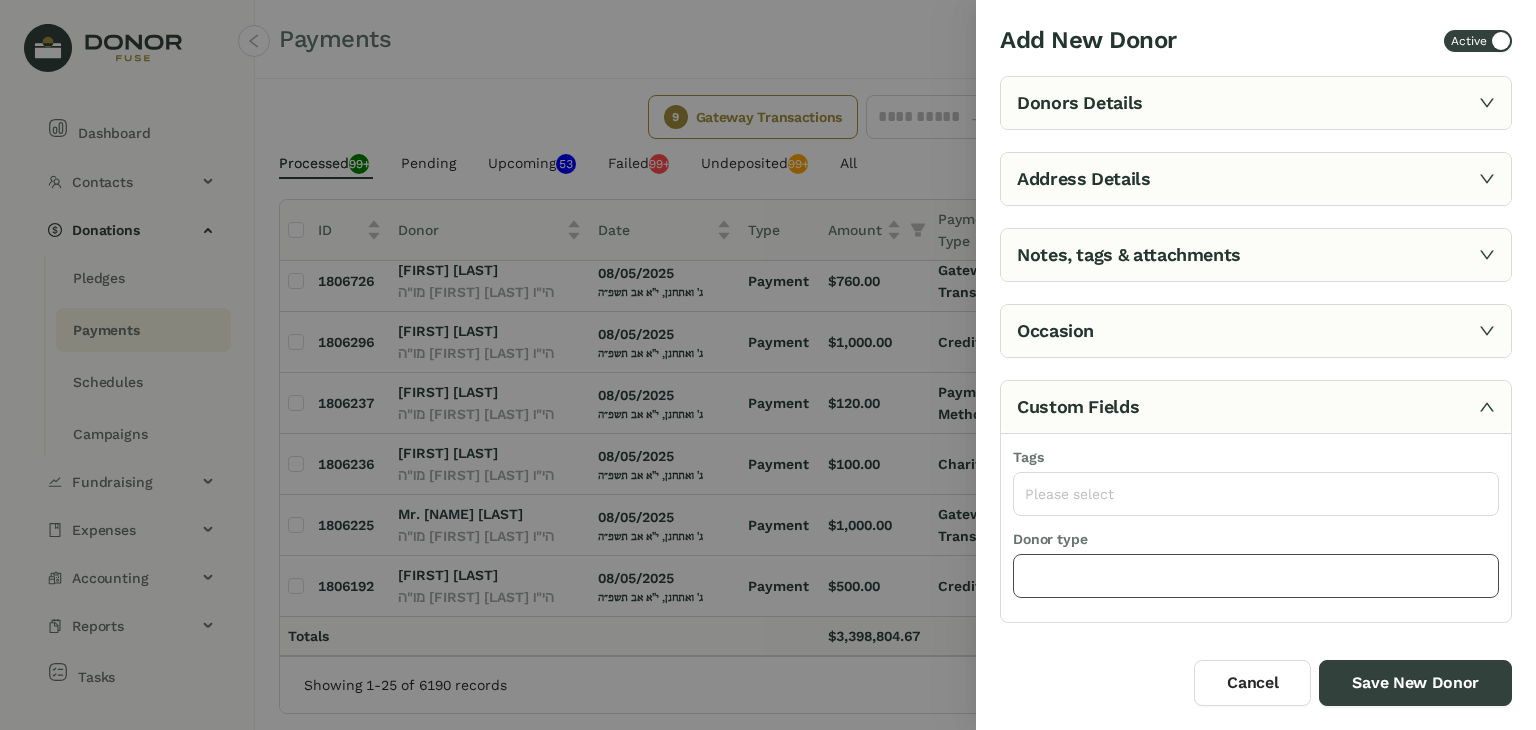 click 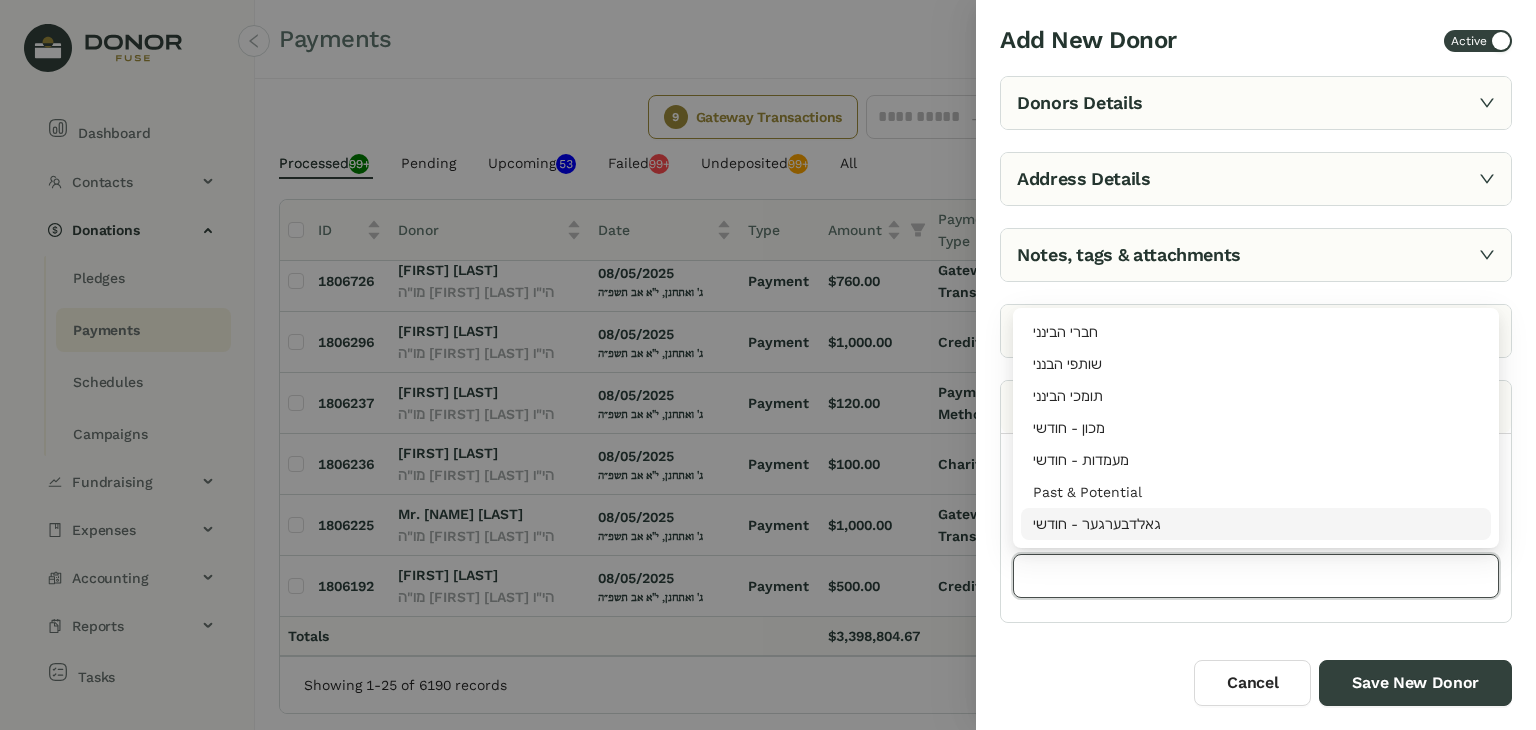 click on "Cancel Save New Donor" at bounding box center (1256, 683) 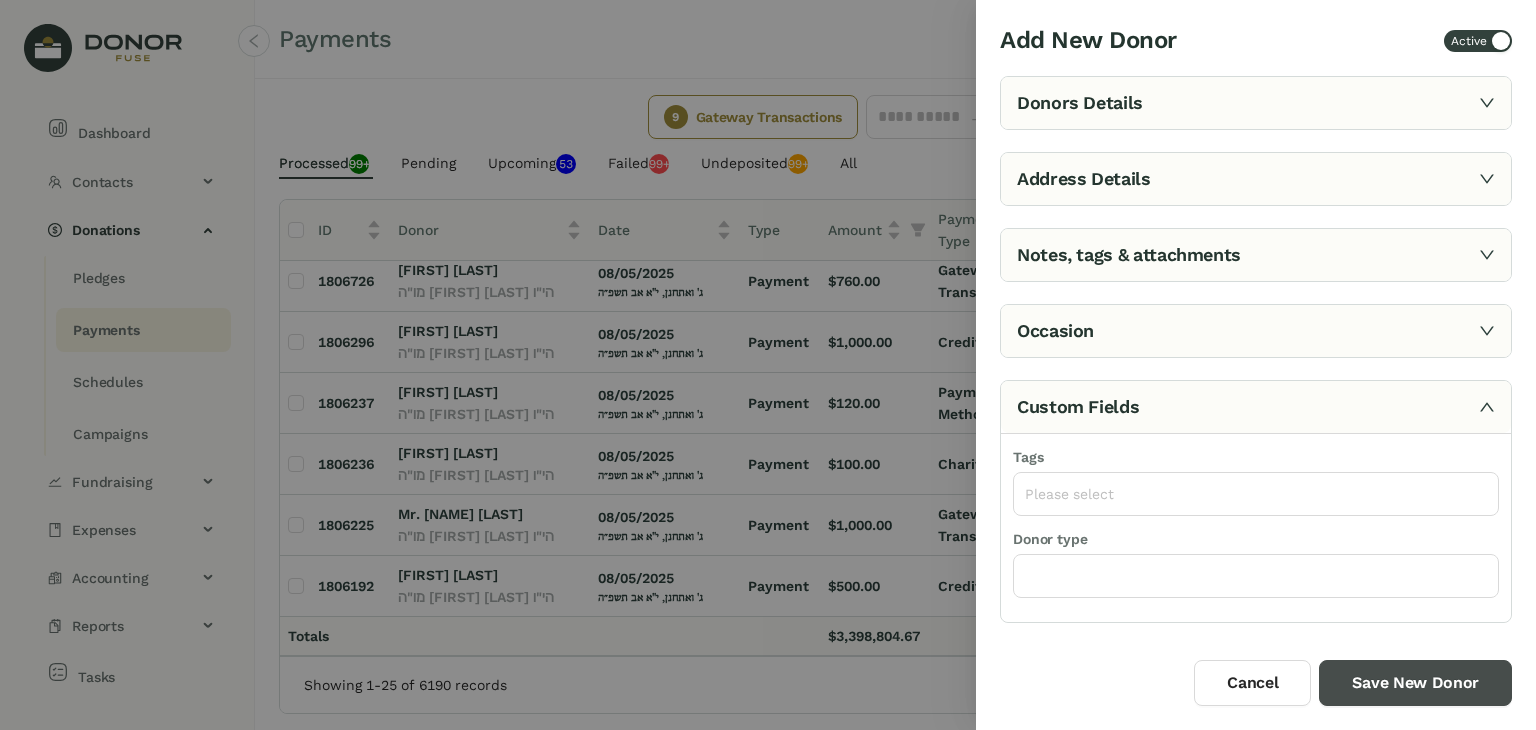 click on "Save New Donor" at bounding box center (1415, 683) 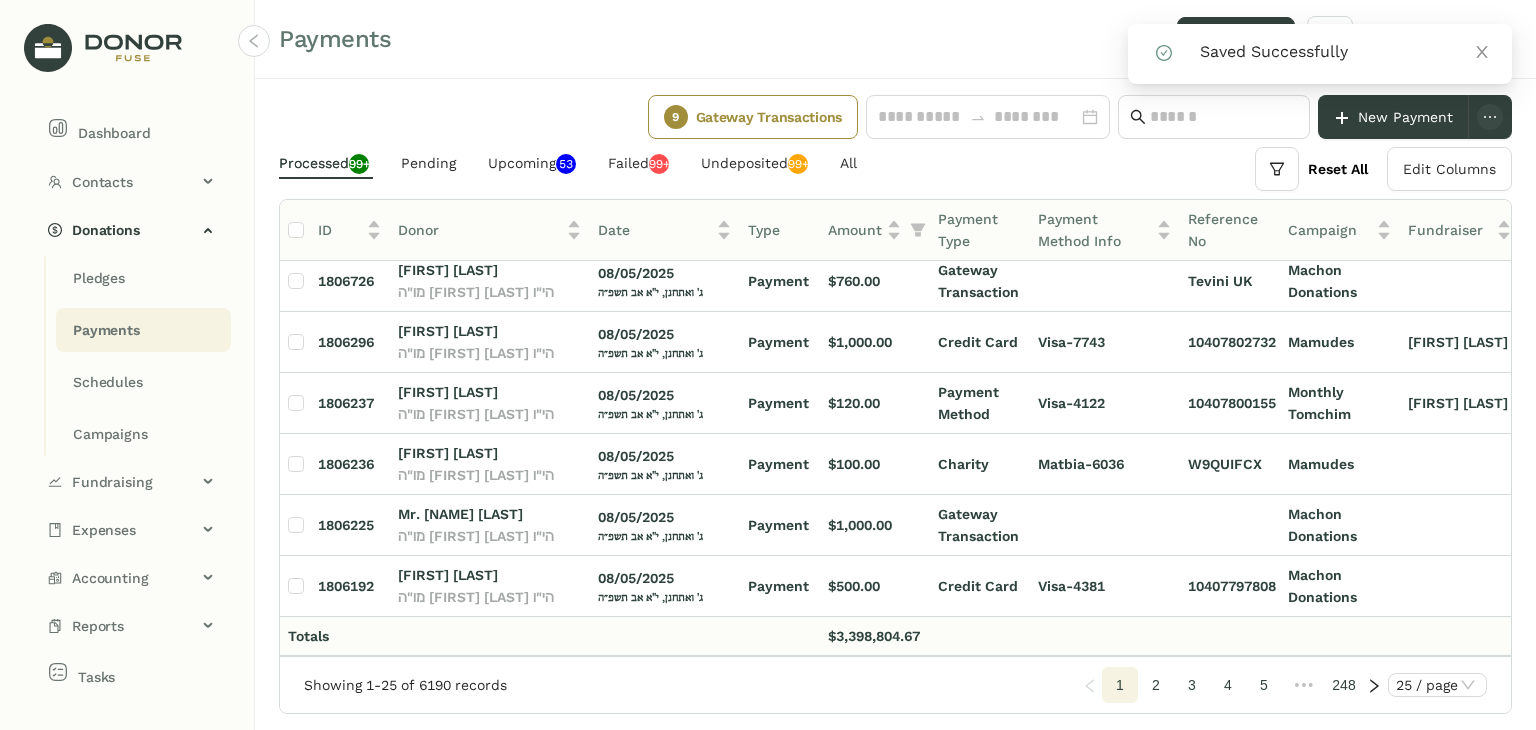 click on "Payments Add New Machon Office #3277 - HAVINEINI" 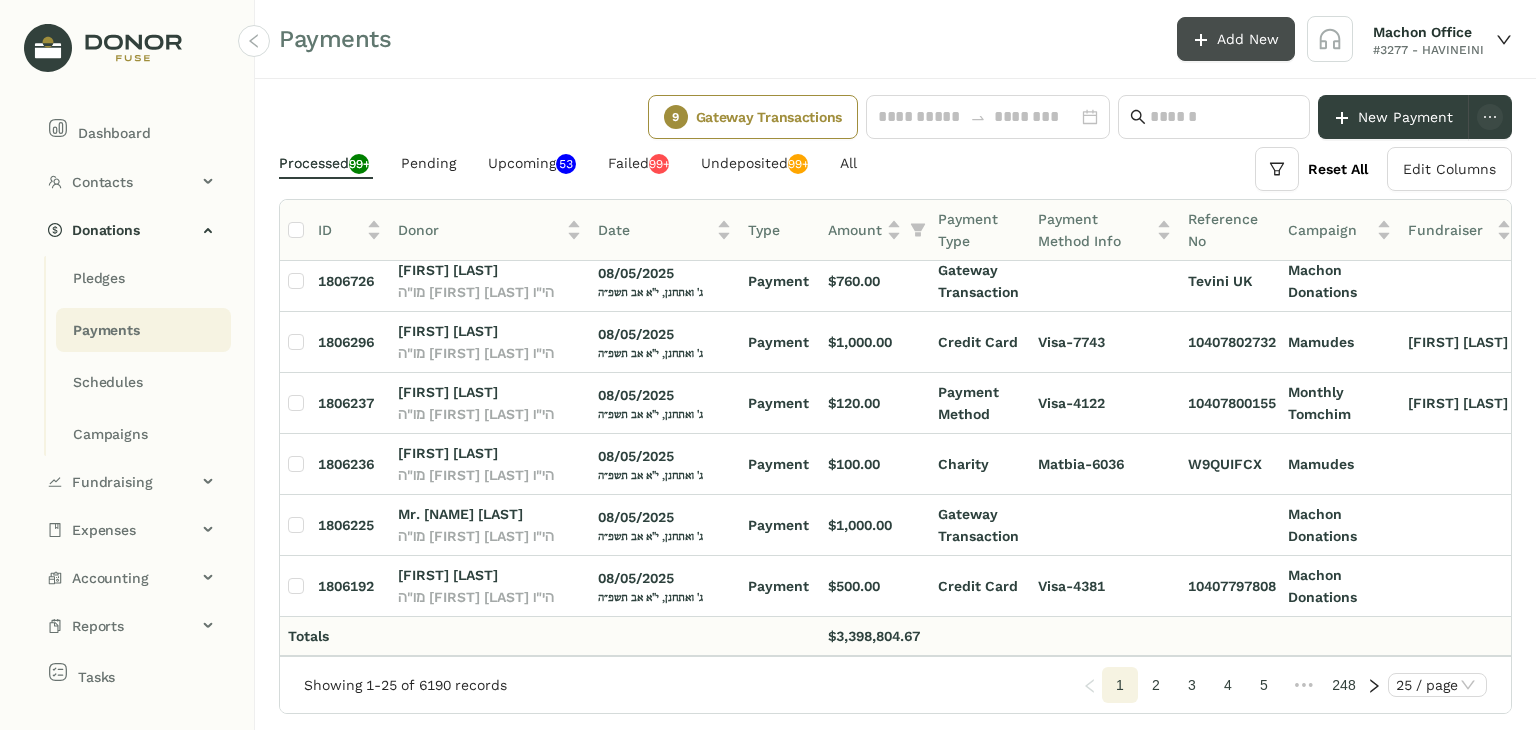 click on "Add New" 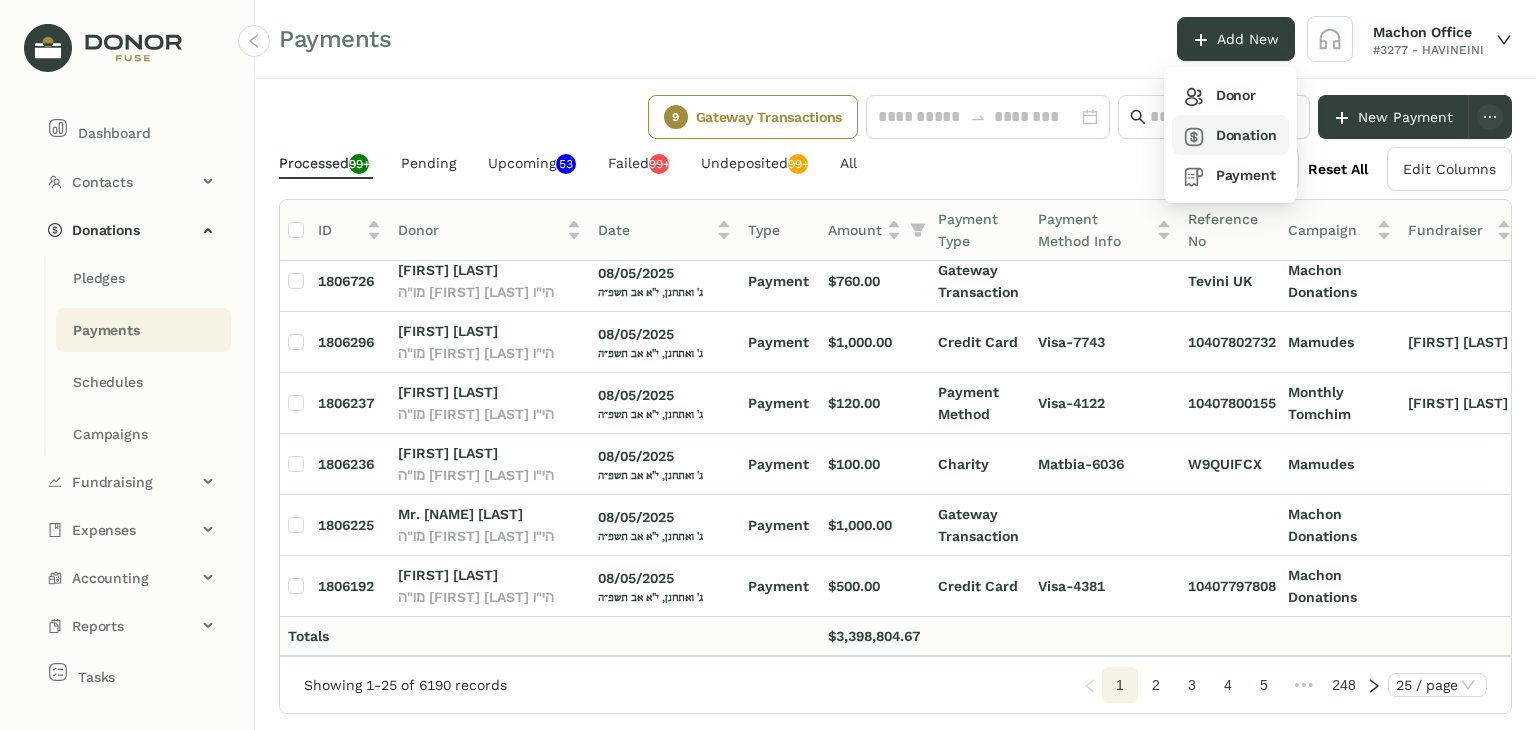 click on "Donation" at bounding box center (1230, 135) 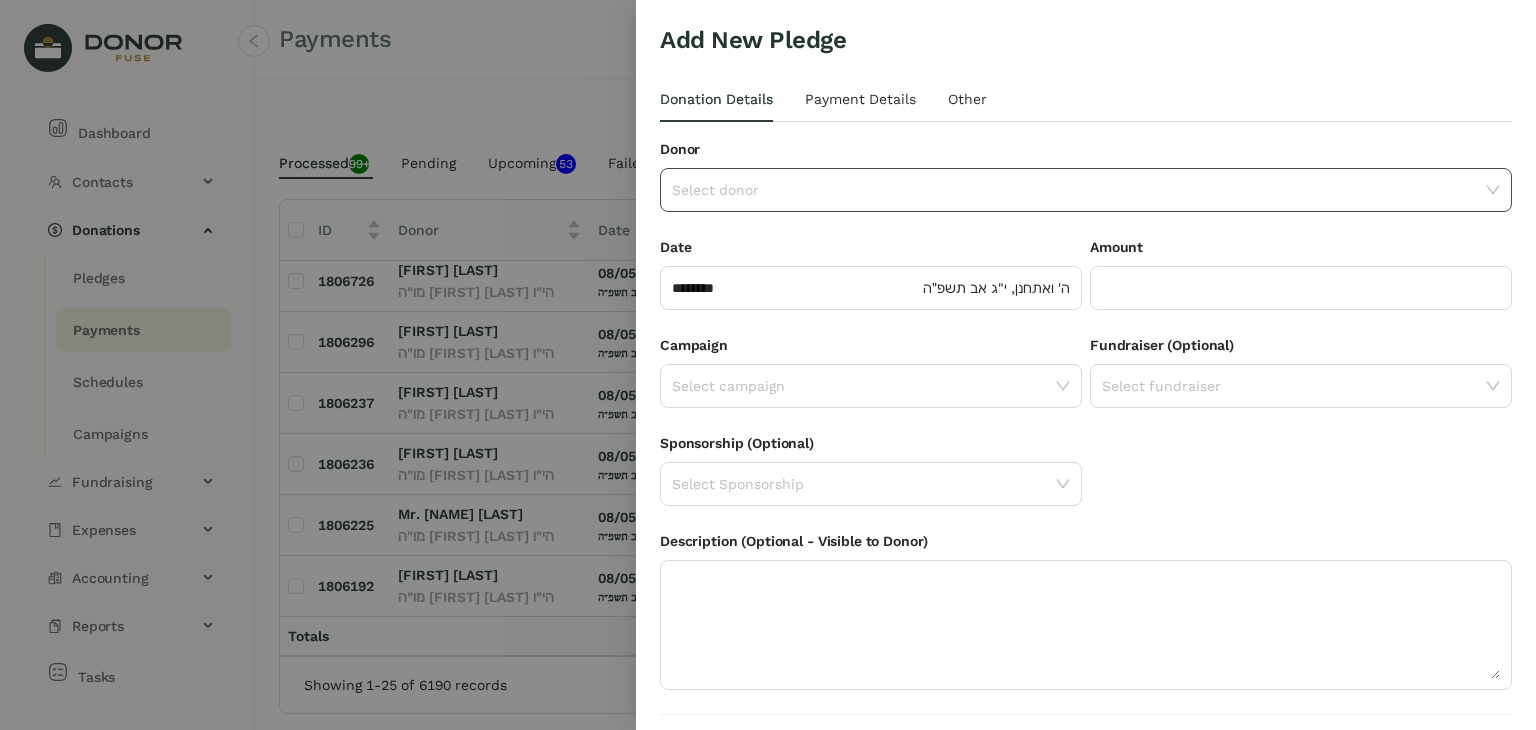 click 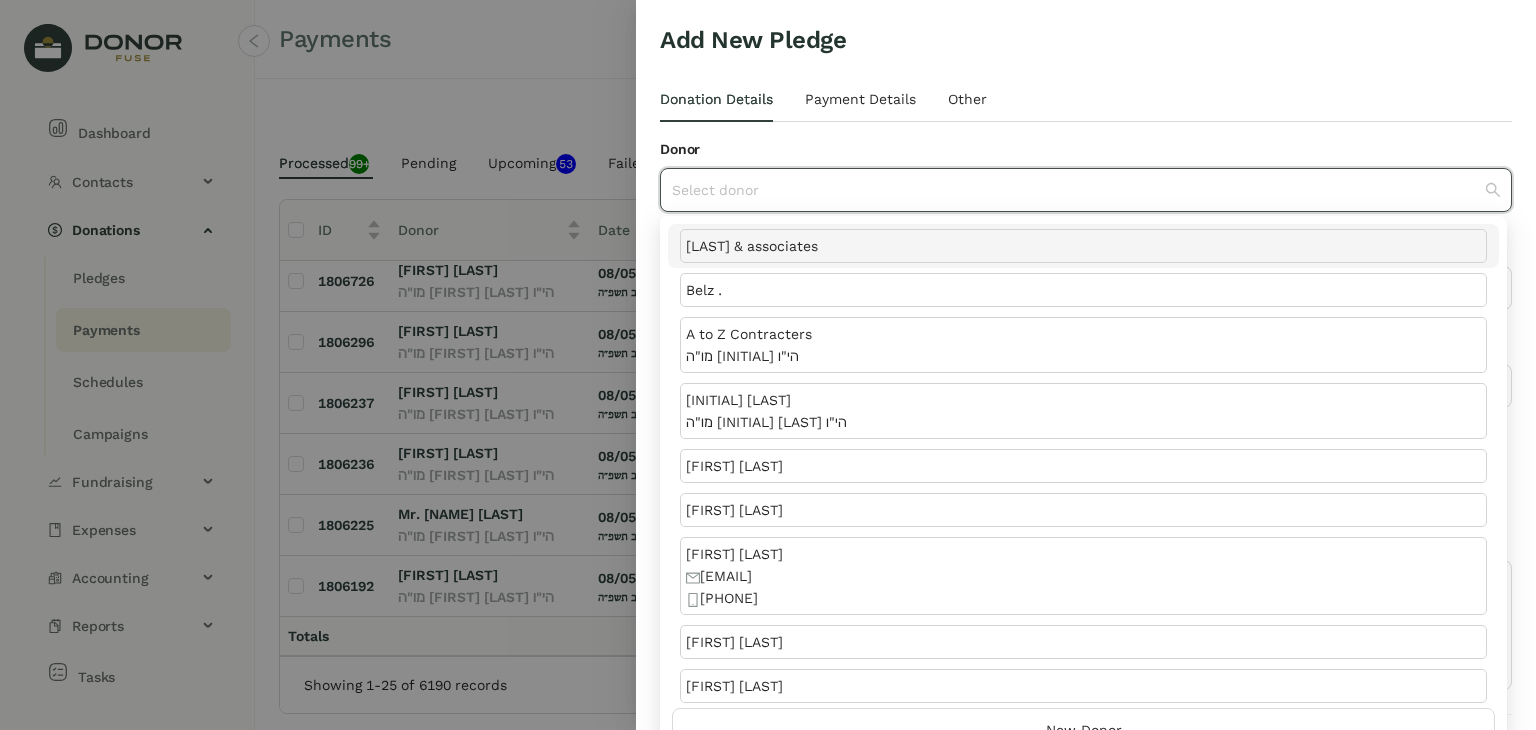 type on "*" 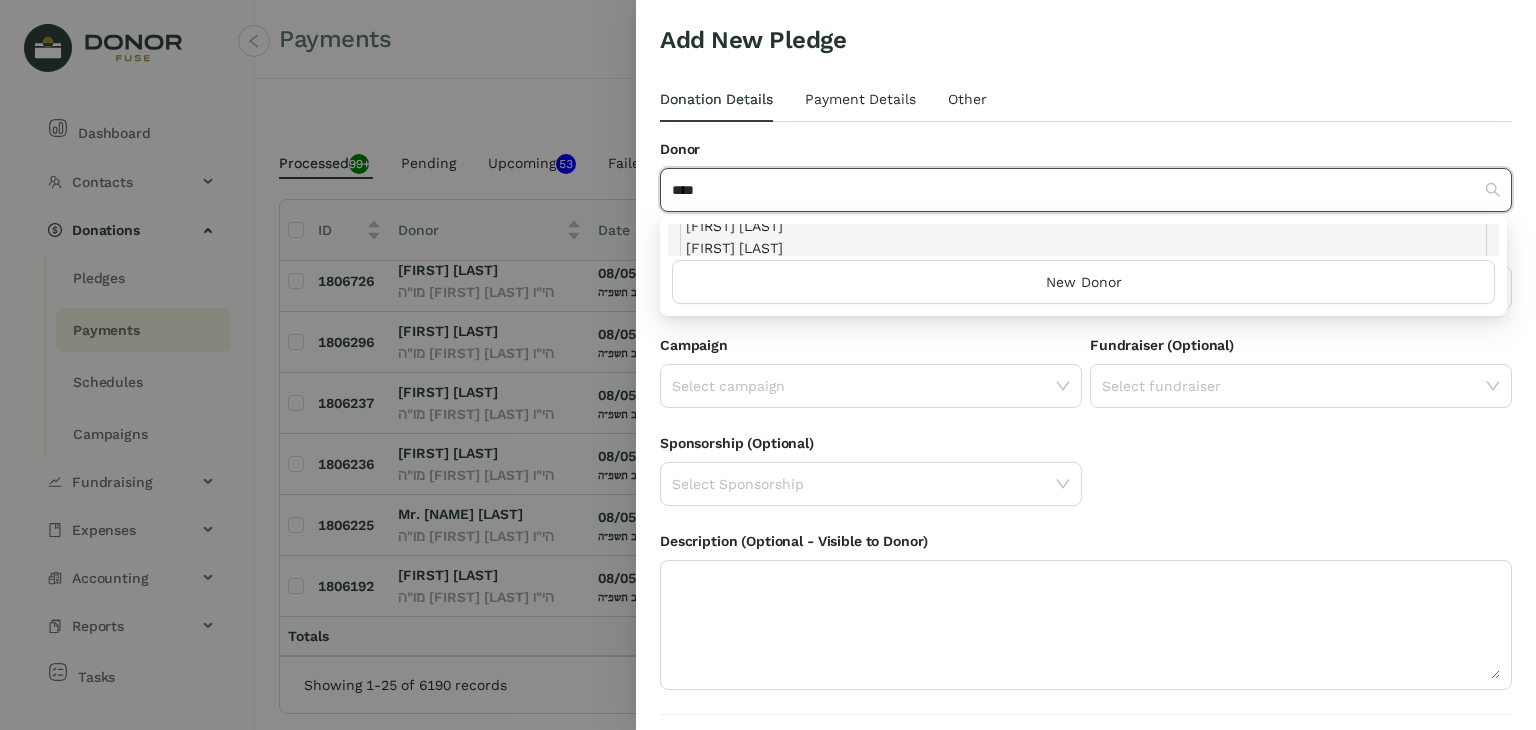 scroll, scrollTop: 0, scrollLeft: 0, axis: both 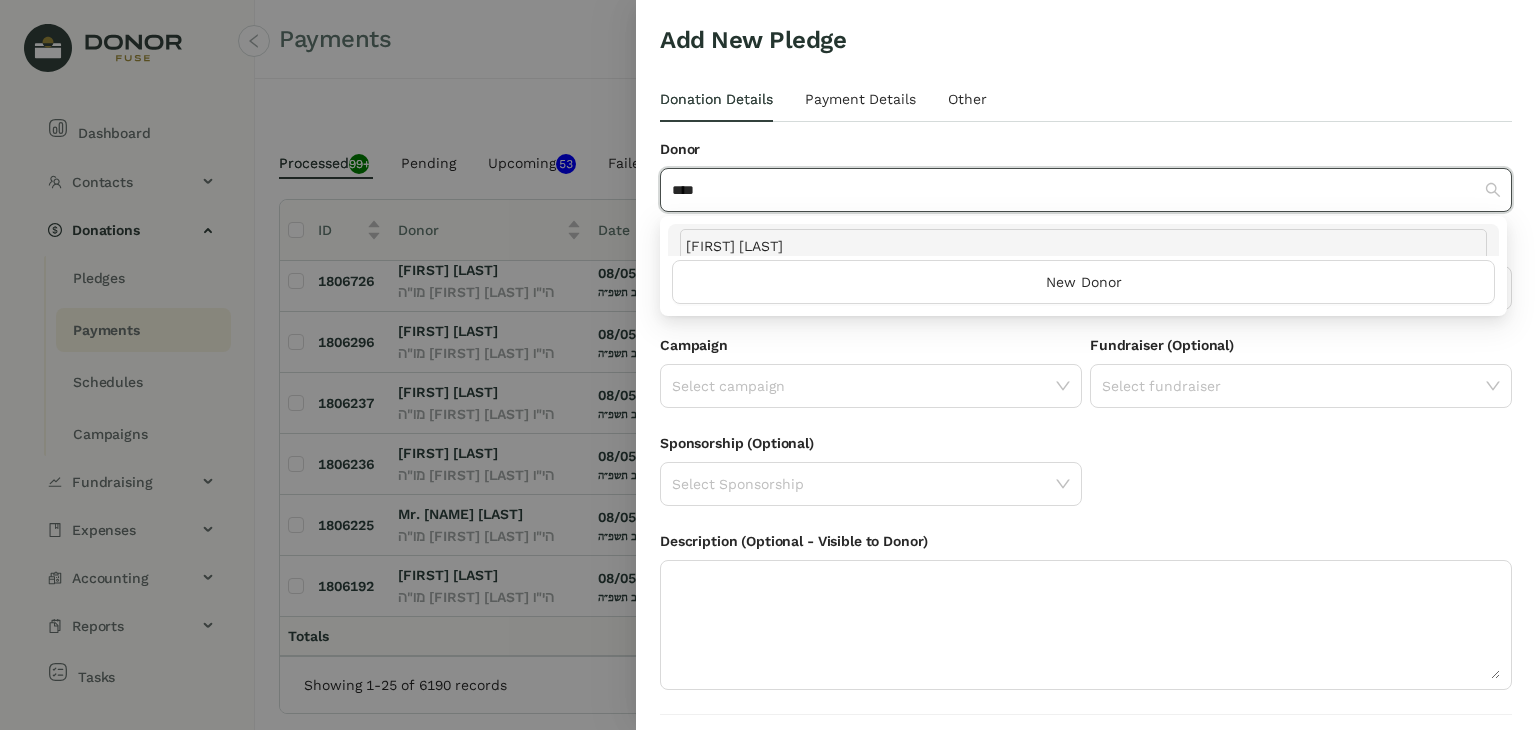 type on "****" 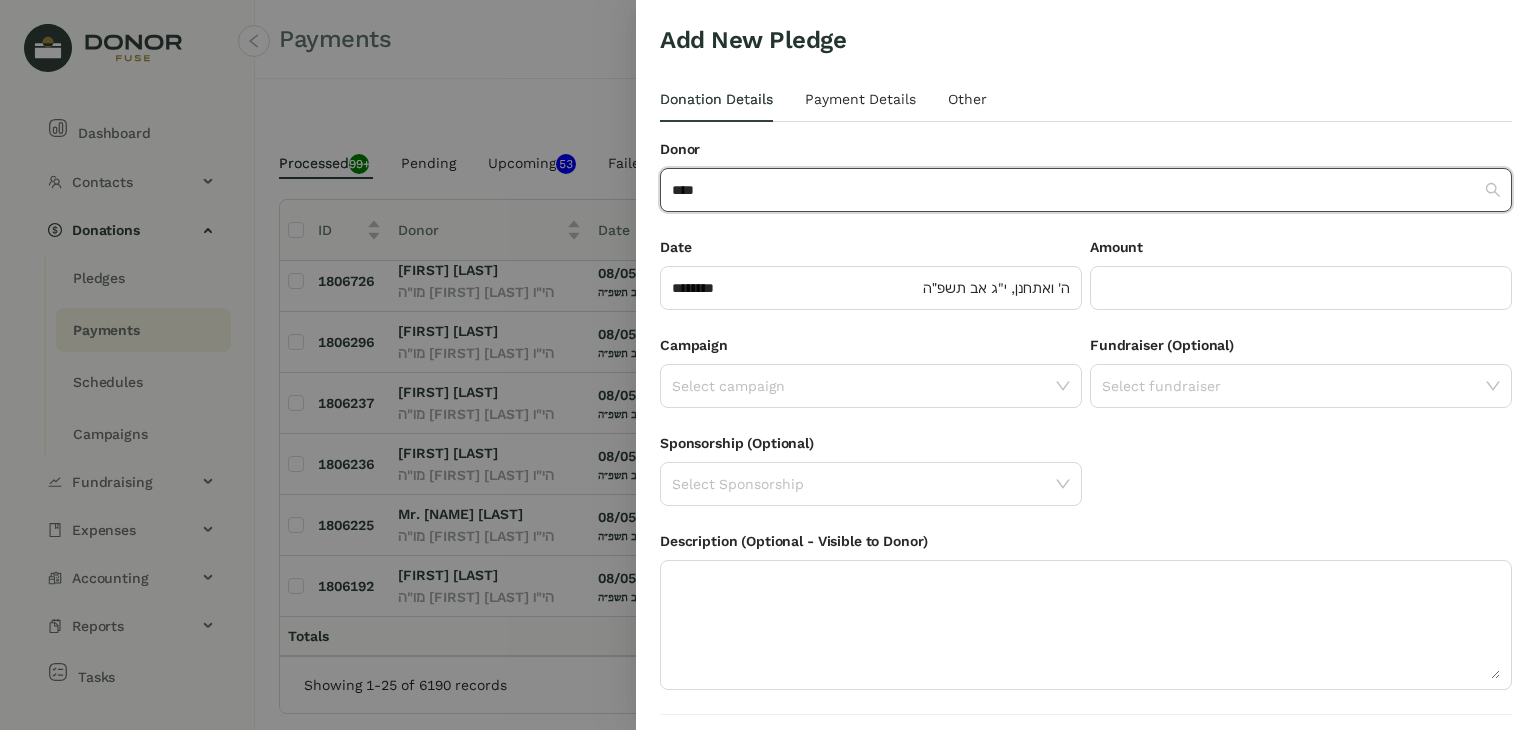 type 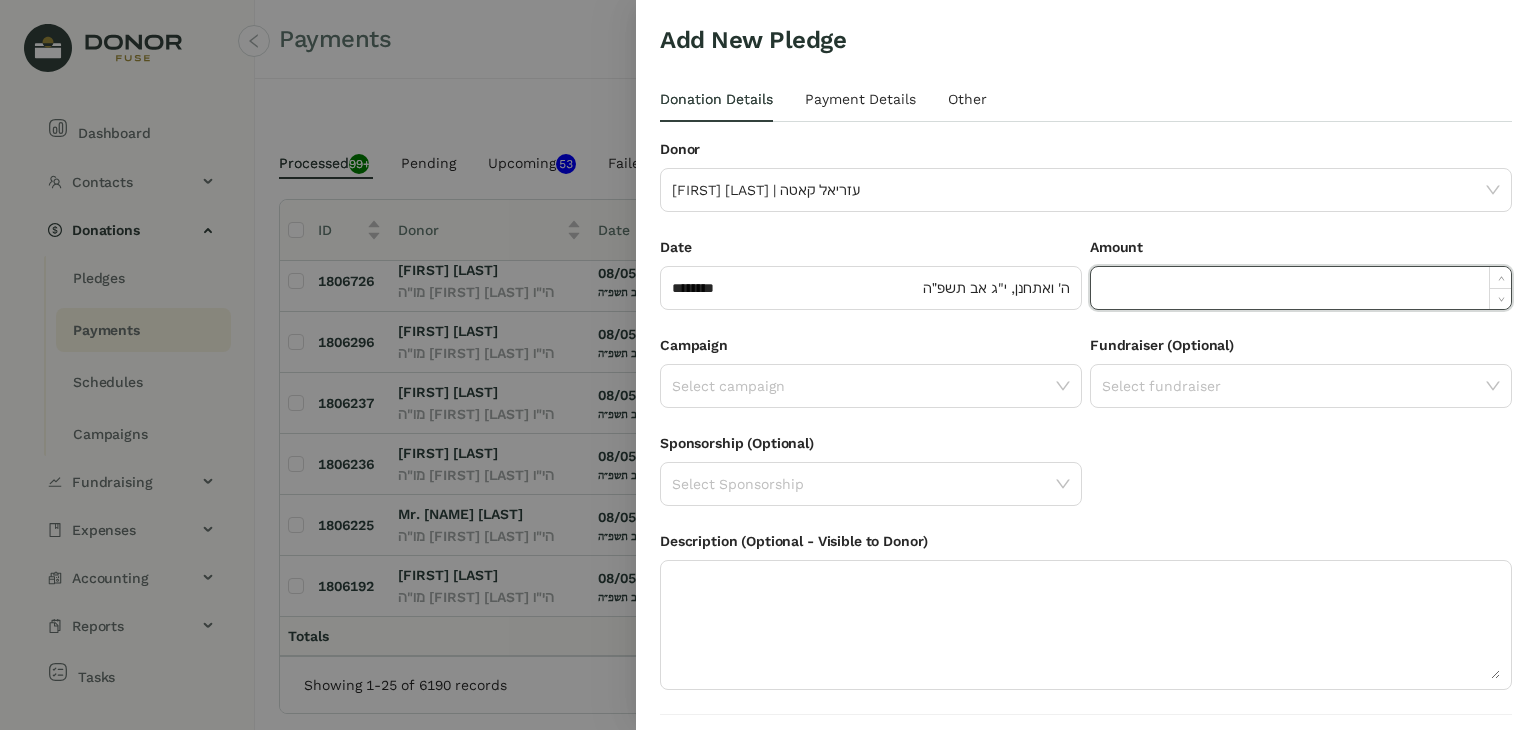 click 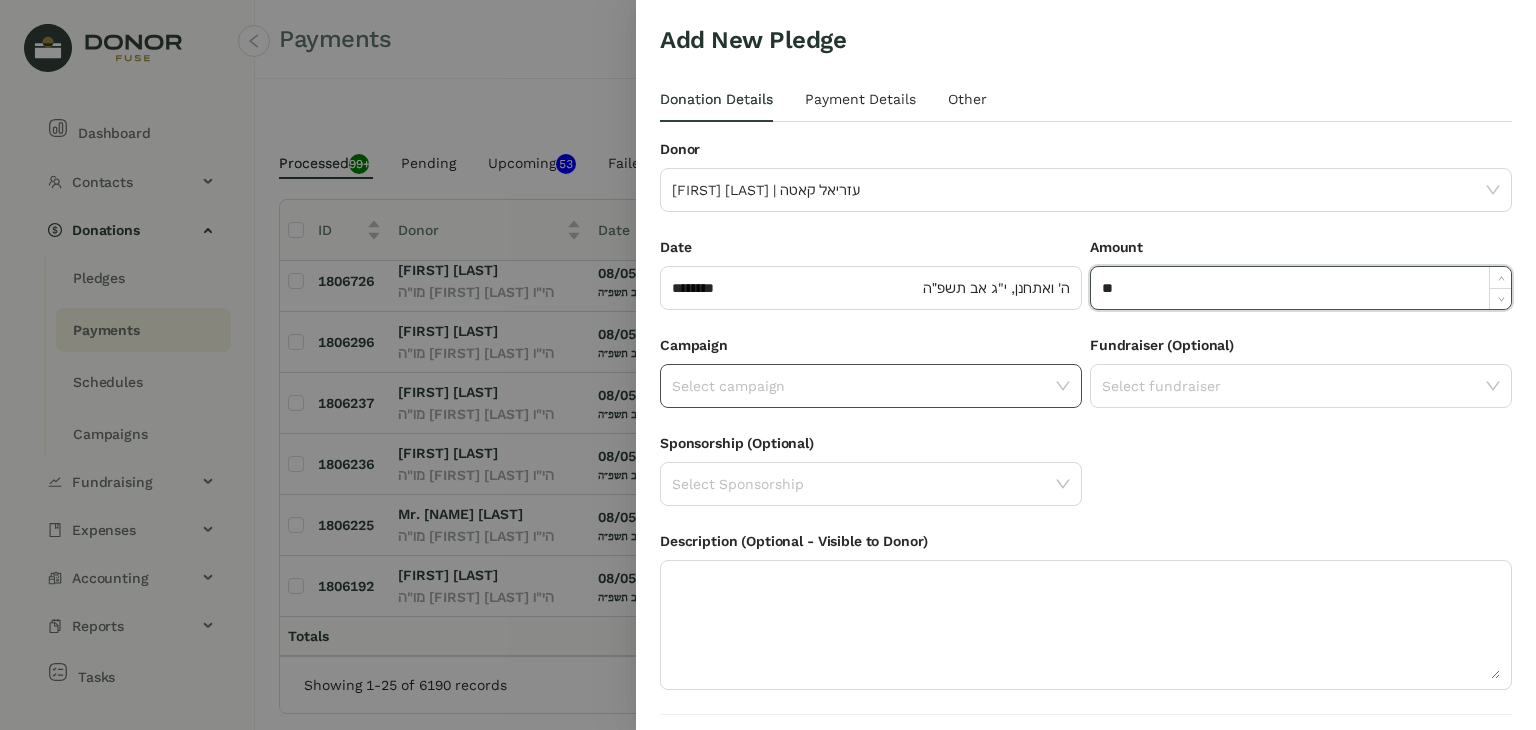 type on "******" 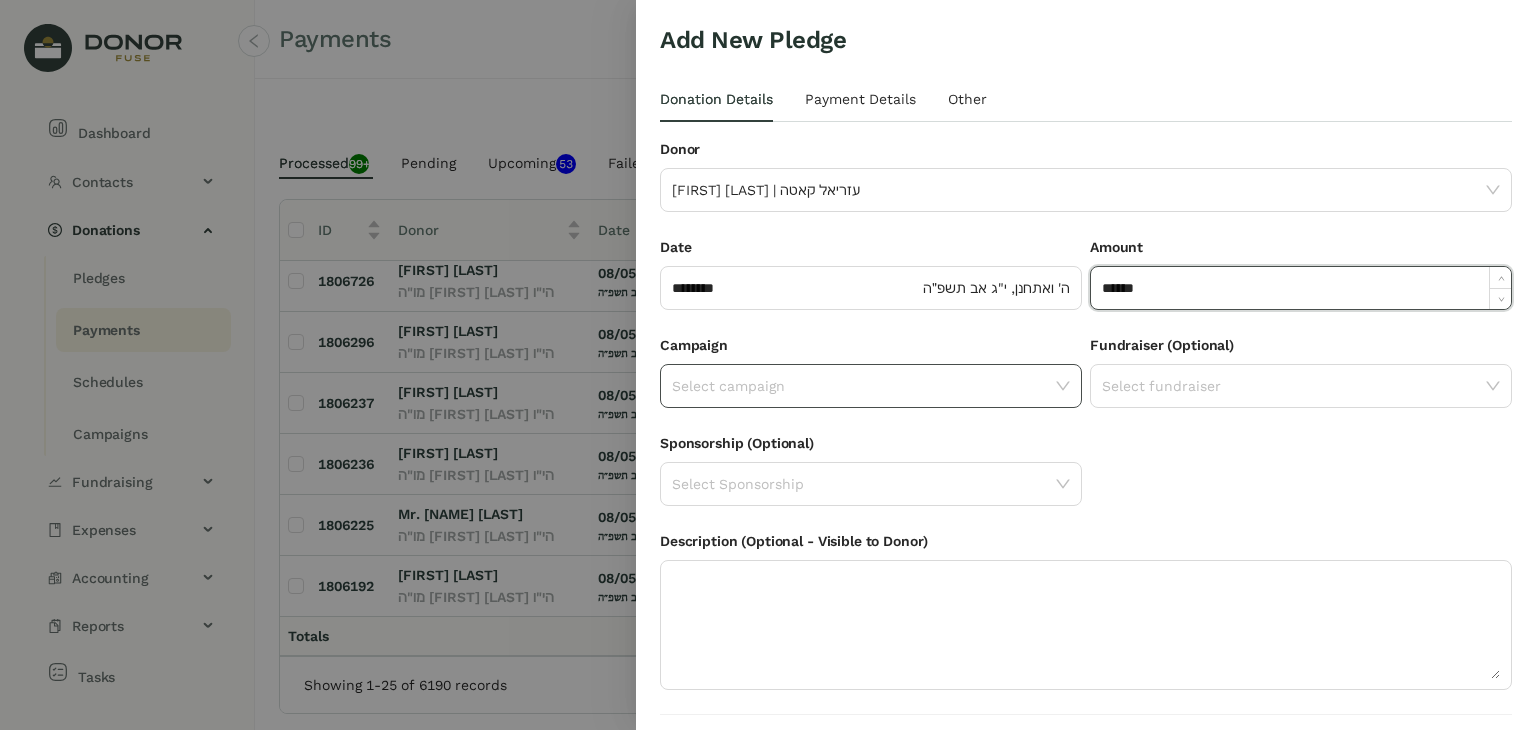click 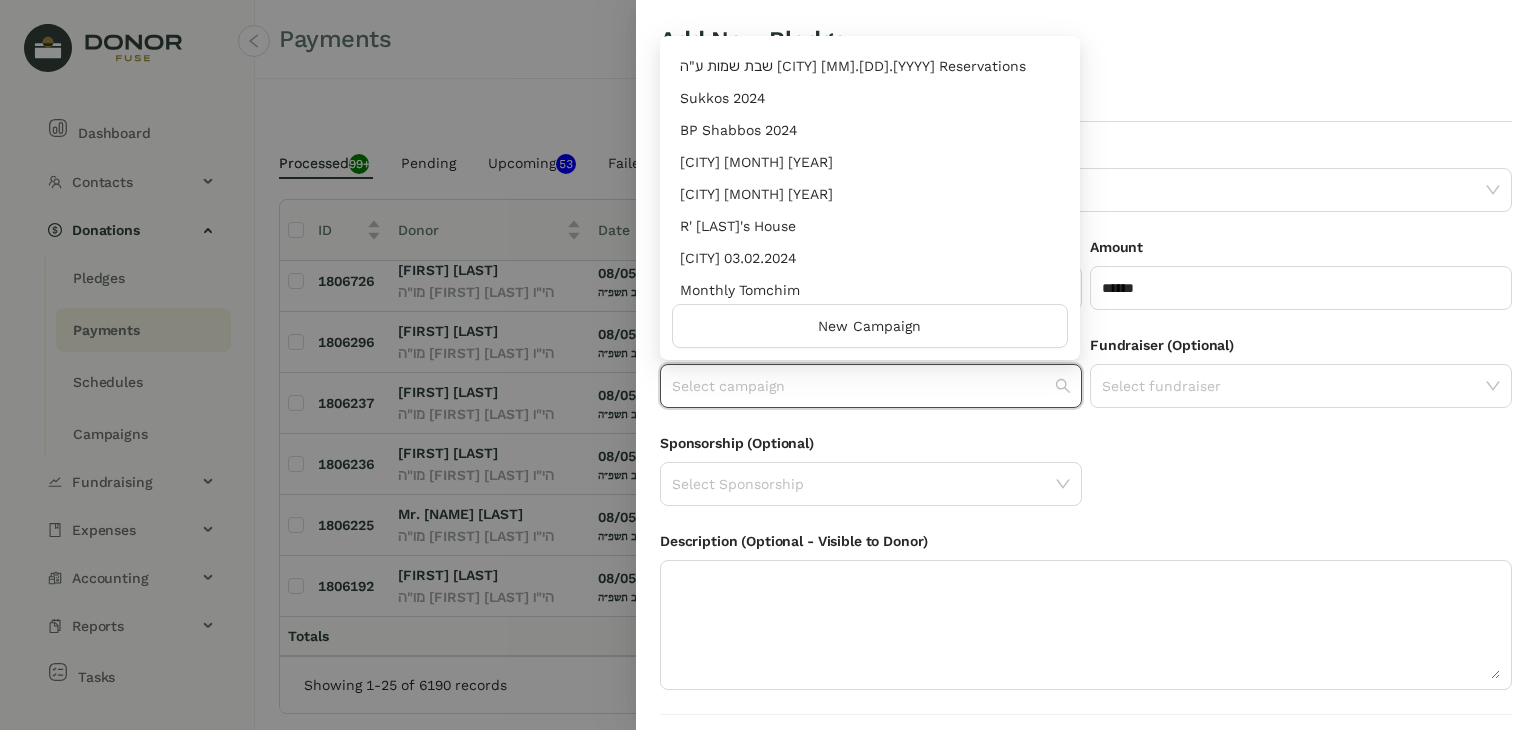 scroll, scrollTop: 416, scrollLeft: 0, axis: vertical 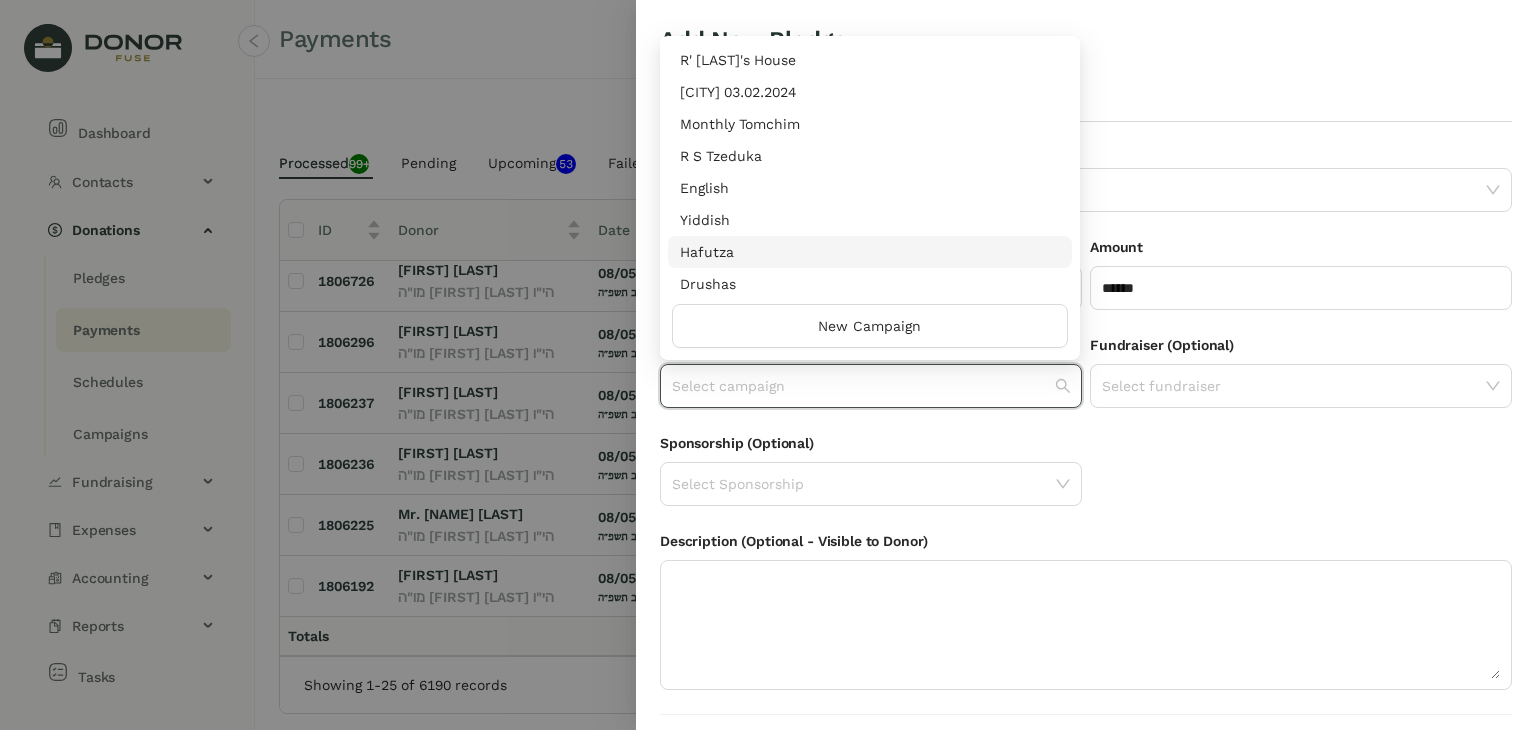 click on "Hafutza" at bounding box center [870, 252] 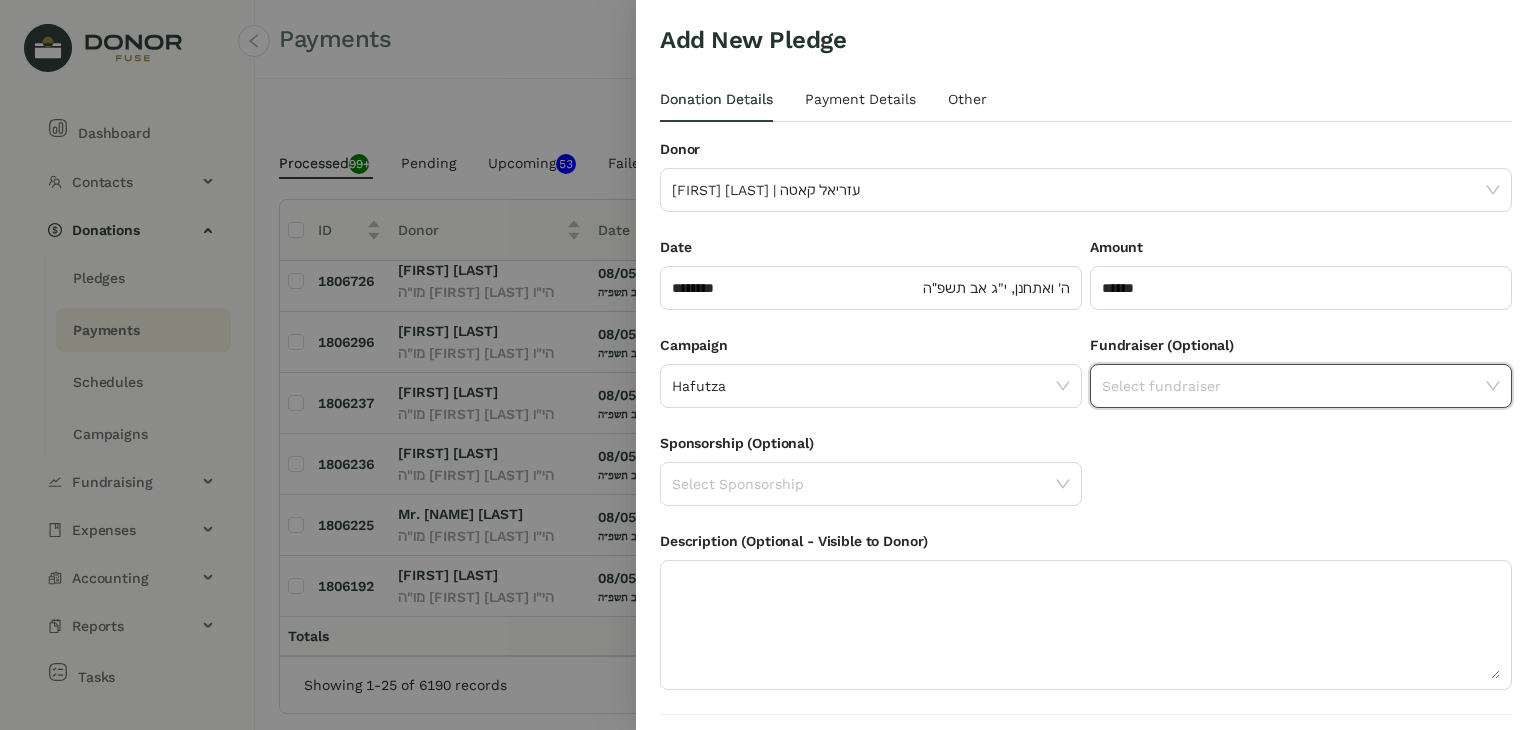 click 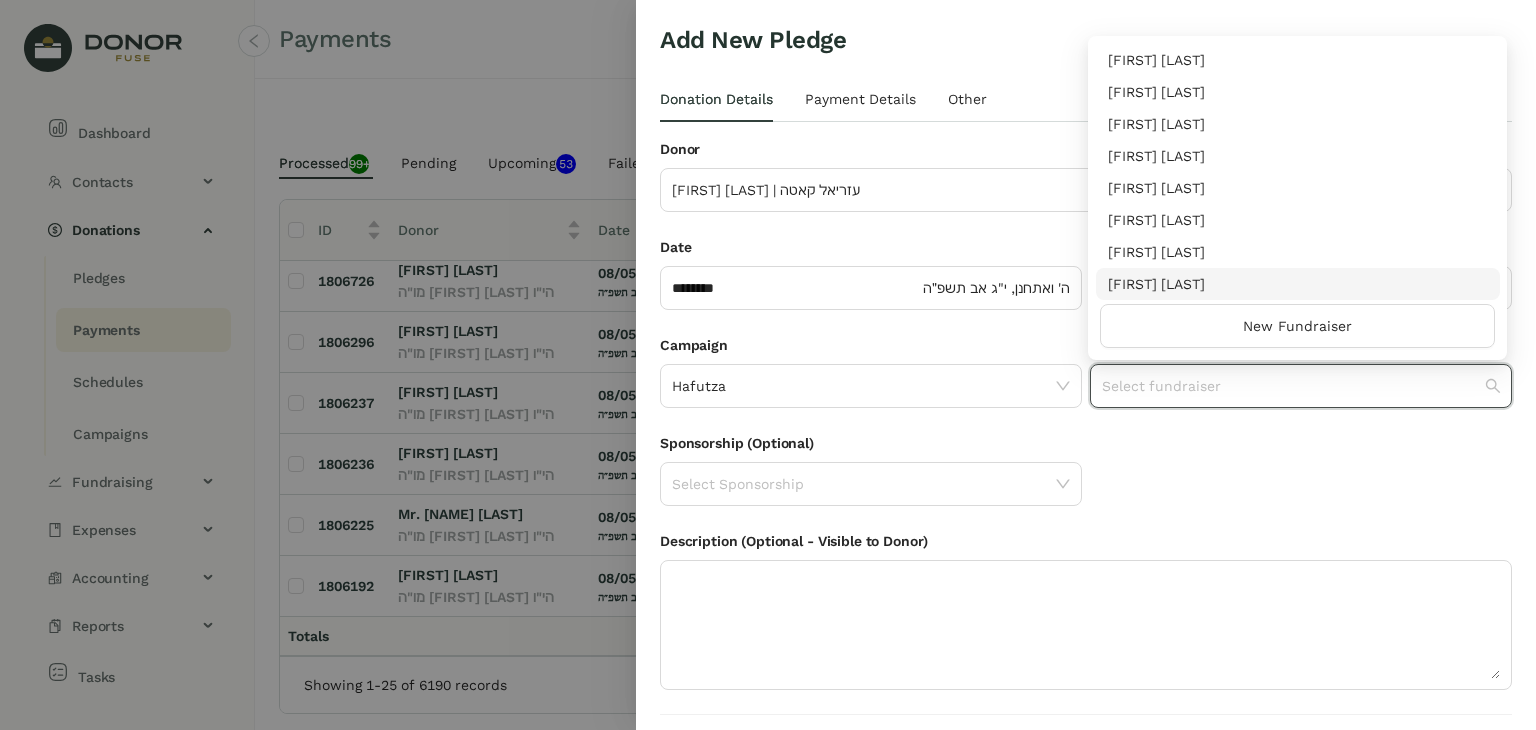 click on "[FIRST] [LAST]" at bounding box center (1298, 284) 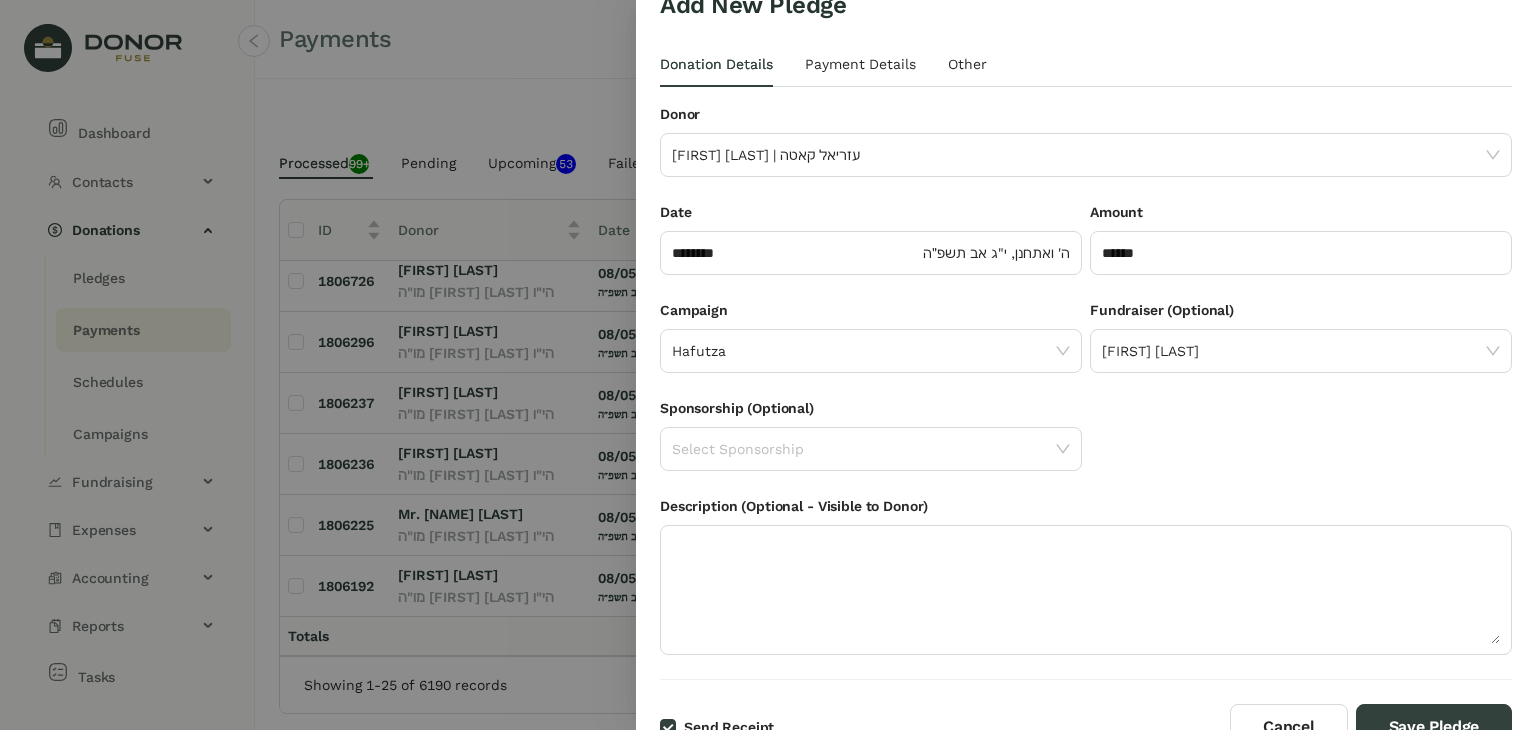 scroll, scrollTop: 54, scrollLeft: 0, axis: vertical 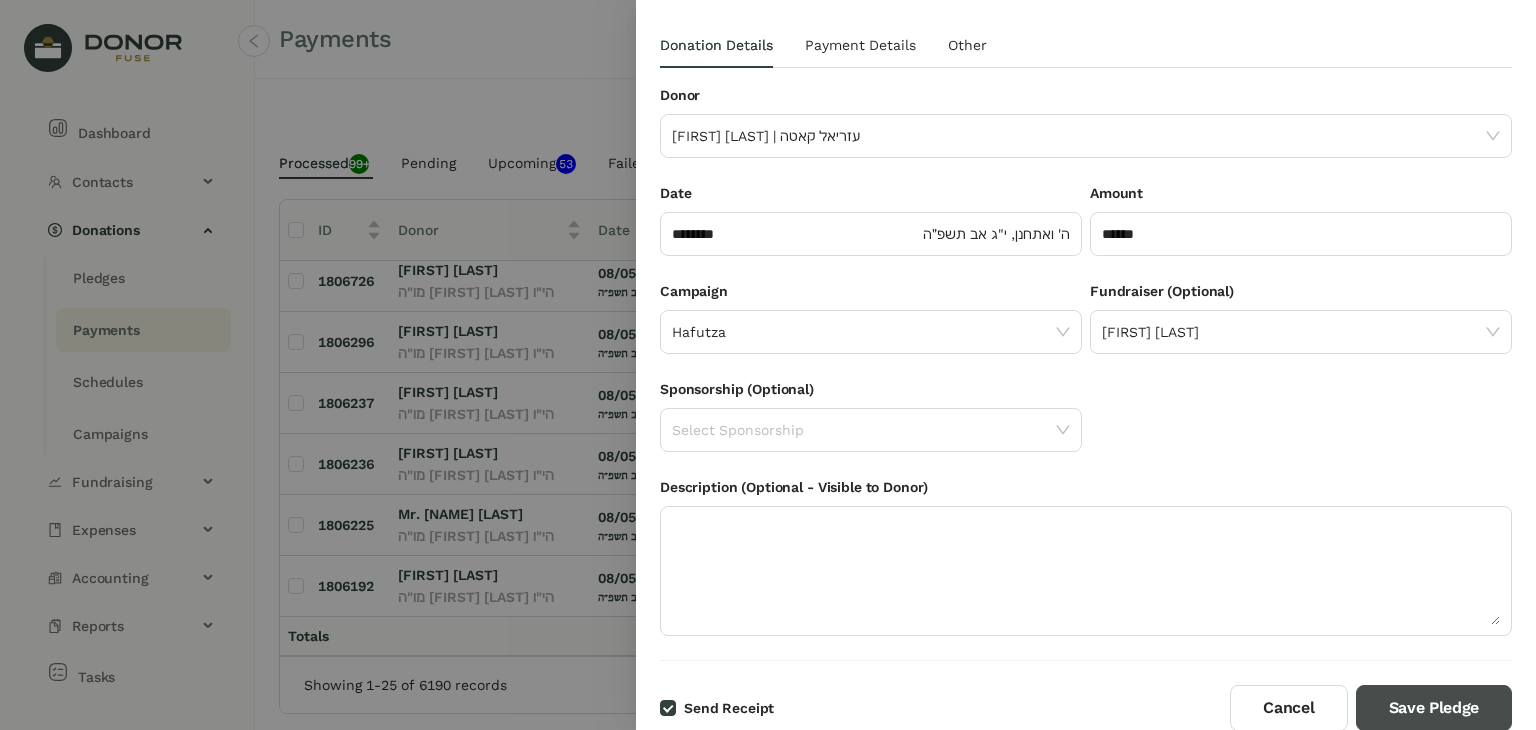 click on "Save Pledge" at bounding box center (1434, 708) 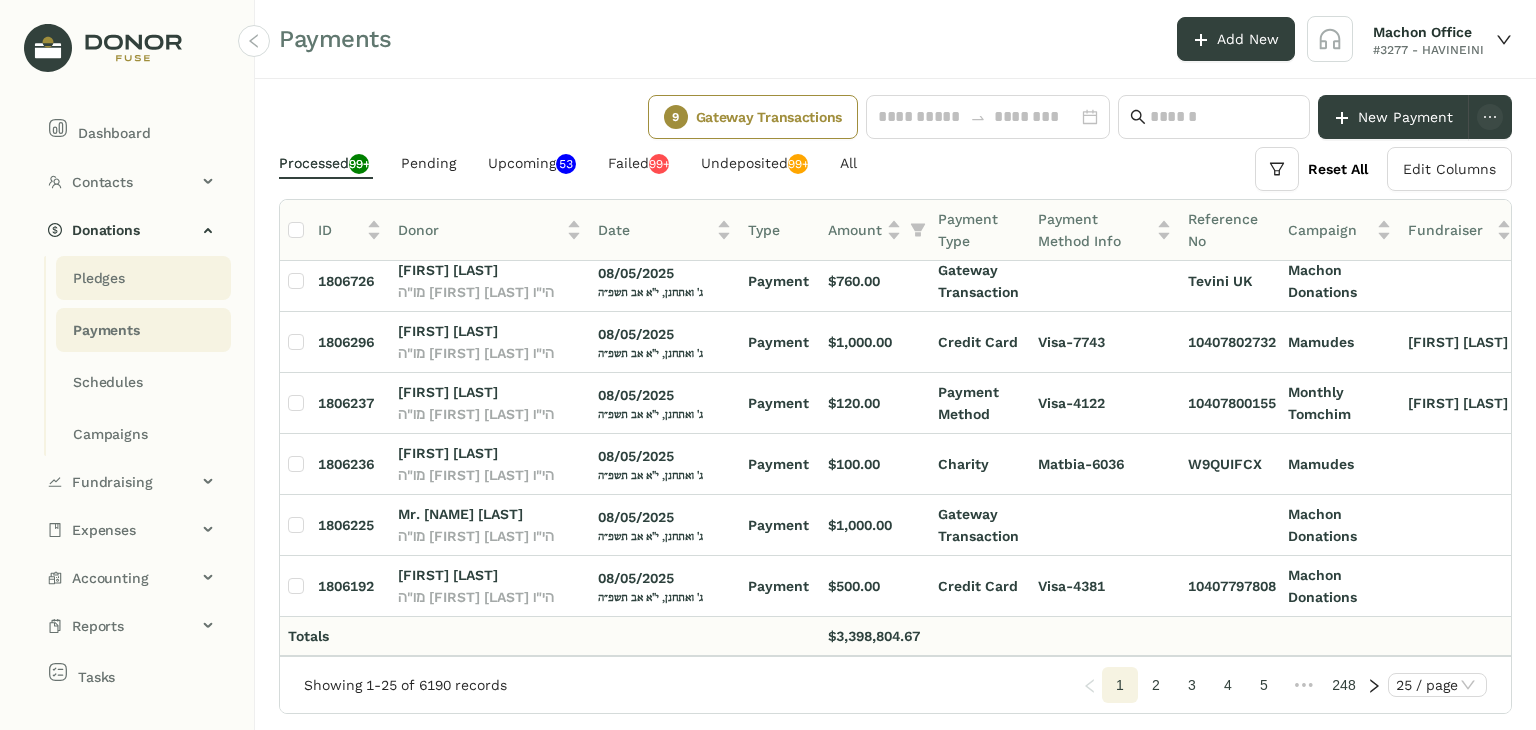 click on "Pledges" 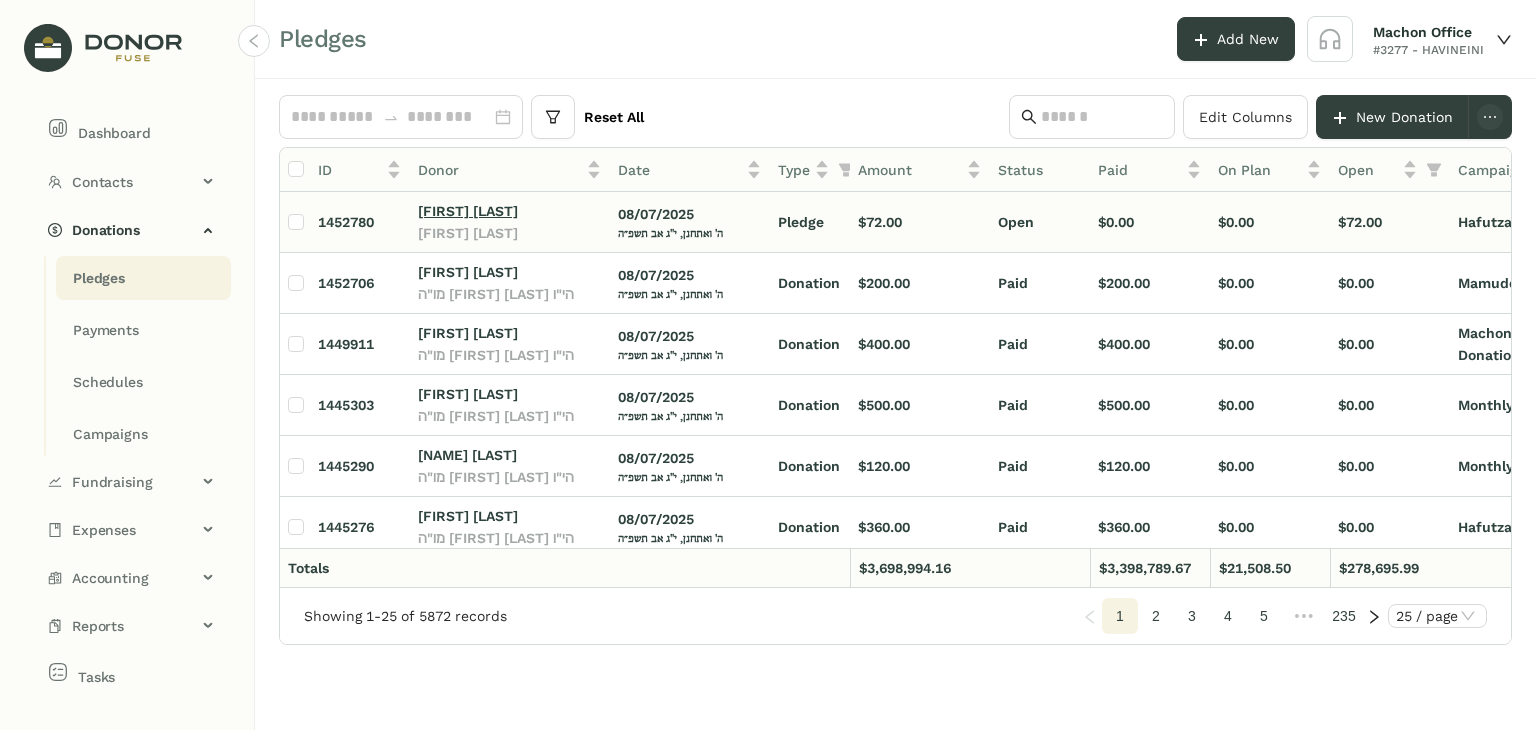 click on "[FIRST] [LAST]" 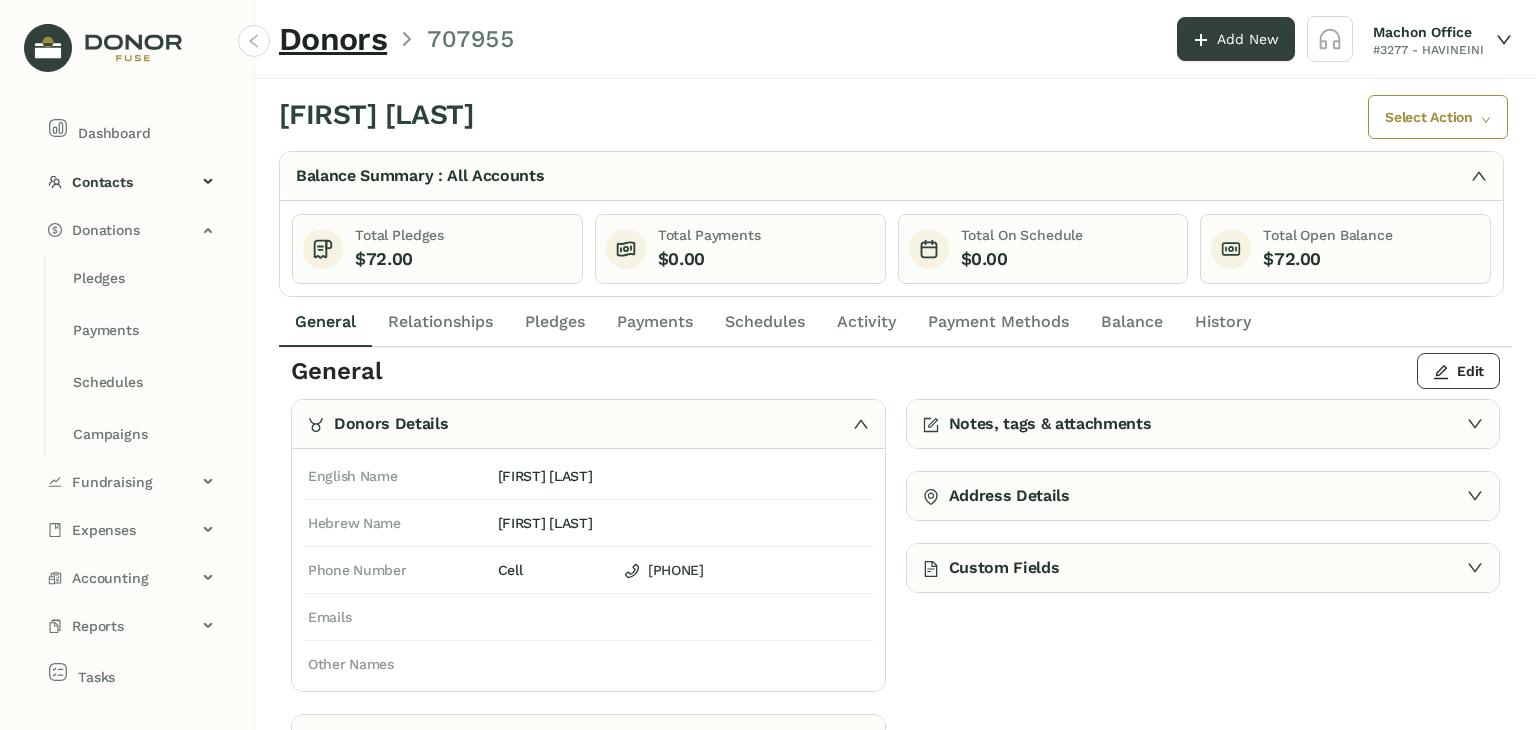 scroll, scrollTop: 0, scrollLeft: 0, axis: both 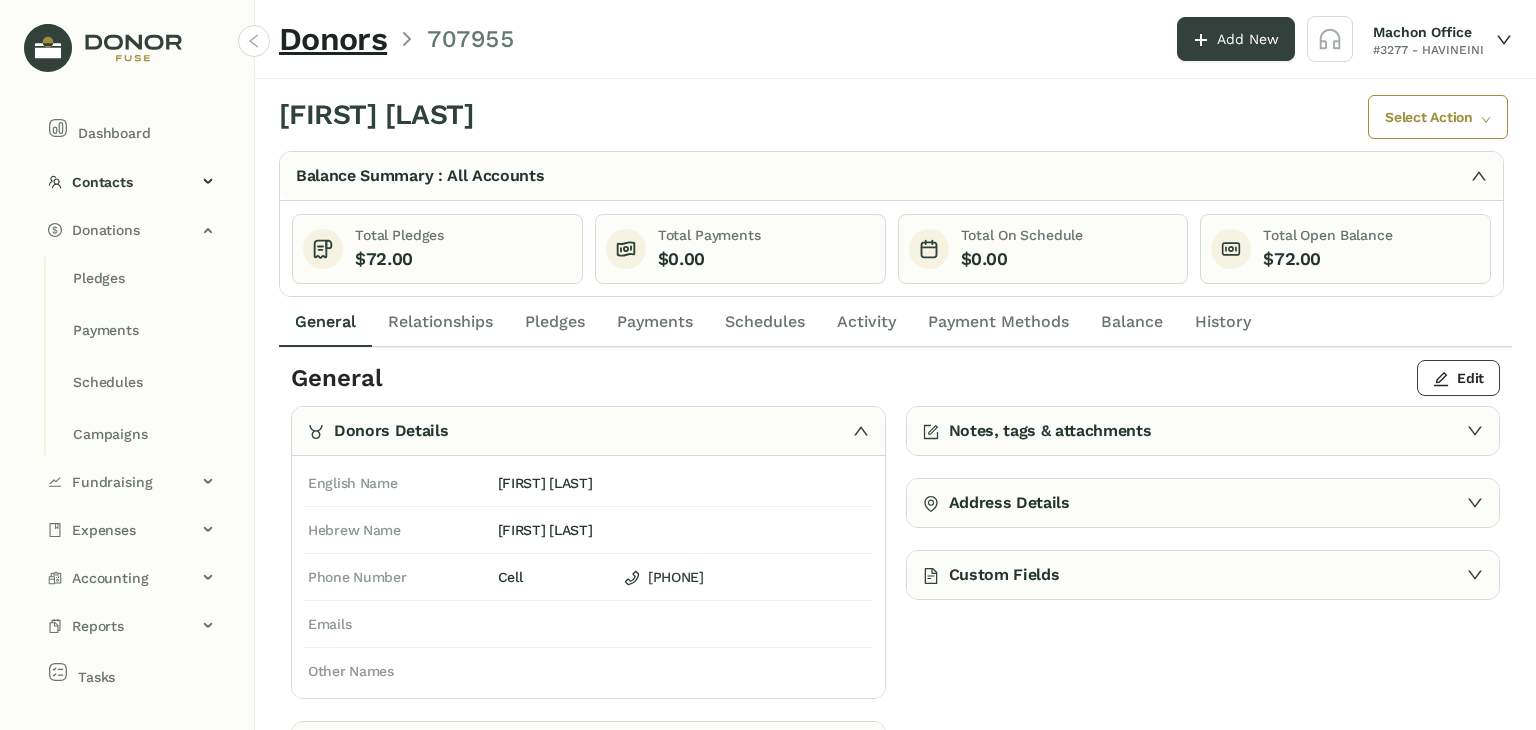 click on "Pledges" 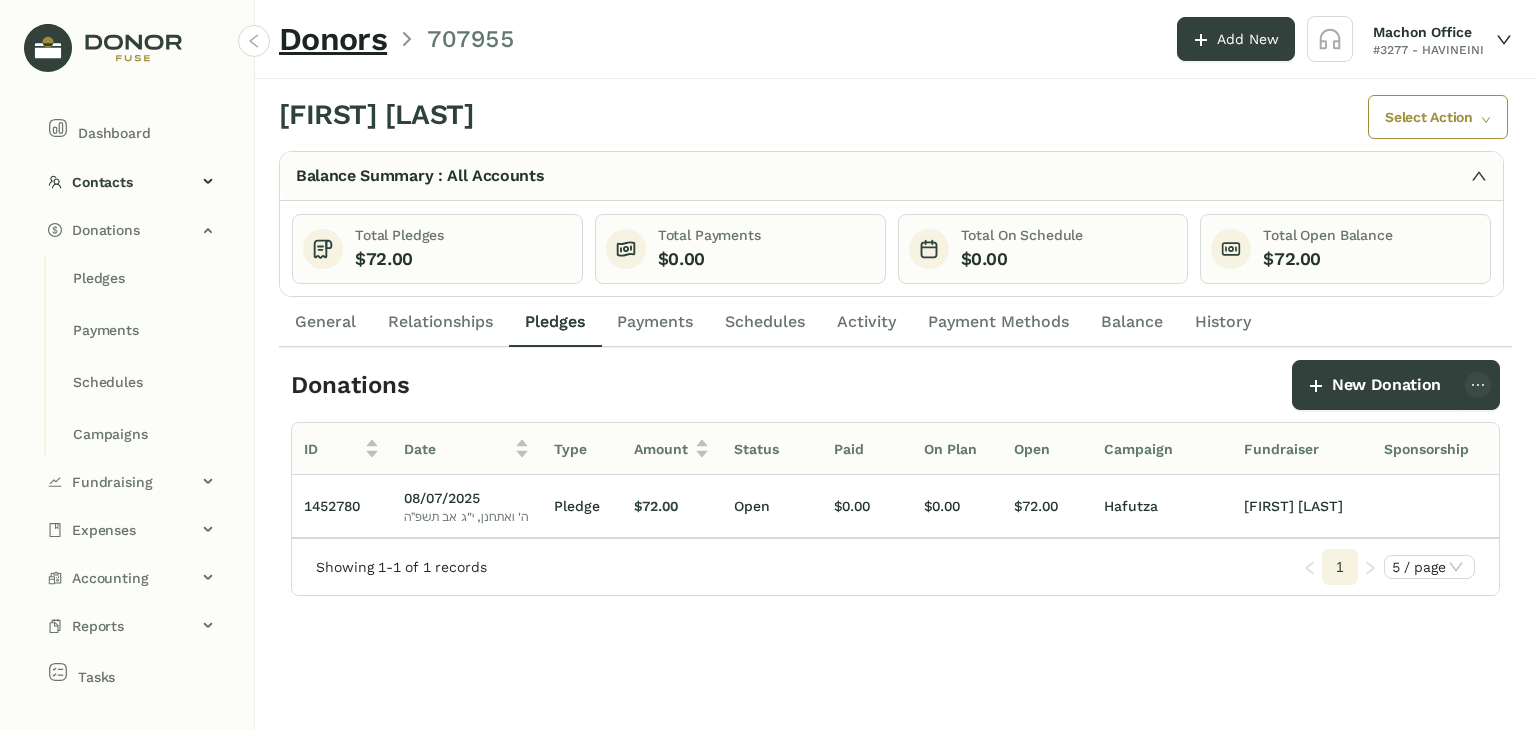 scroll, scrollTop: 0, scrollLeft: 306, axis: horizontal 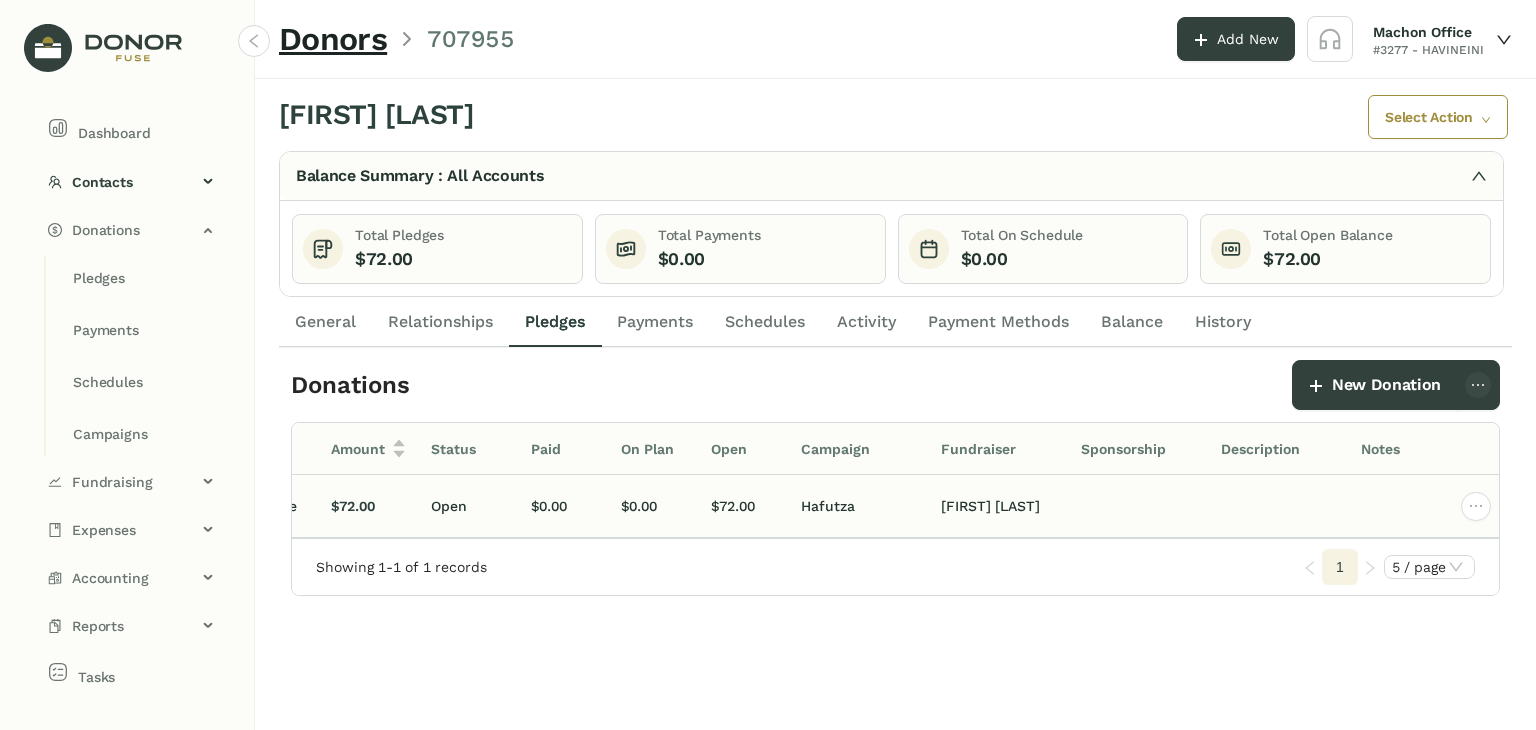 click 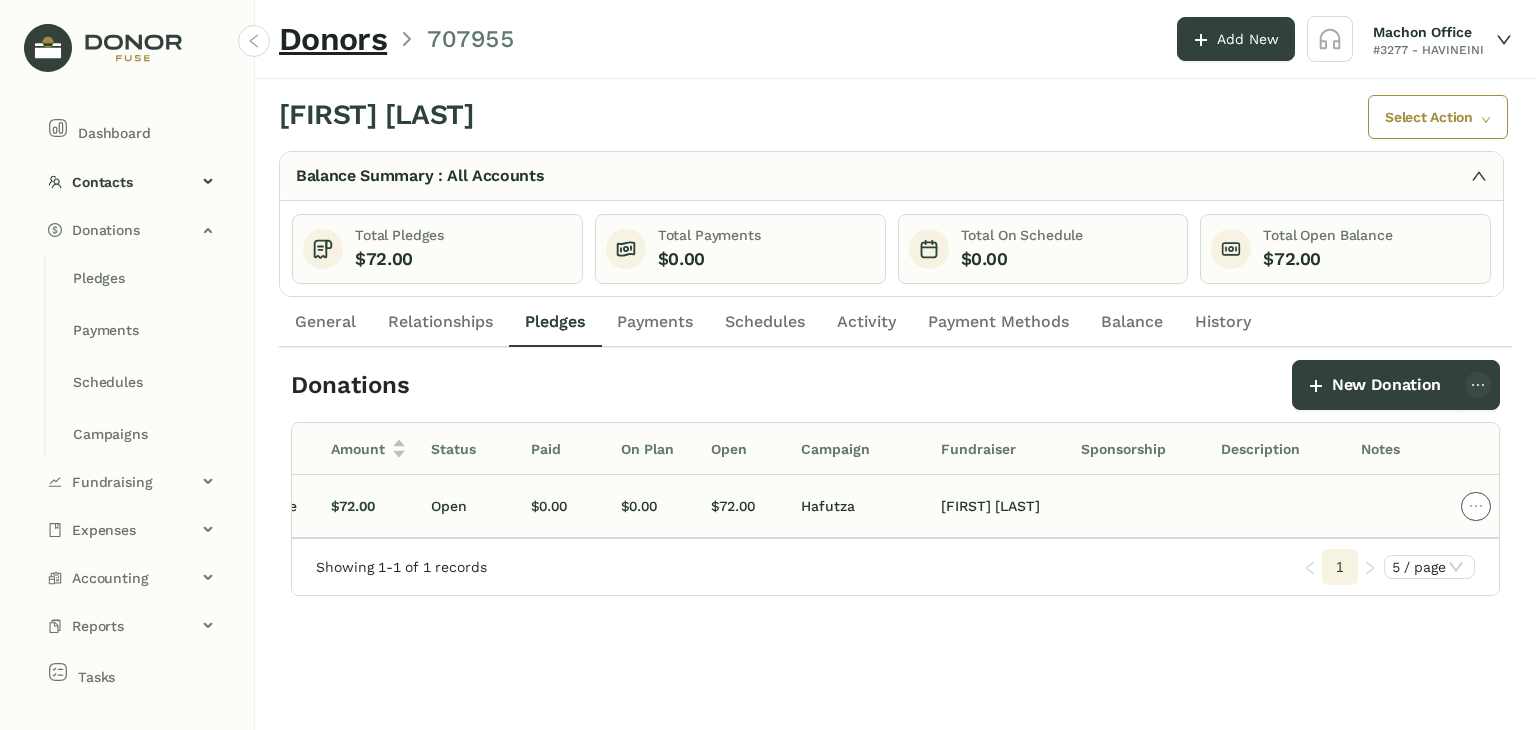 click 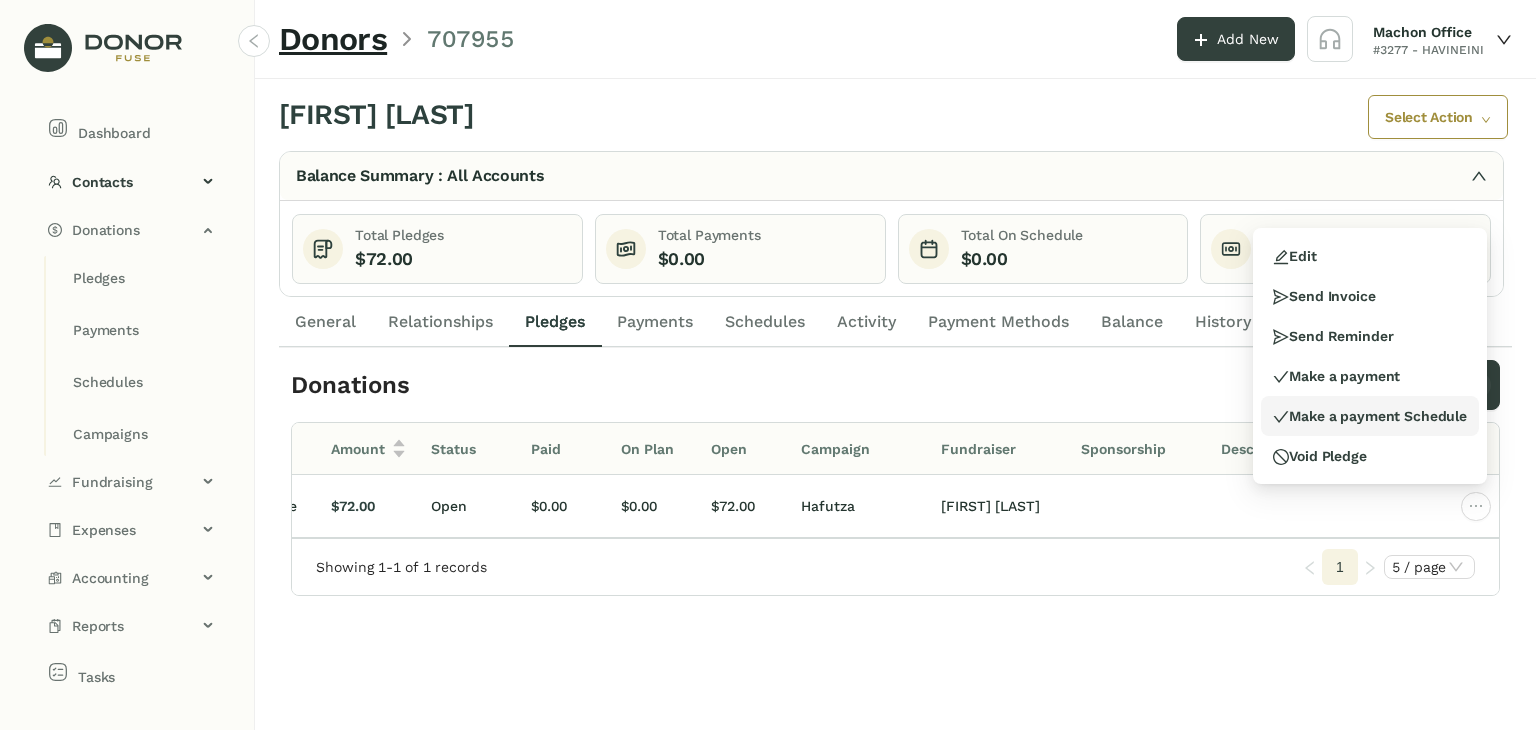 click on "Make a payment Schedule" at bounding box center (1370, 416) 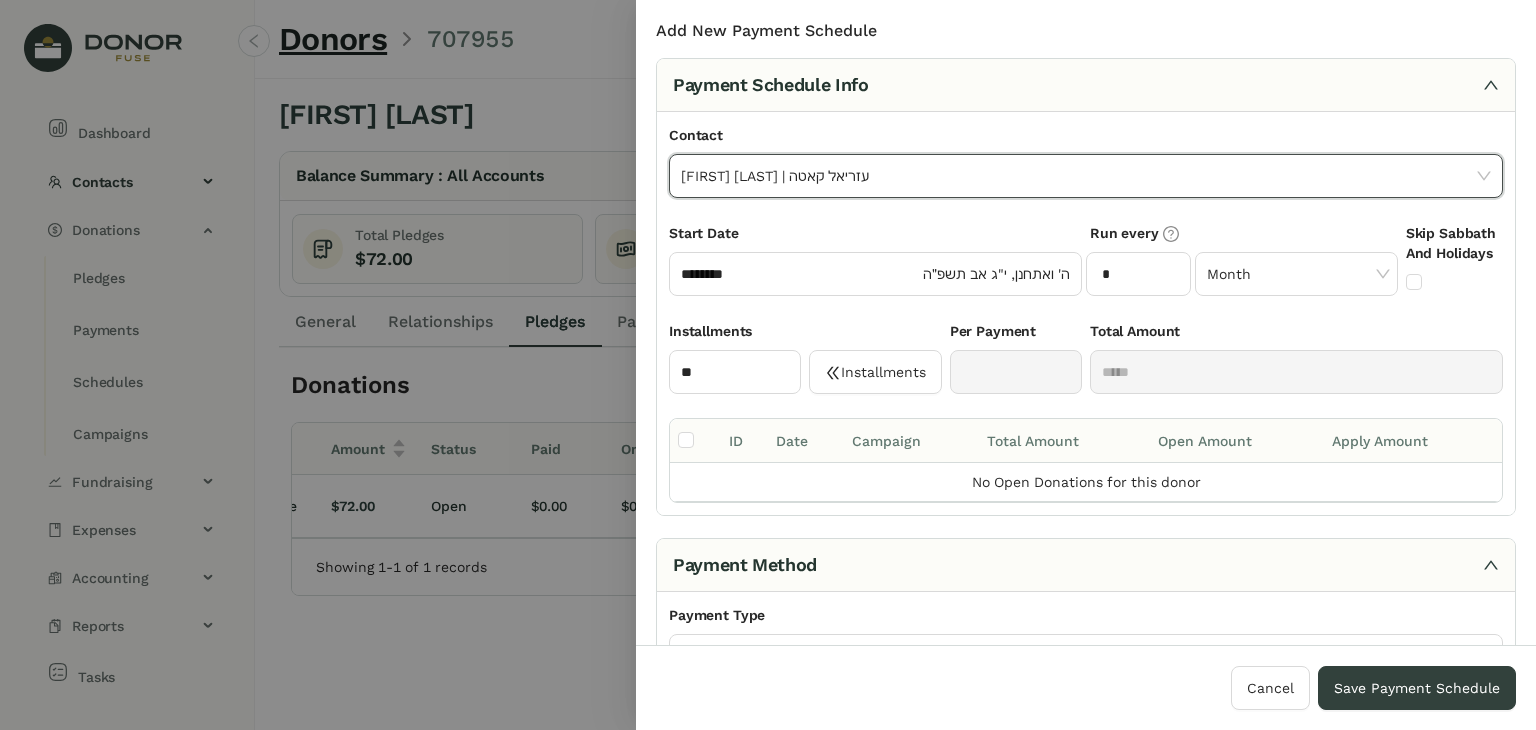 type on "******" 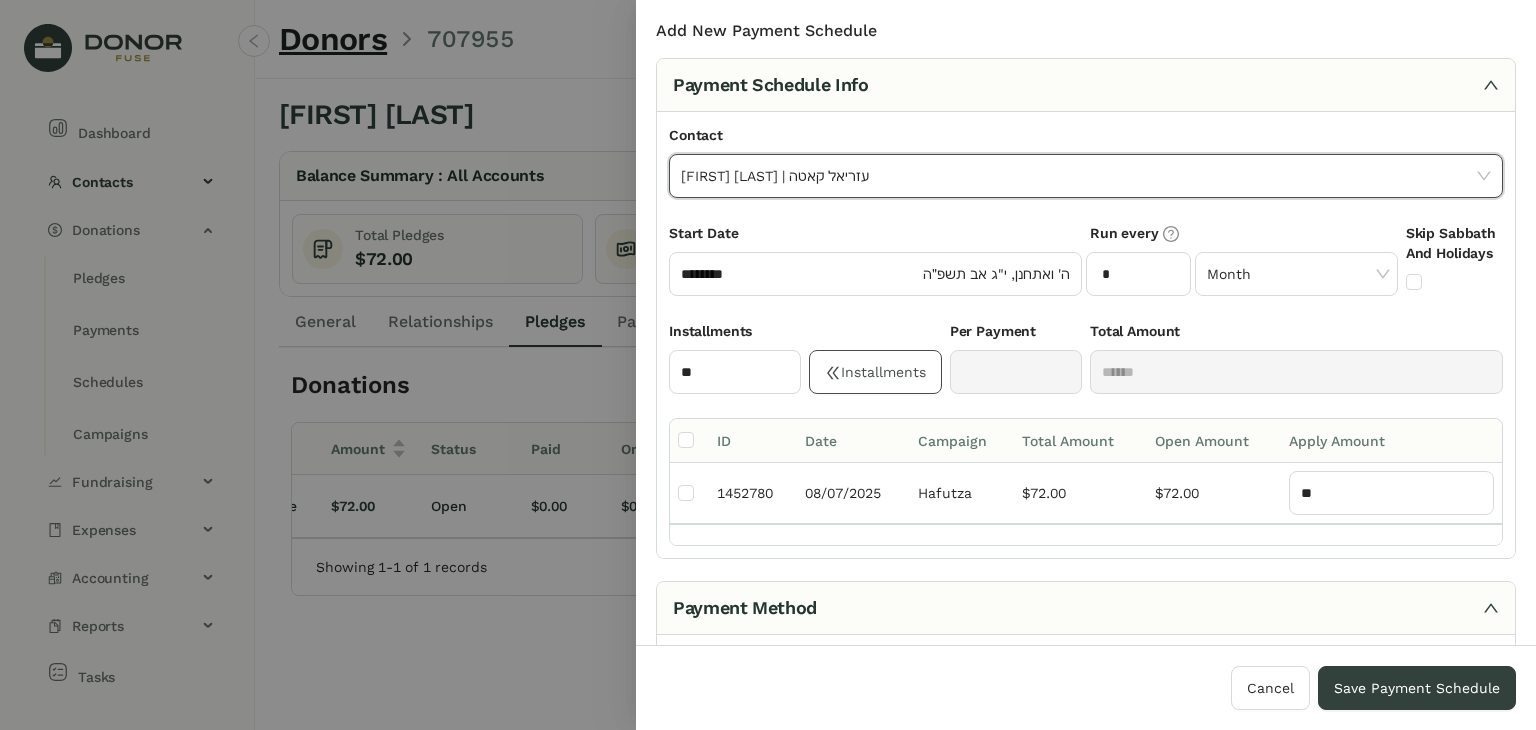 click on "Installments" 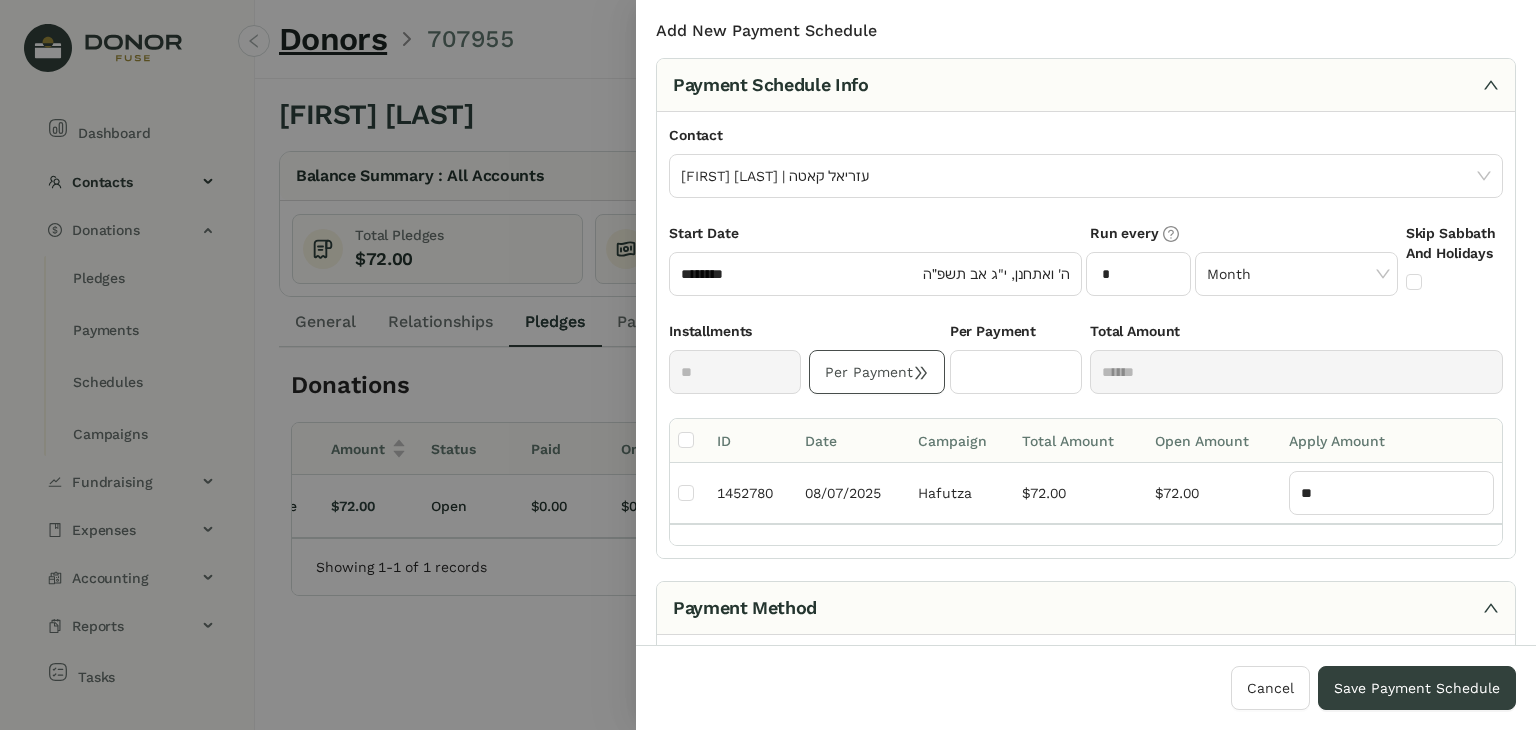 click on "Per Payment" 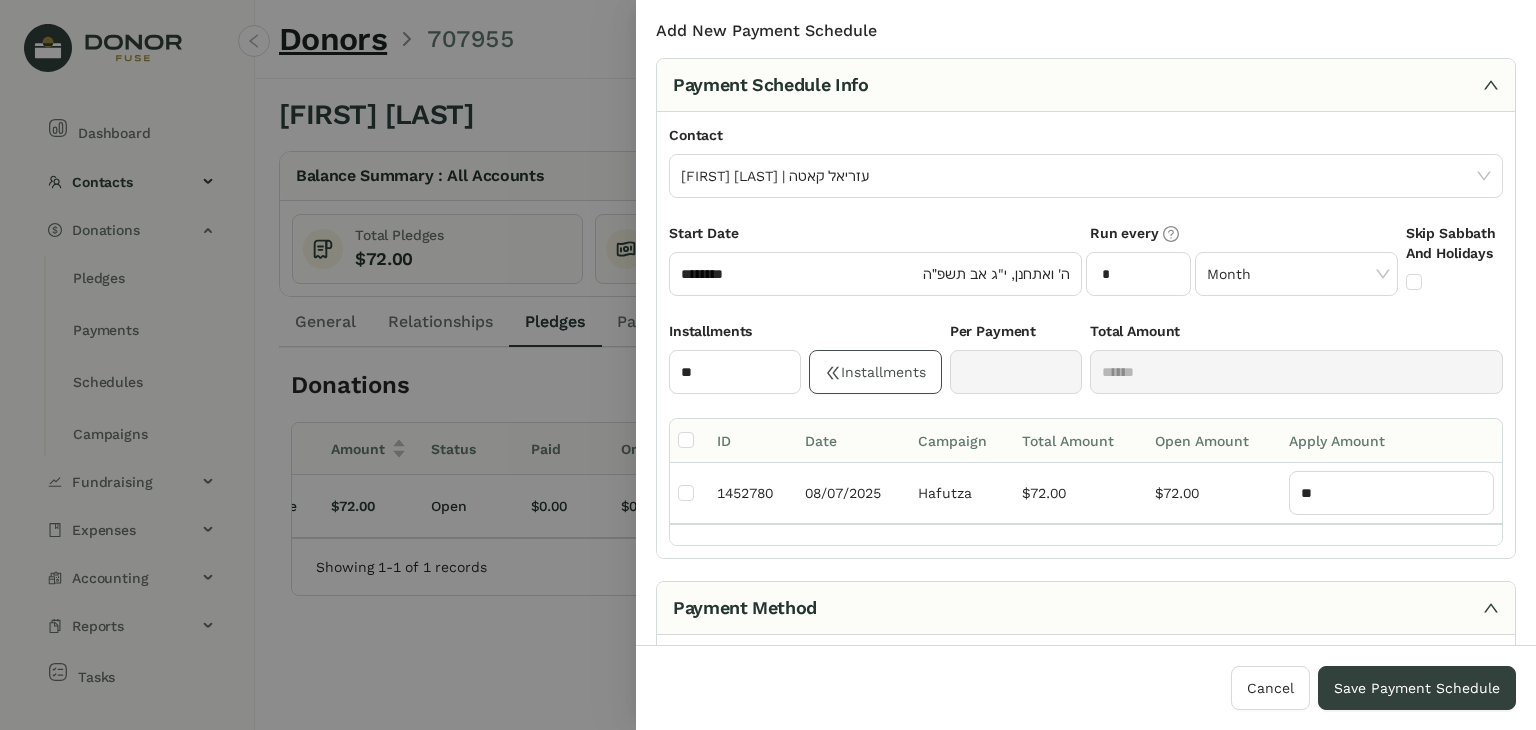 click on "Installments" 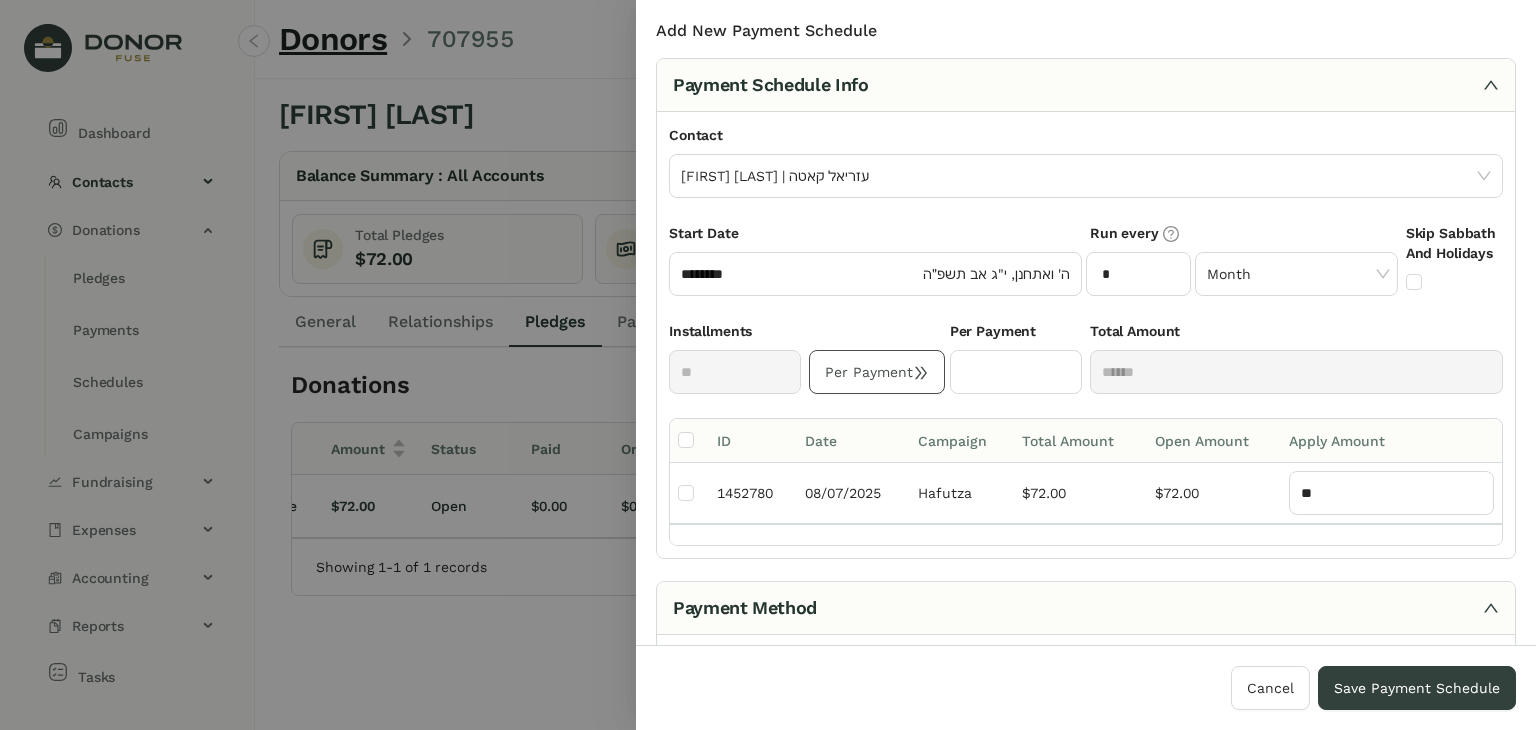 click on "Per Payment" 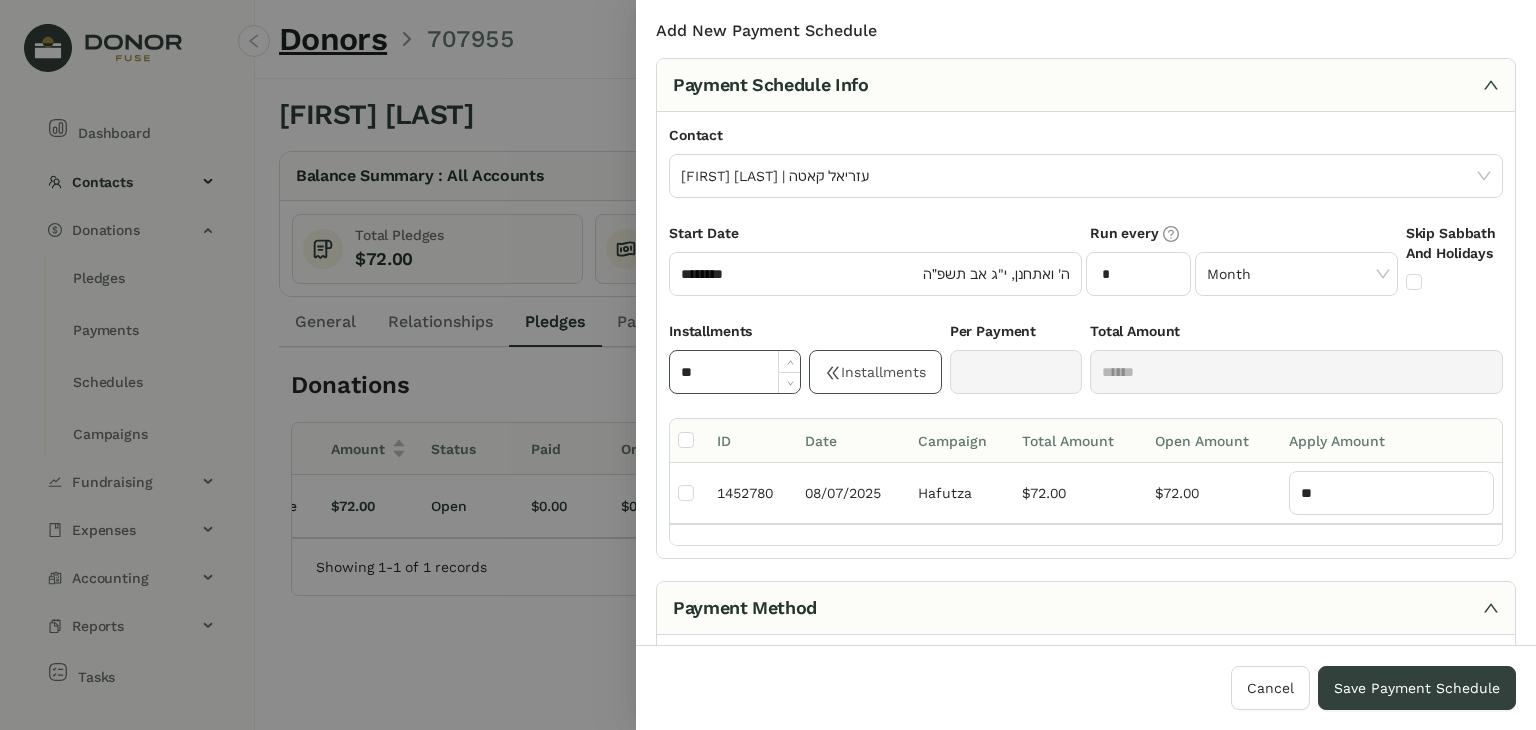 click on "**" 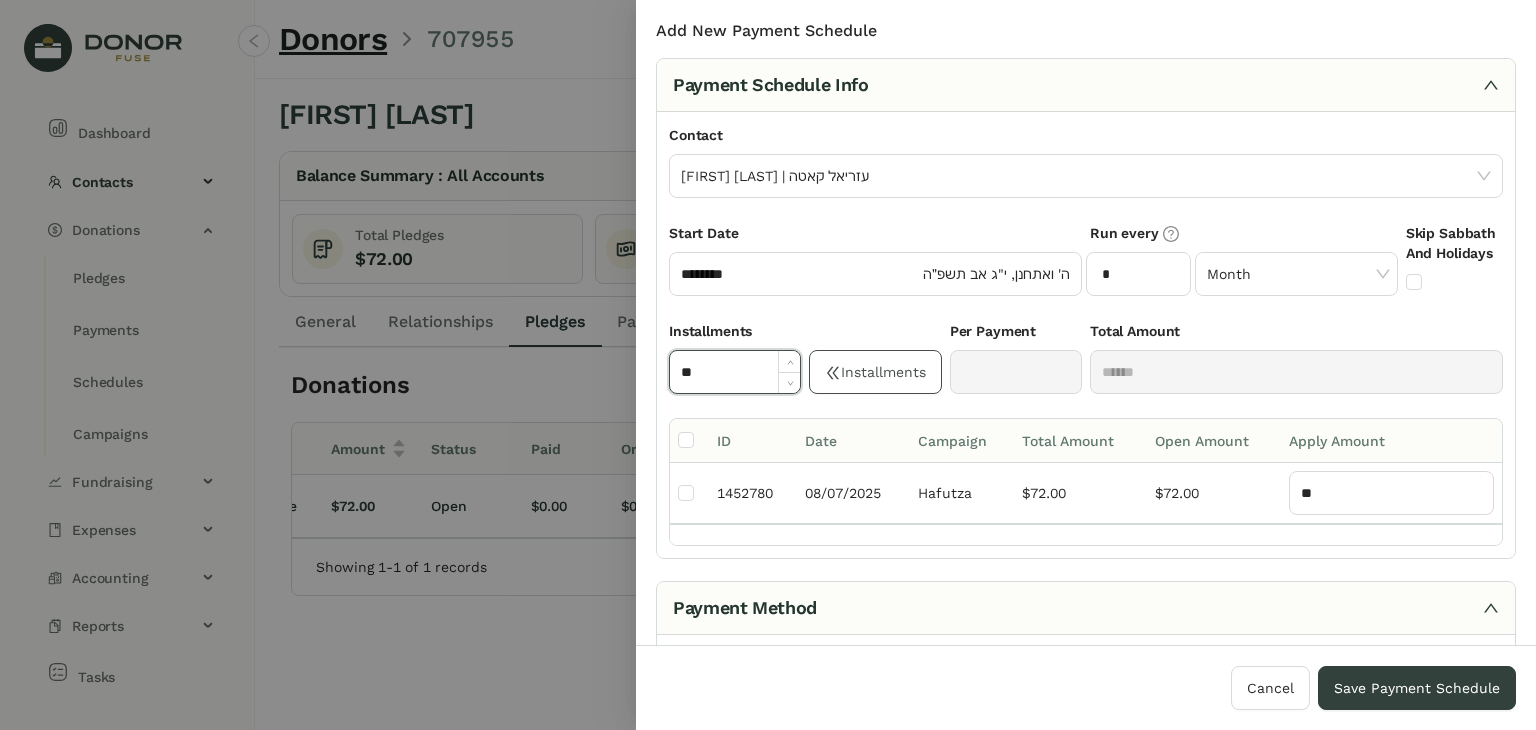 click on "**" 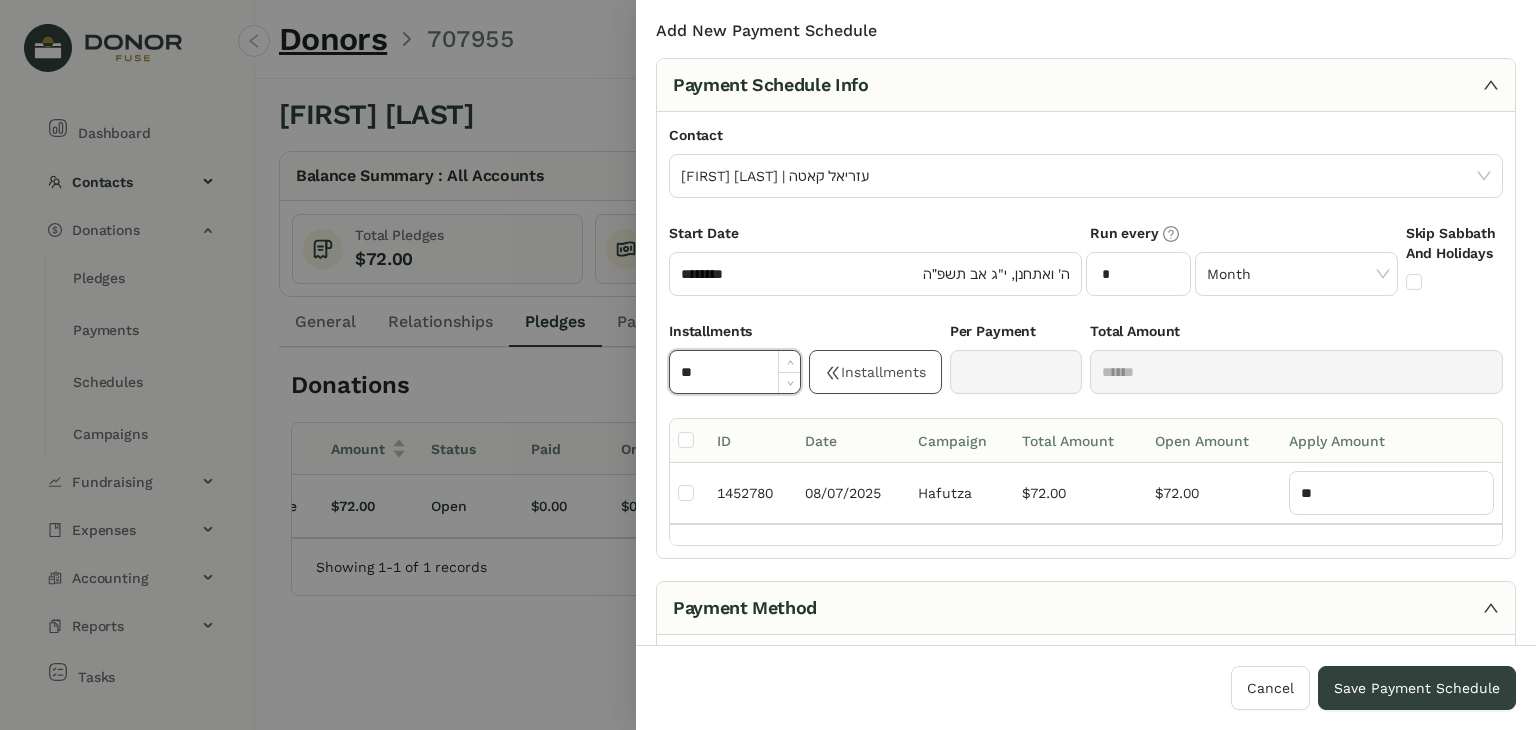 click on "**" 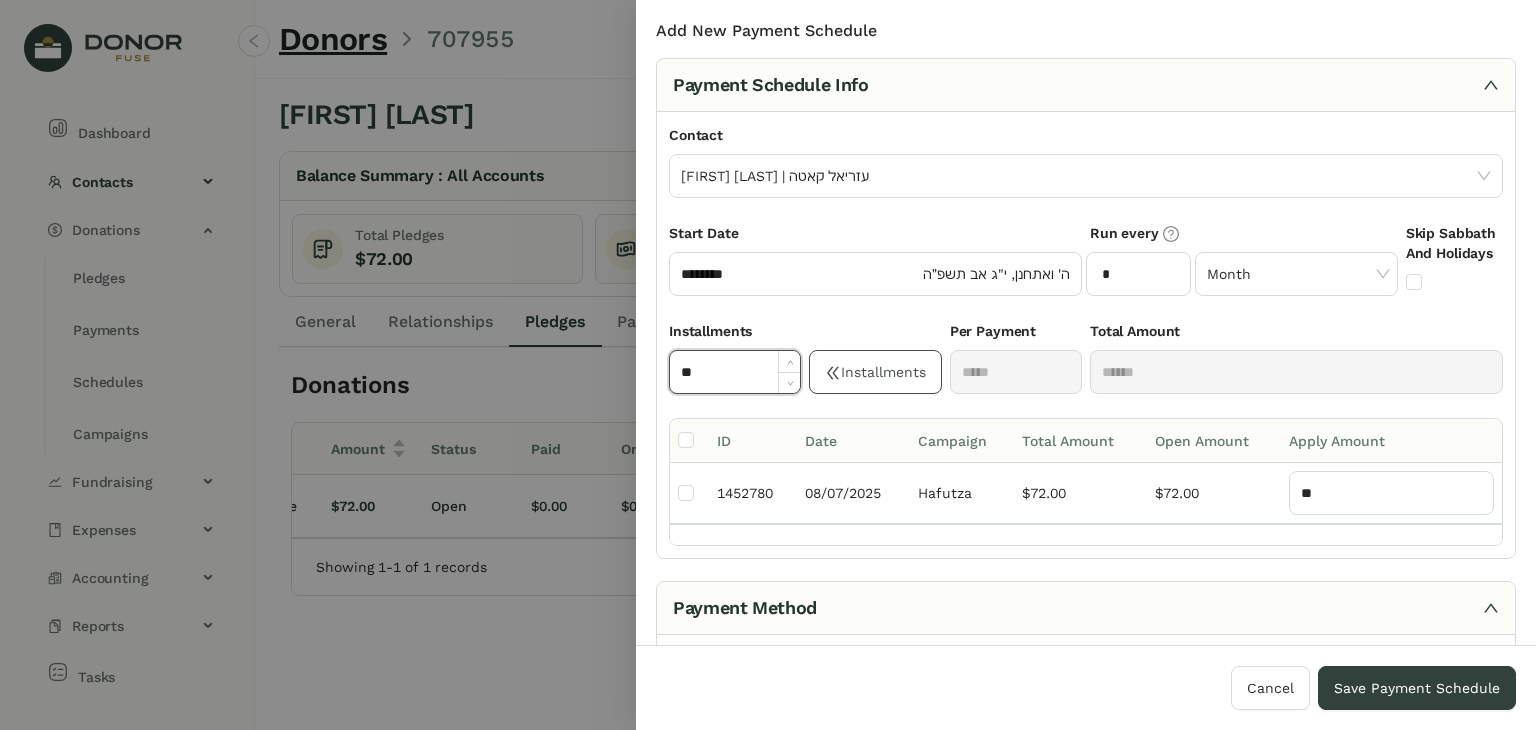 click on "Installments" 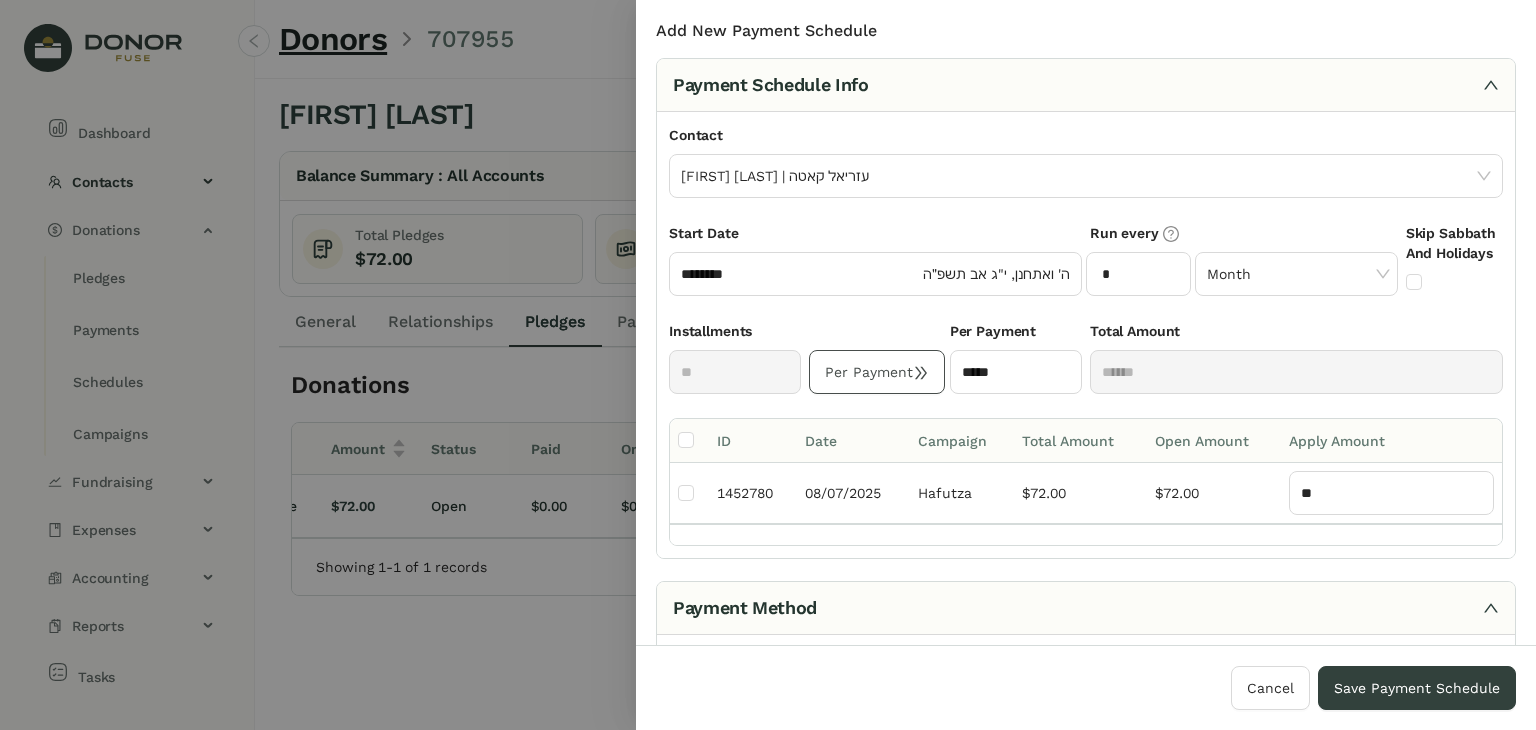 scroll, scrollTop: 200, scrollLeft: 0, axis: vertical 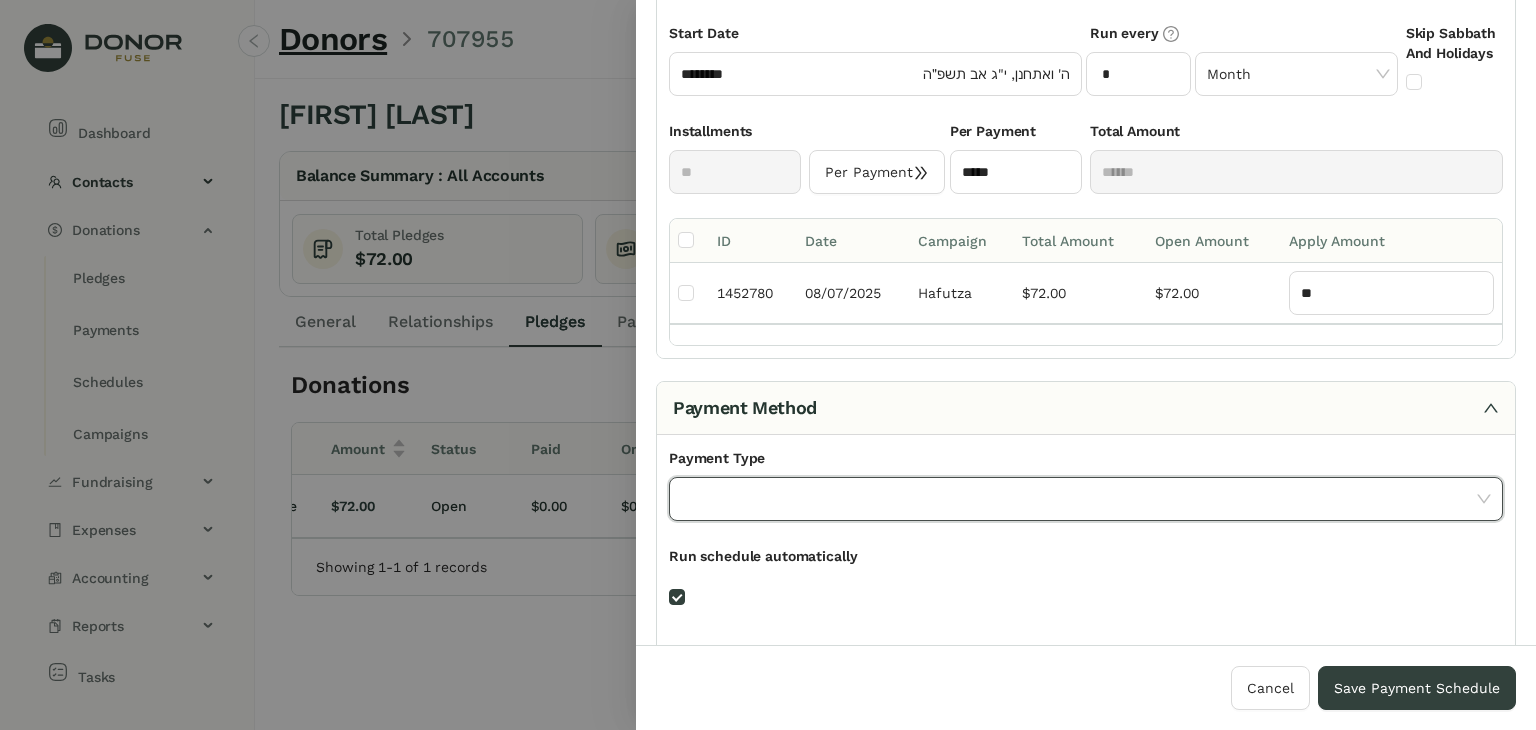 click 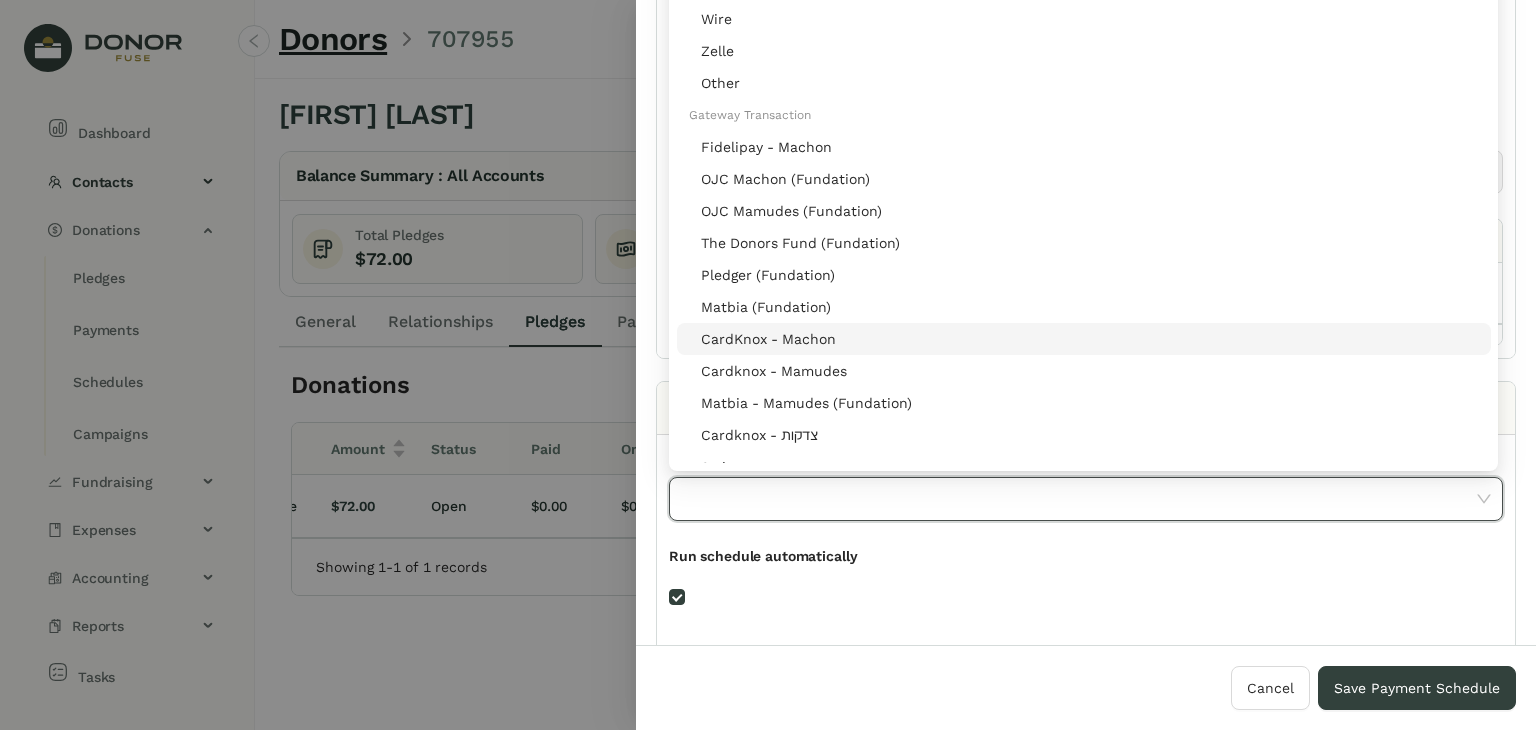 scroll, scrollTop: 64, scrollLeft: 0, axis: vertical 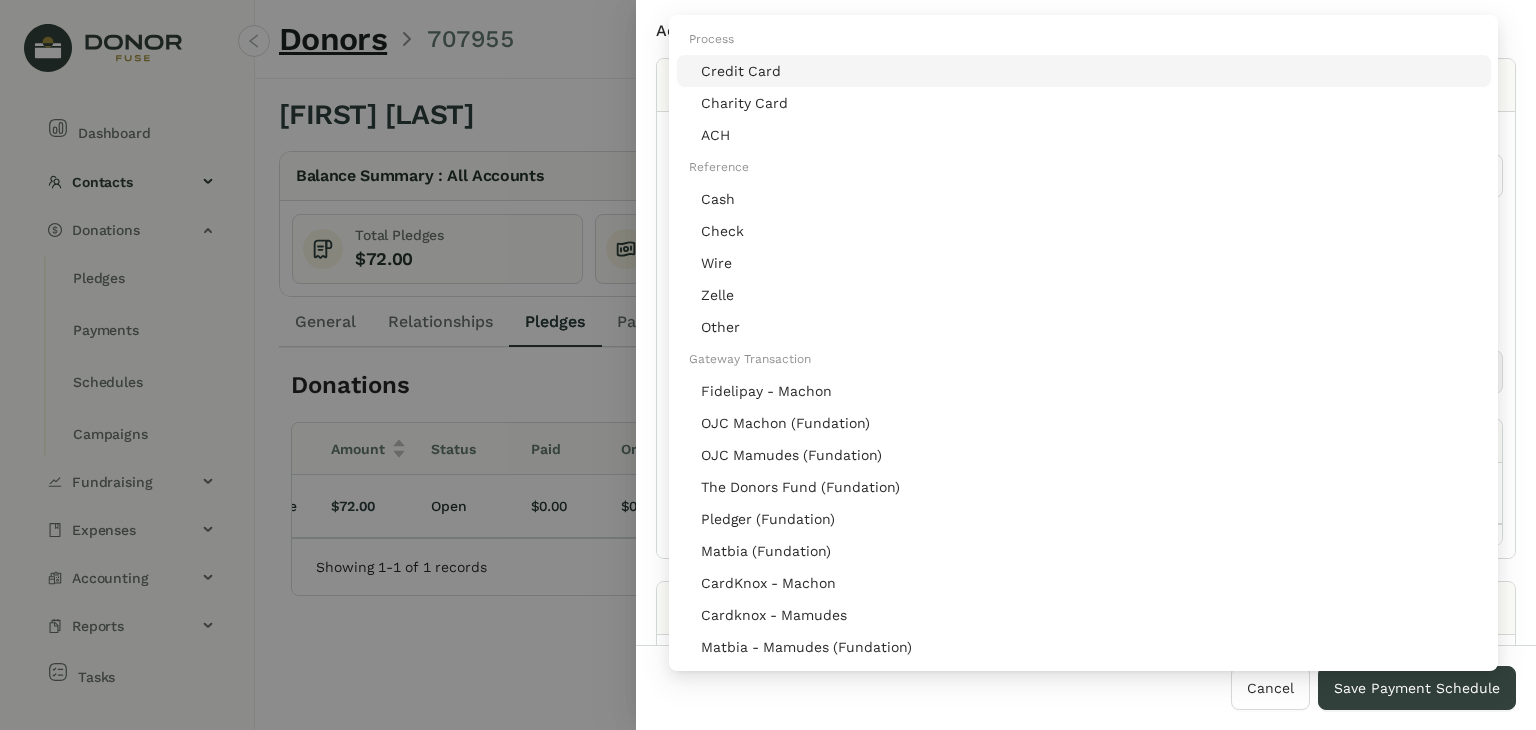 click on "Credit Card" 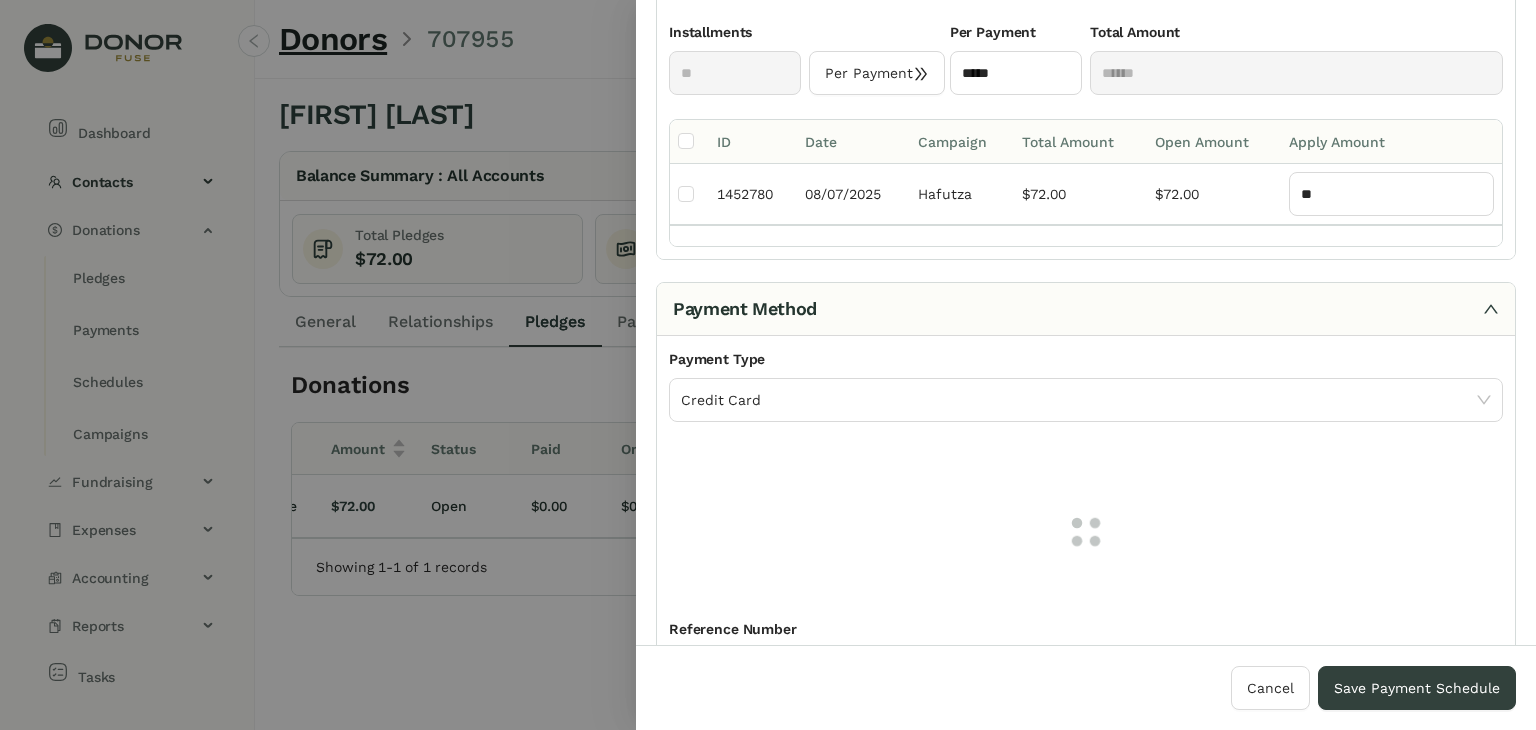 scroll, scrollTop: 300, scrollLeft: 0, axis: vertical 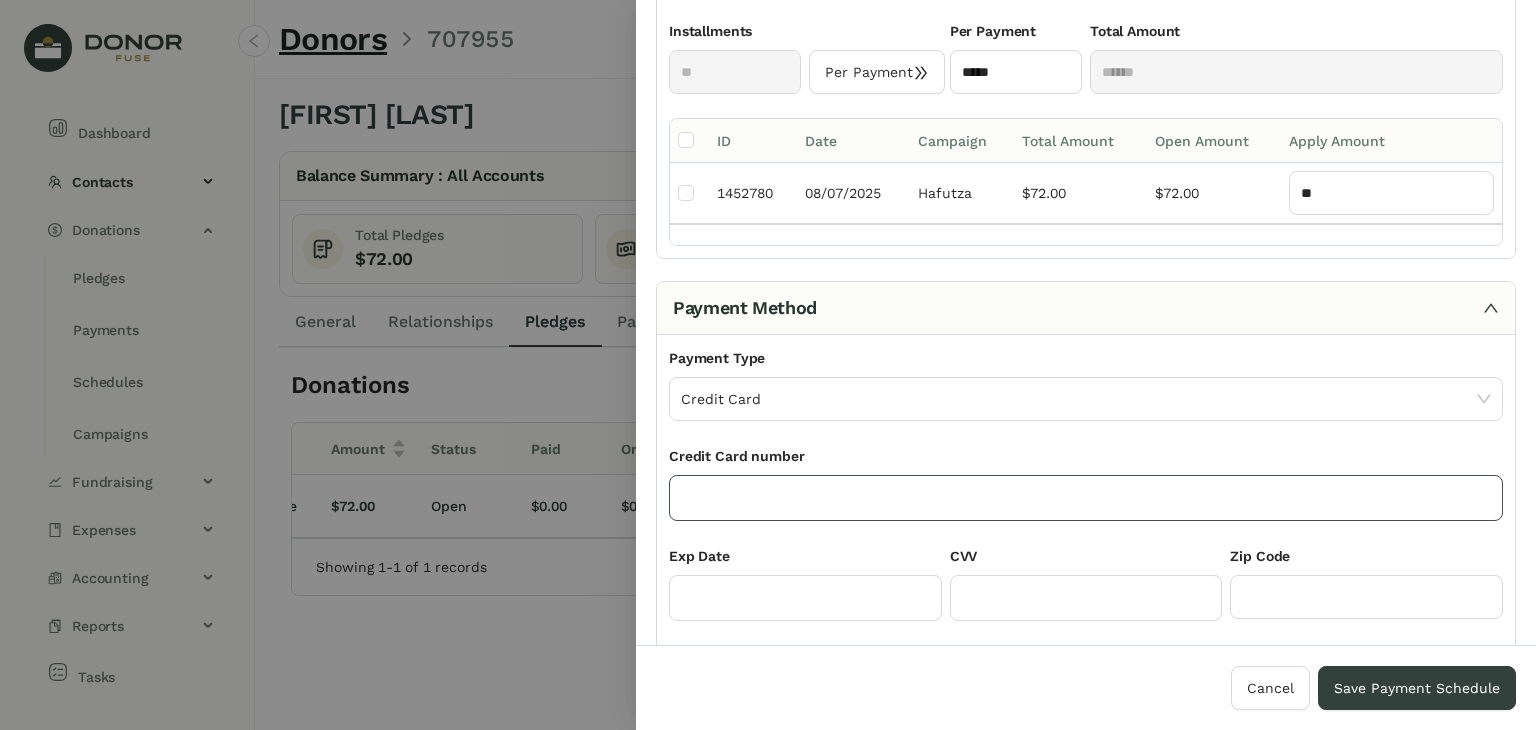 click at bounding box center (1084, 500) 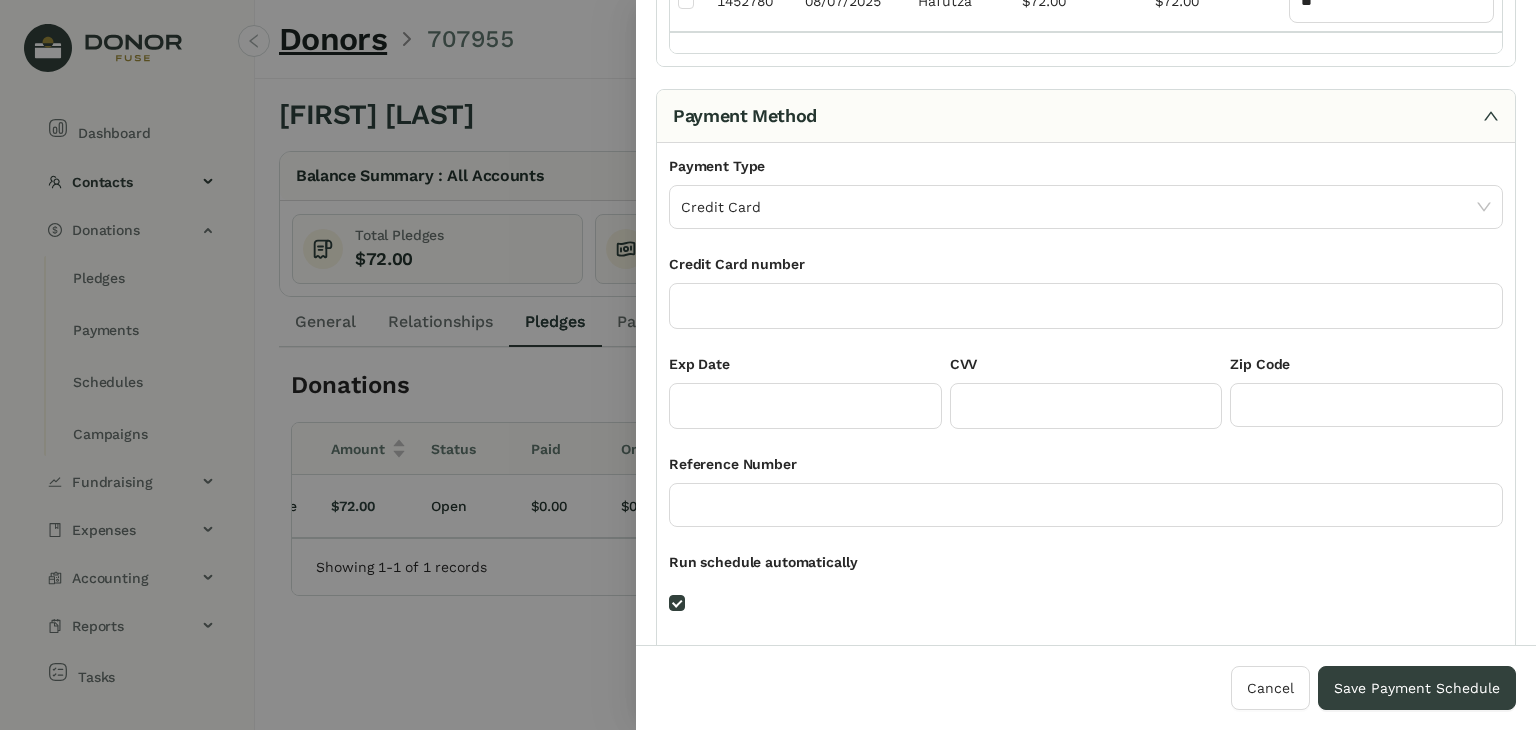 scroll, scrollTop: 500, scrollLeft: 0, axis: vertical 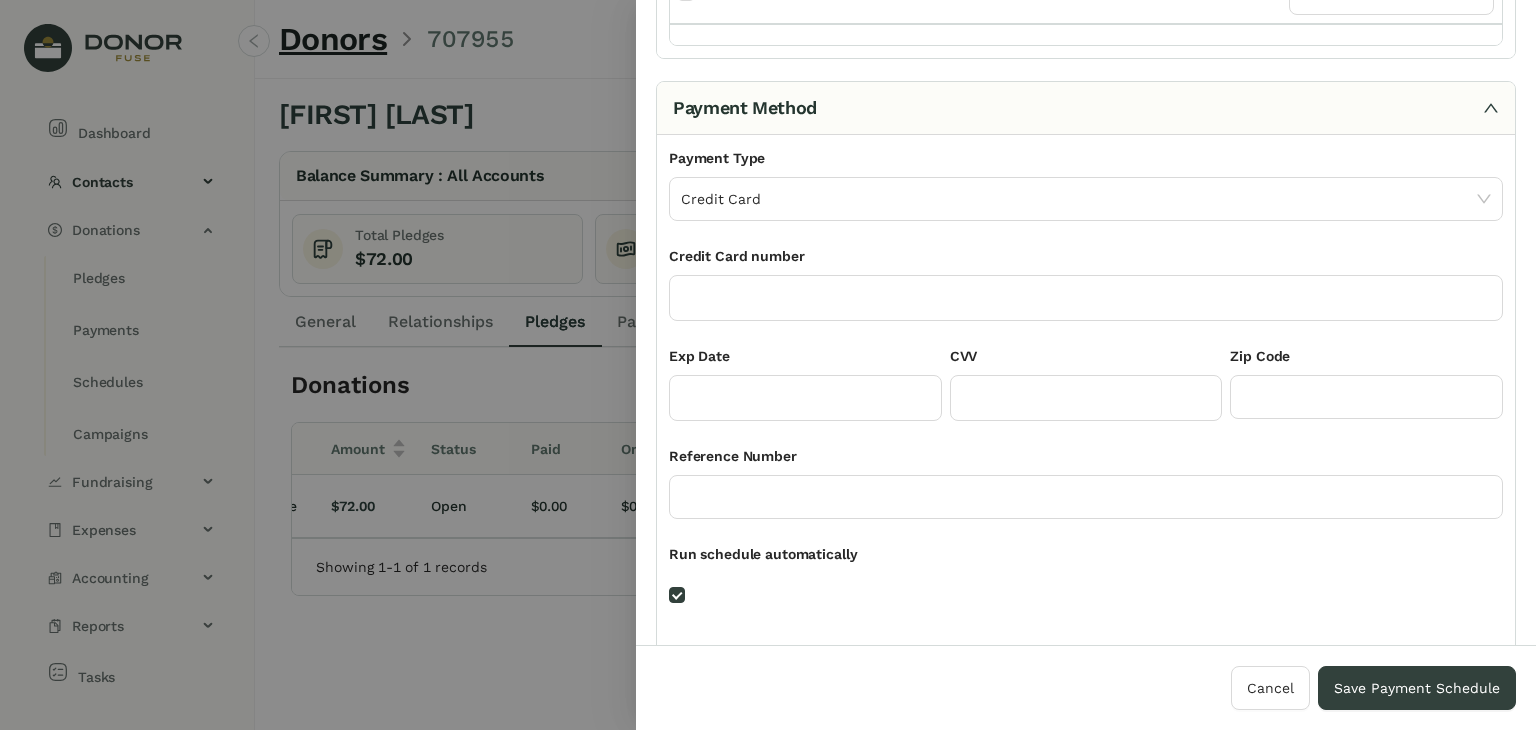 click on "Run schedule automatically" at bounding box center (875, 558) 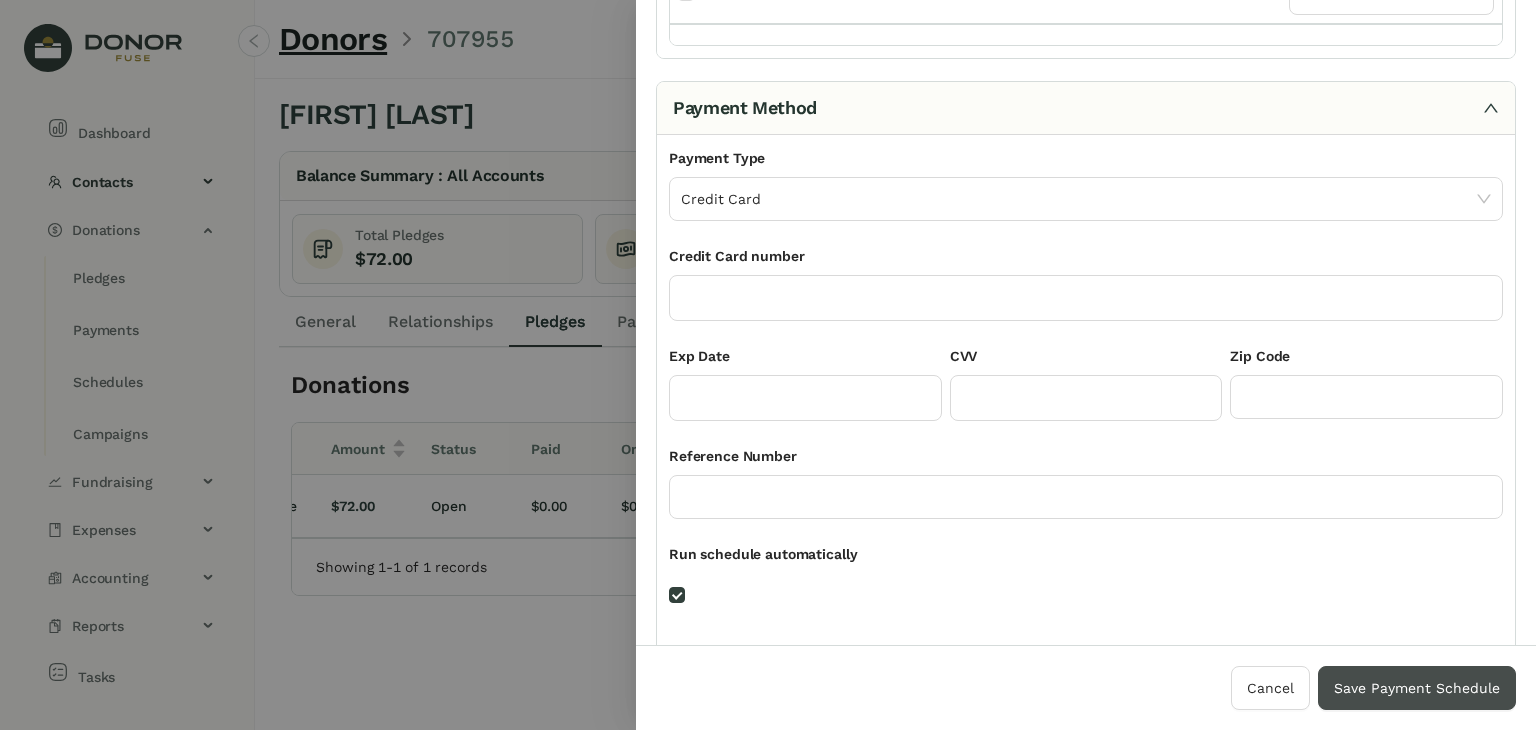 click on "Save Payment Schedule" at bounding box center (1417, 688) 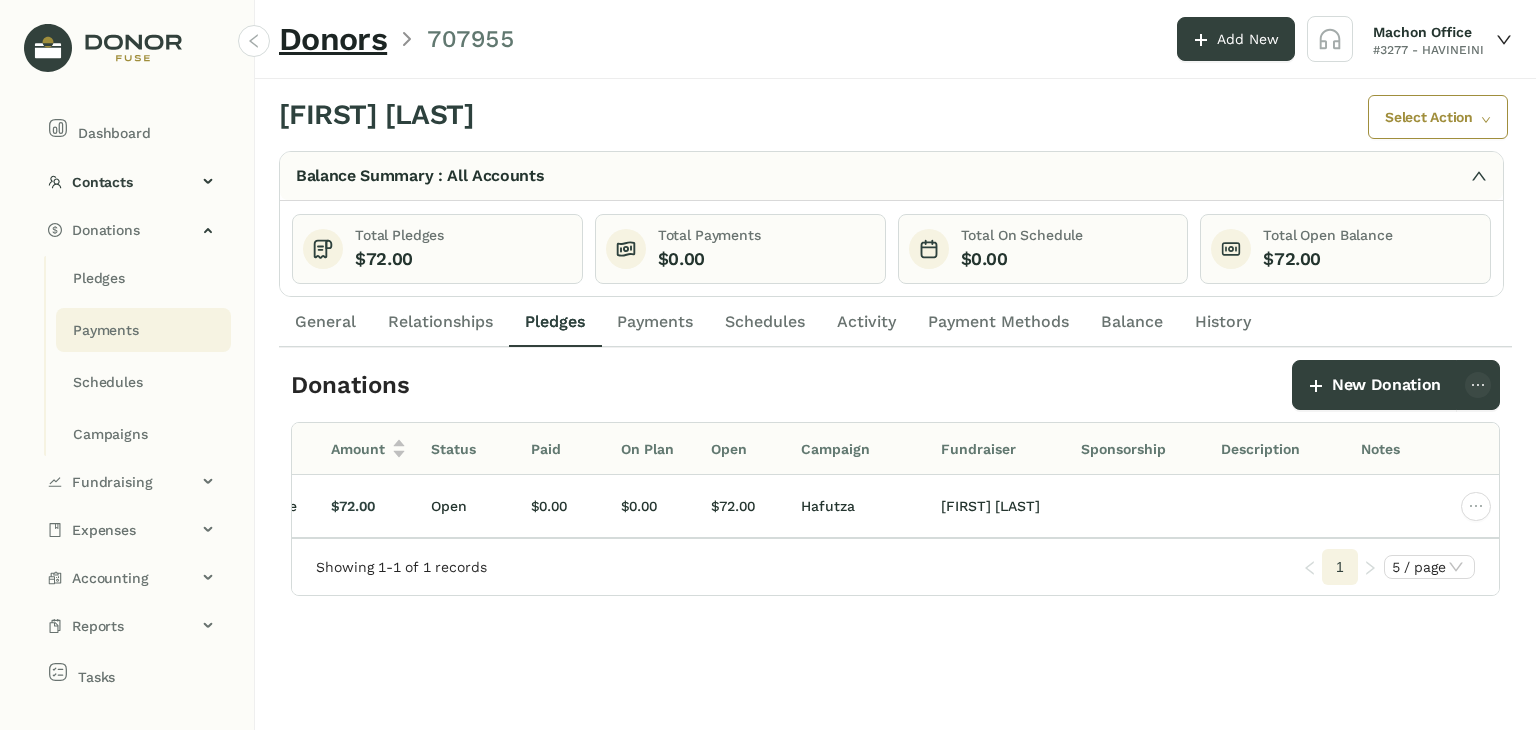 click on "Payments" 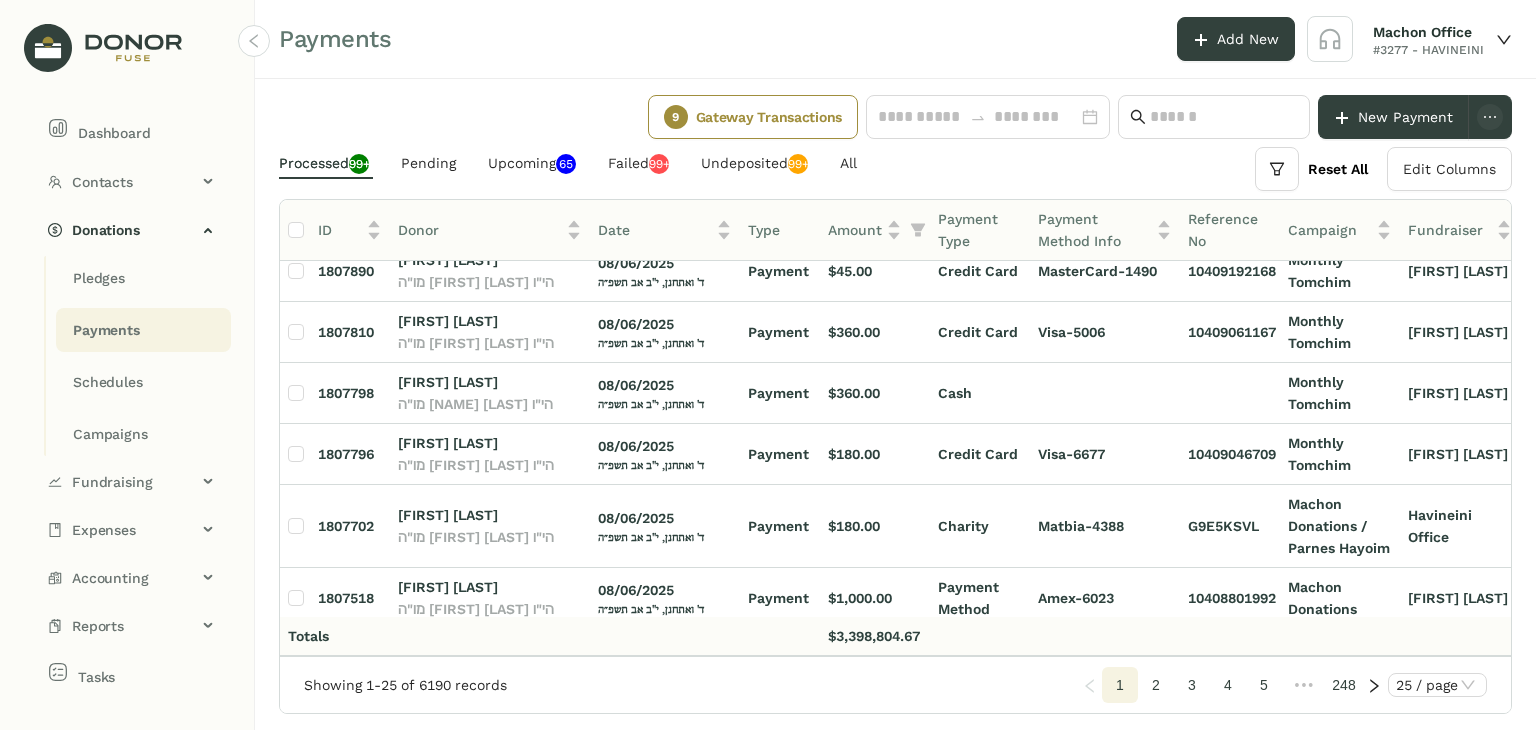 scroll, scrollTop: 600, scrollLeft: 0, axis: vertical 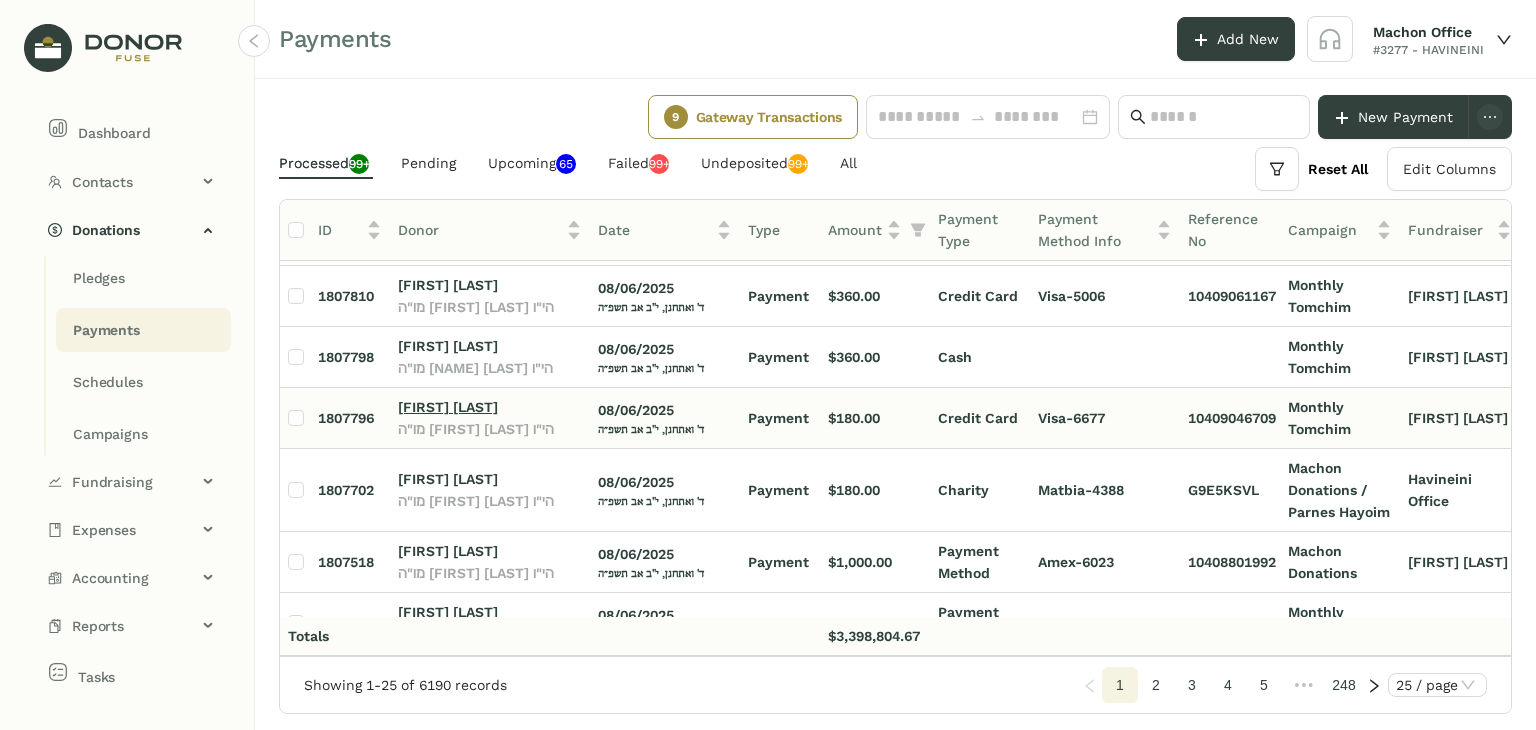 click on "[FIRST] [LAST]" 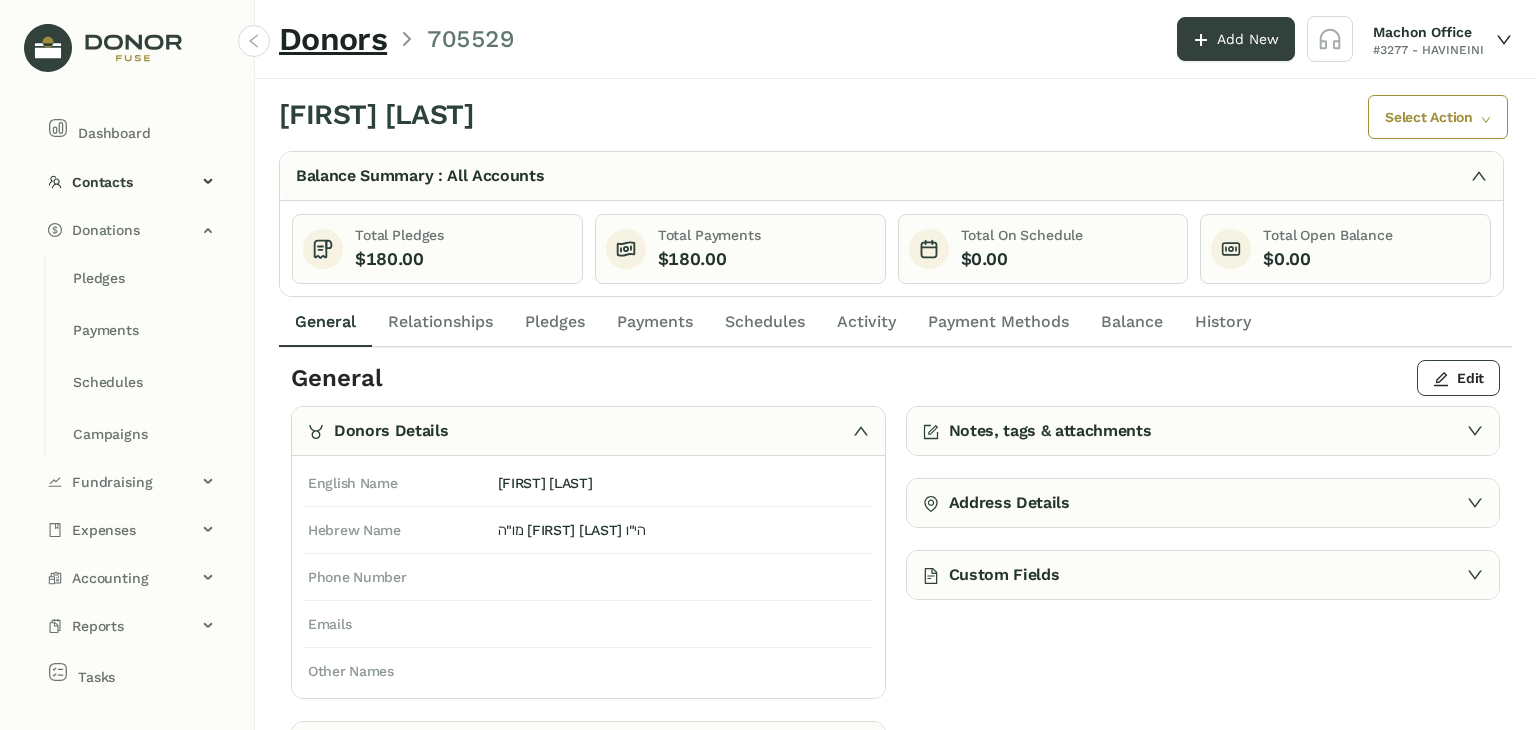 click on "Payments" 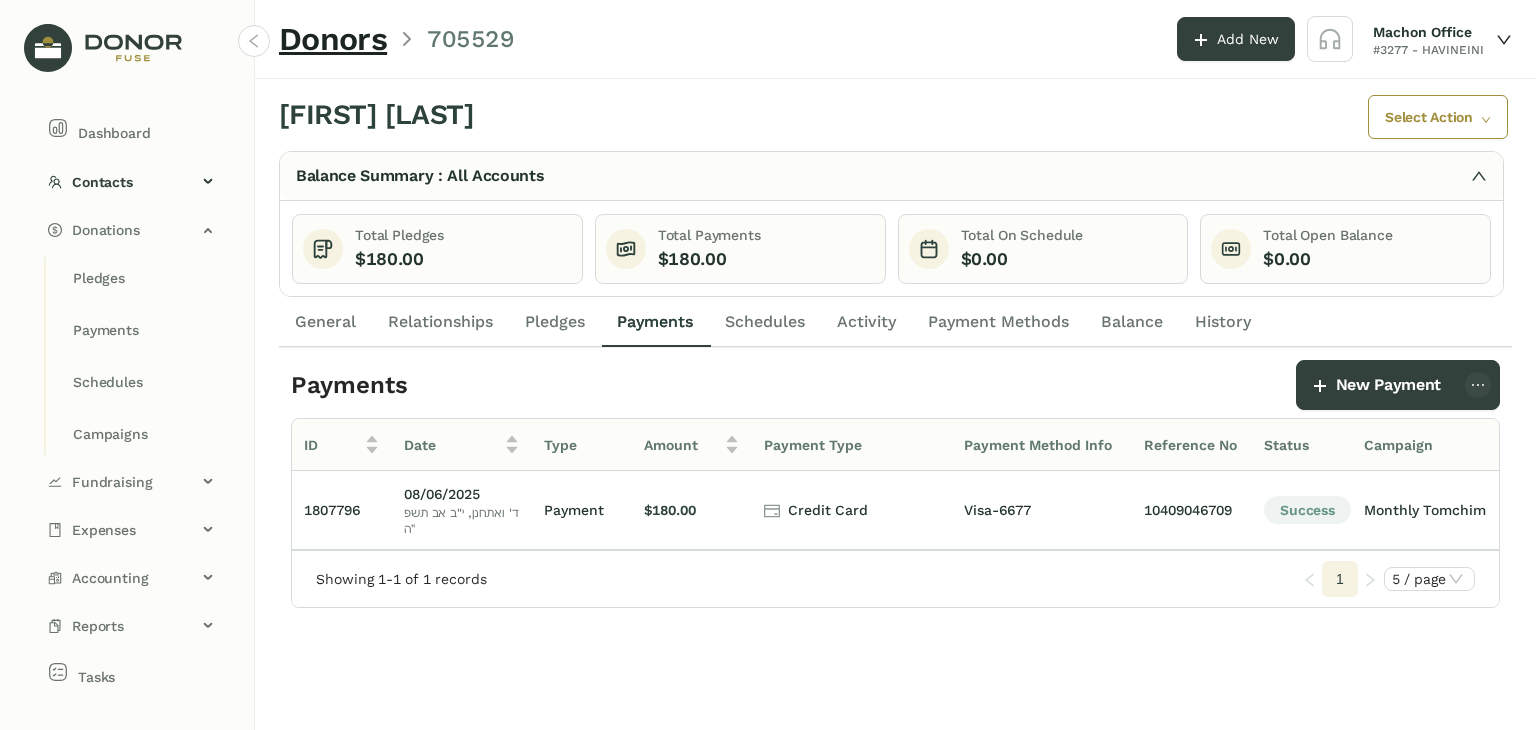 click on "Schedules" 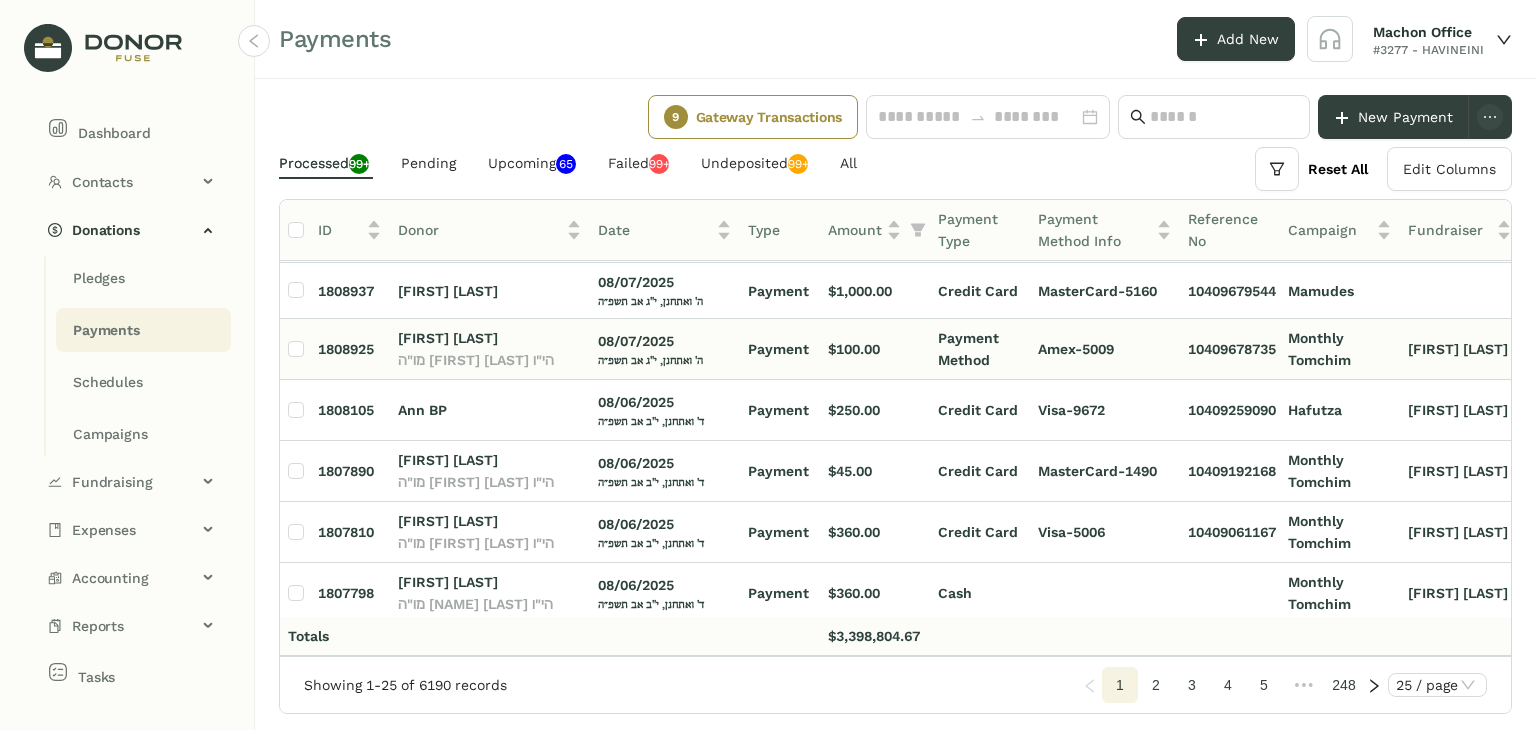 scroll, scrollTop: 400, scrollLeft: 0, axis: vertical 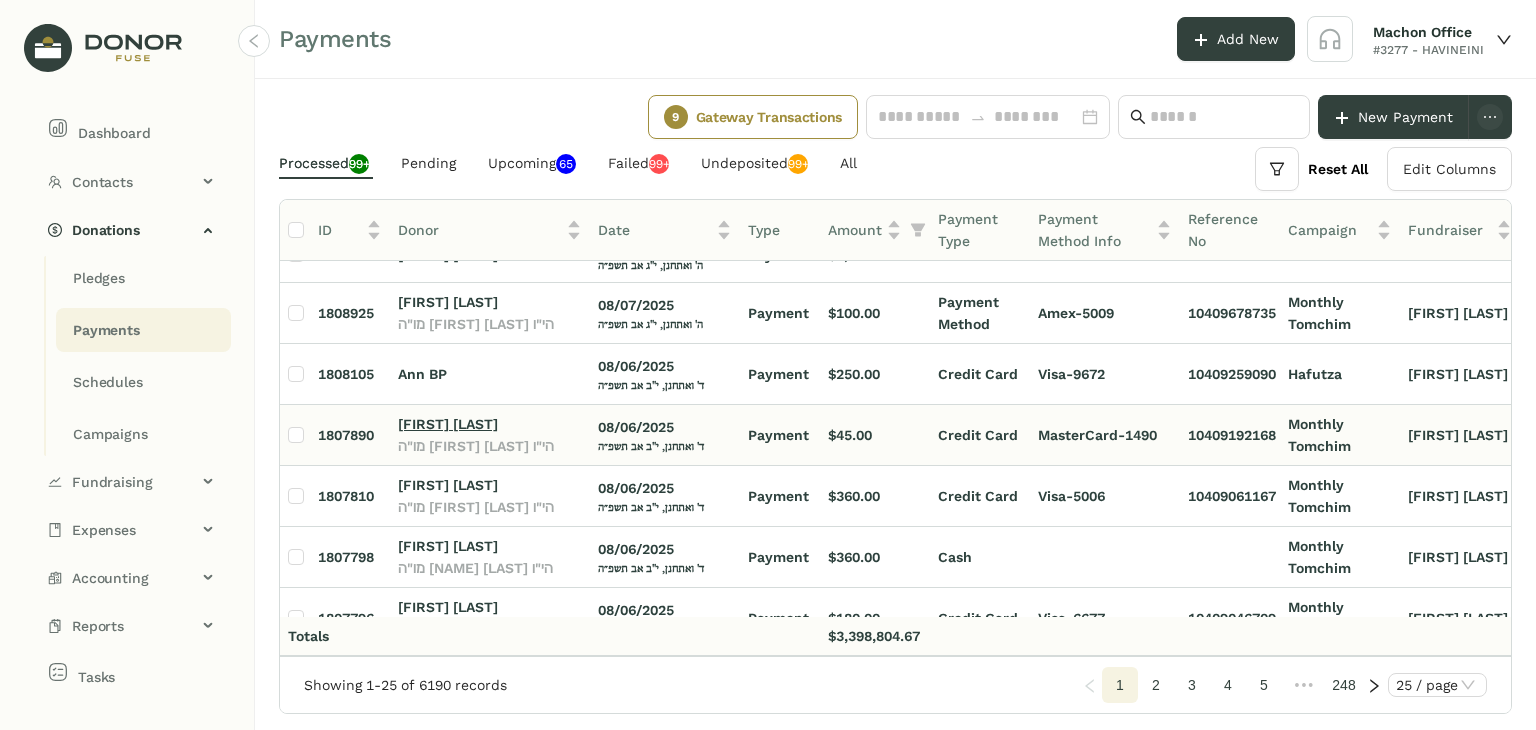 click on "[FIRST] [LAST]" 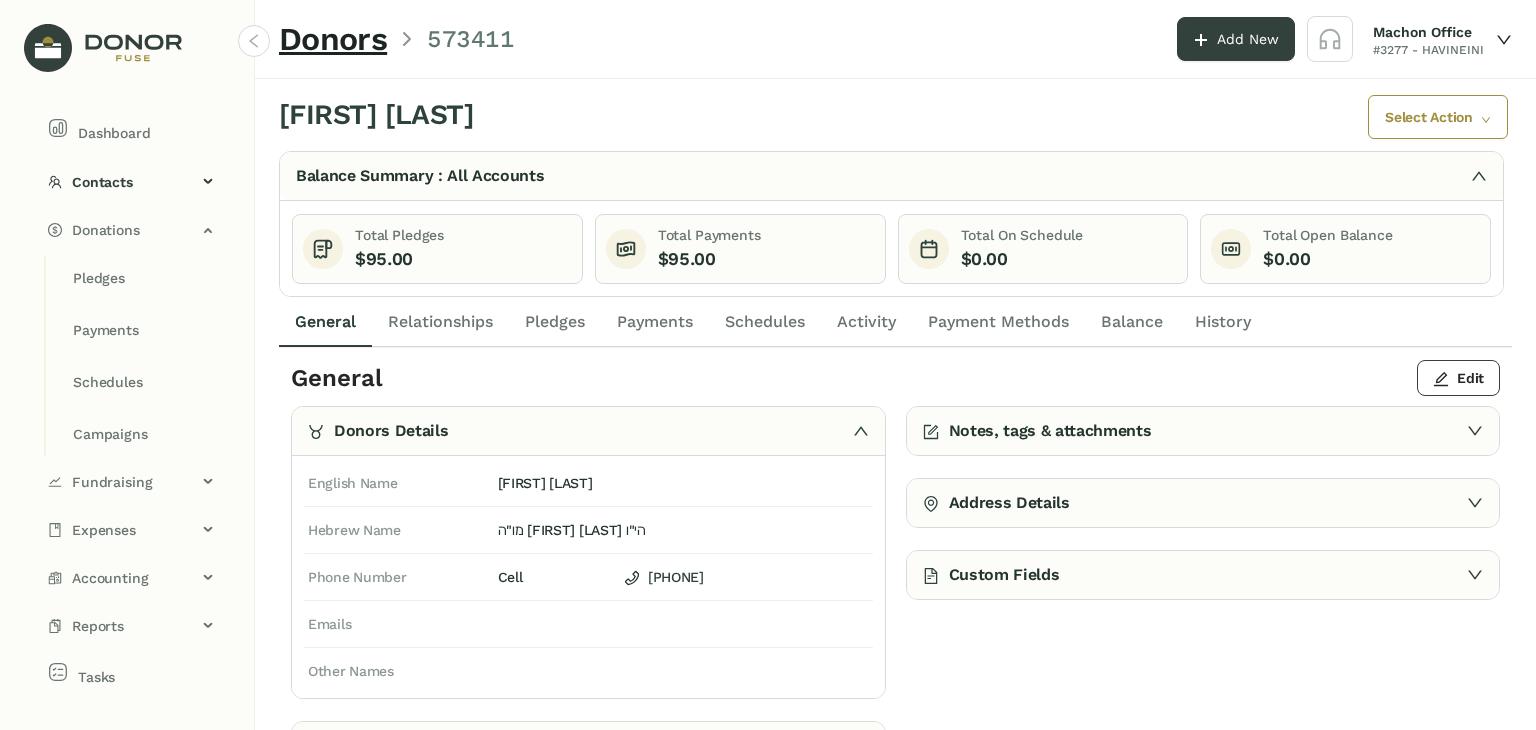 click on "Schedules" 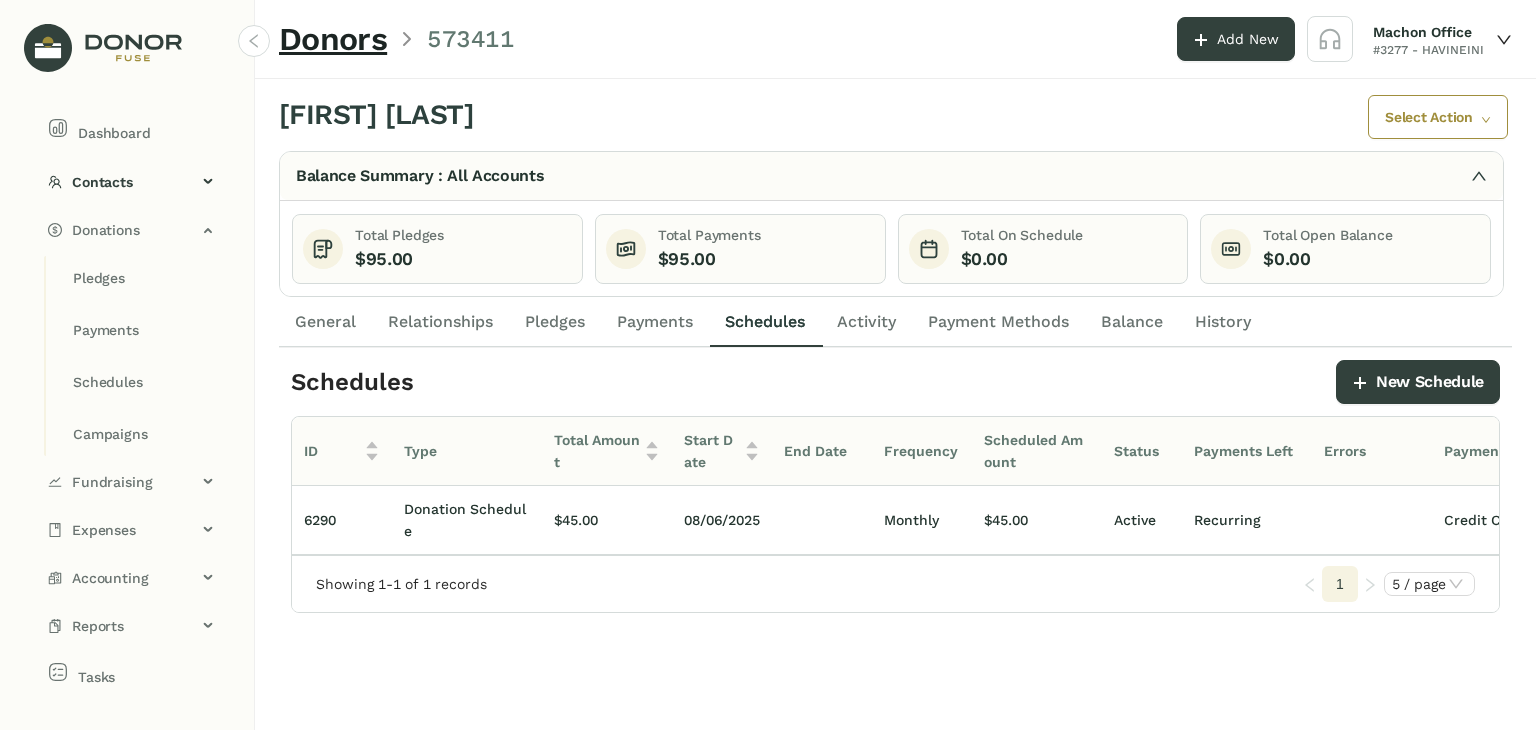 scroll, scrollTop: 0, scrollLeft: 311, axis: horizontal 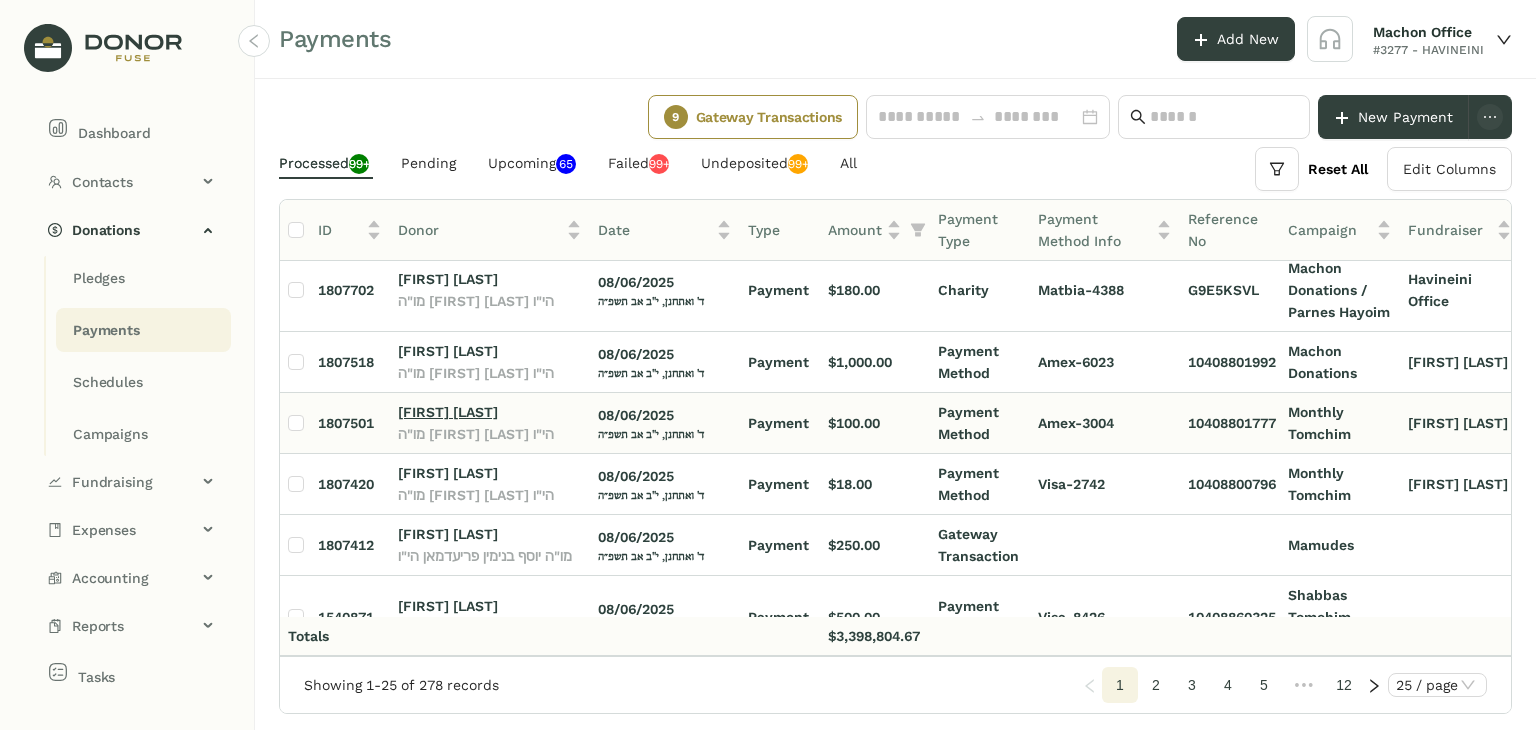 click on "[FIRST] [LAST]" 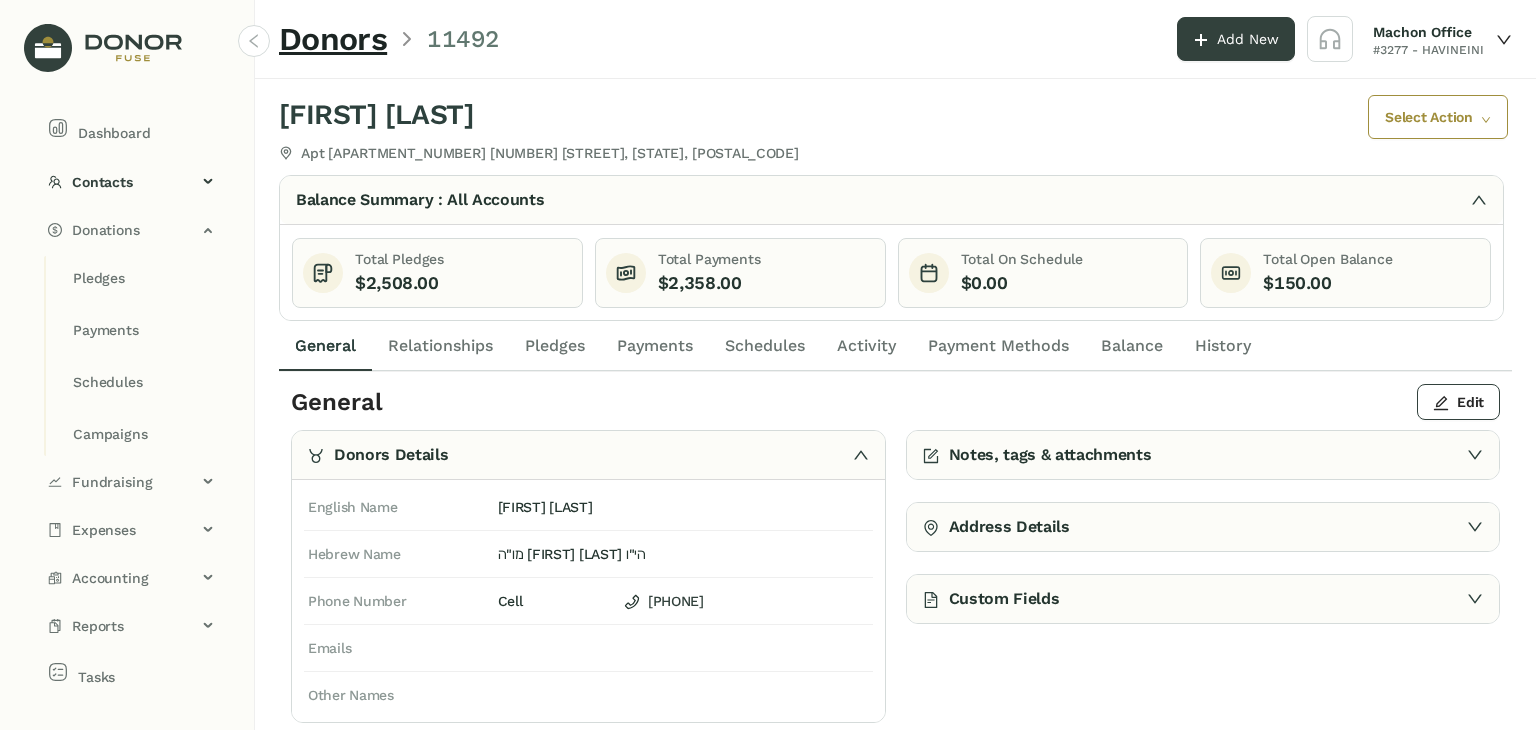 click on "Payments" 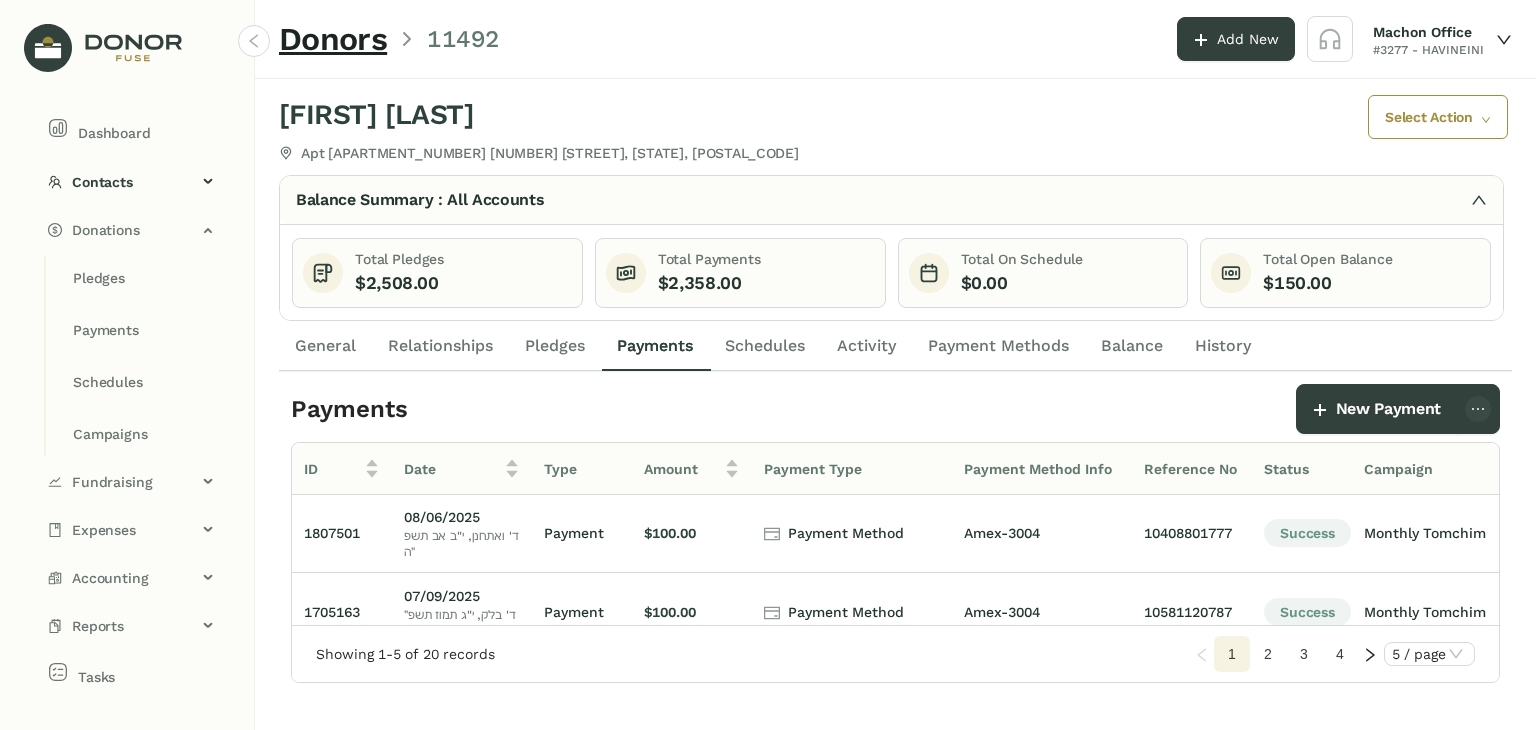 scroll, scrollTop: 0, scrollLeft: 0, axis: both 